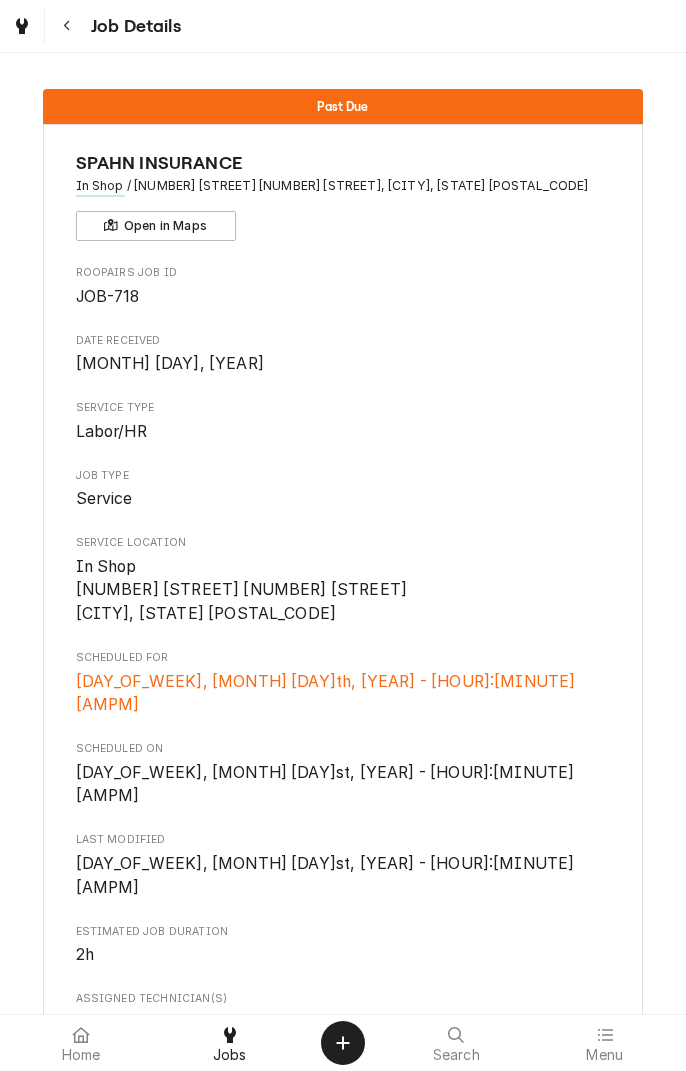 scroll, scrollTop: 0, scrollLeft: 0, axis: both 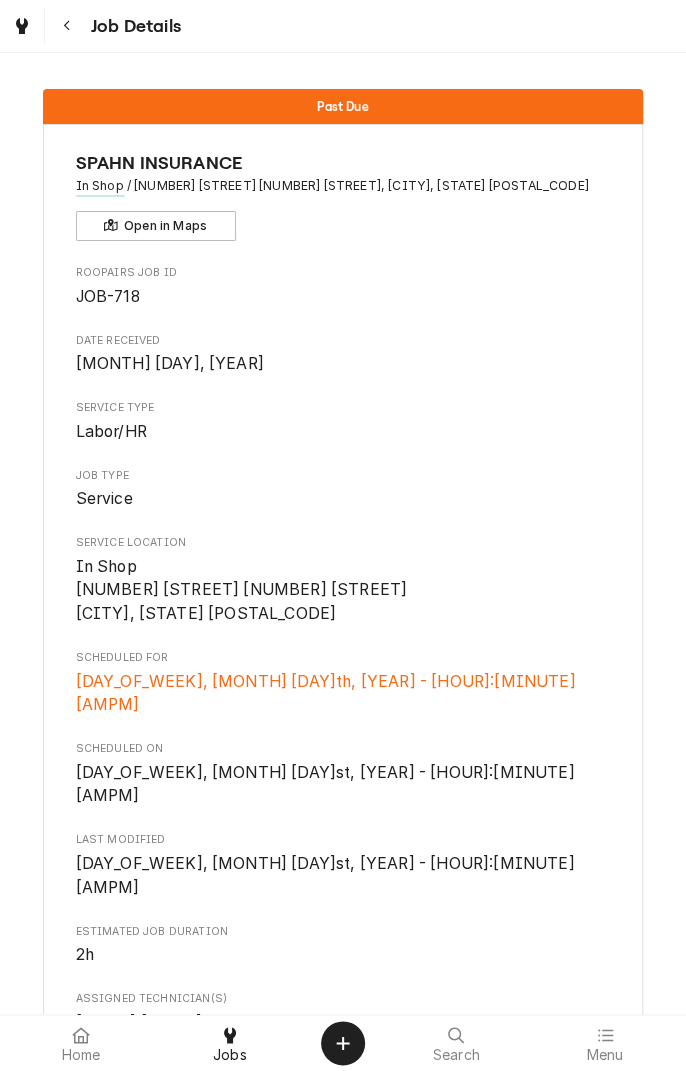 click 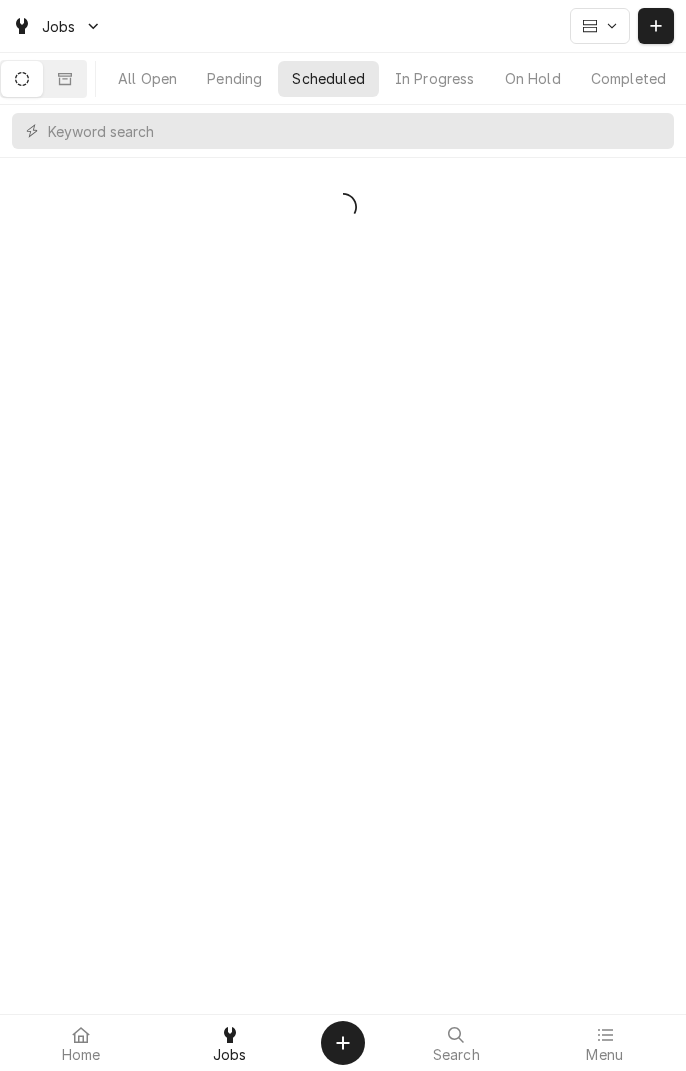 scroll, scrollTop: 0, scrollLeft: 0, axis: both 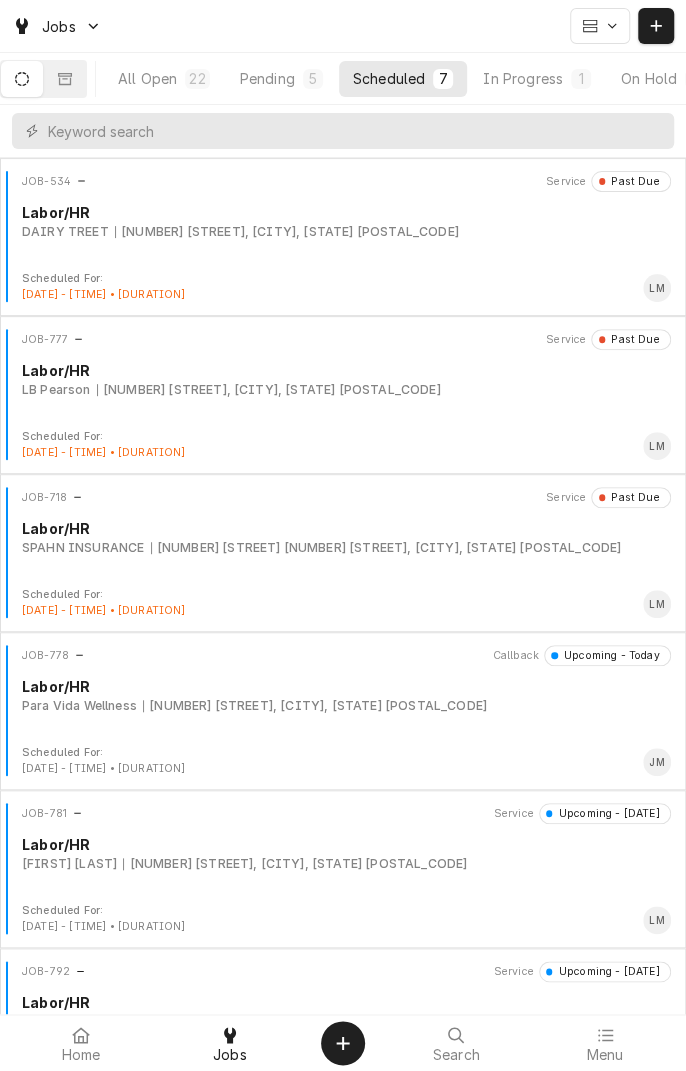 click on "In Progress 1" at bounding box center [537, 79] 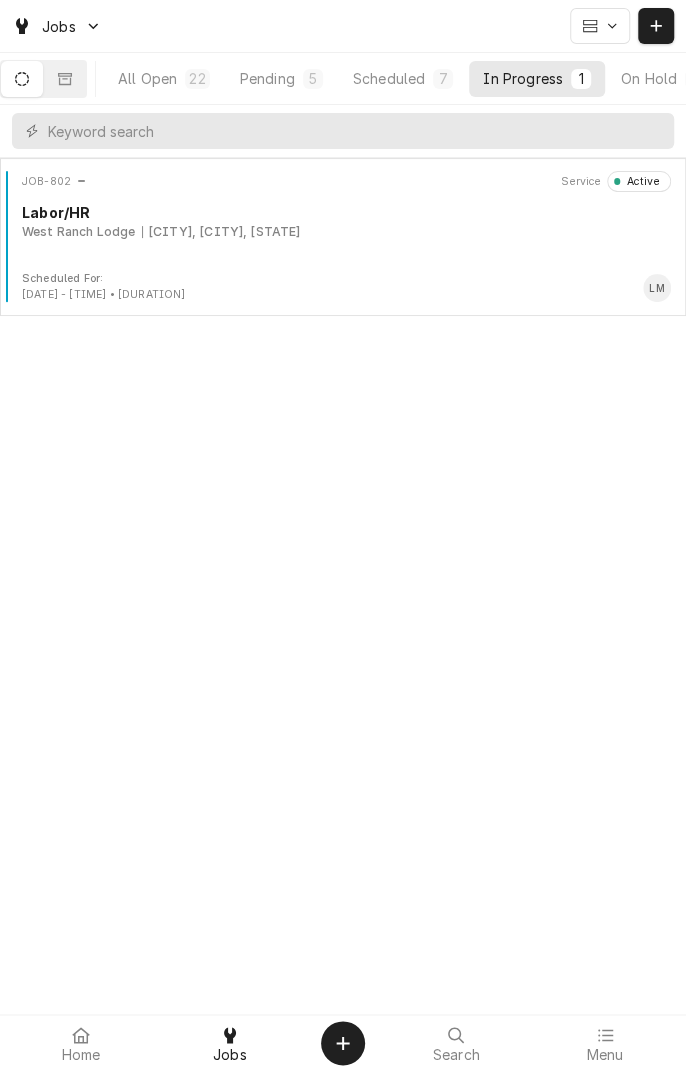 click on "JOB-802 Service Active Labor/HR West Ranch Lodge Vanderbilt, Vanderbilt, TX" at bounding box center (343, 221) 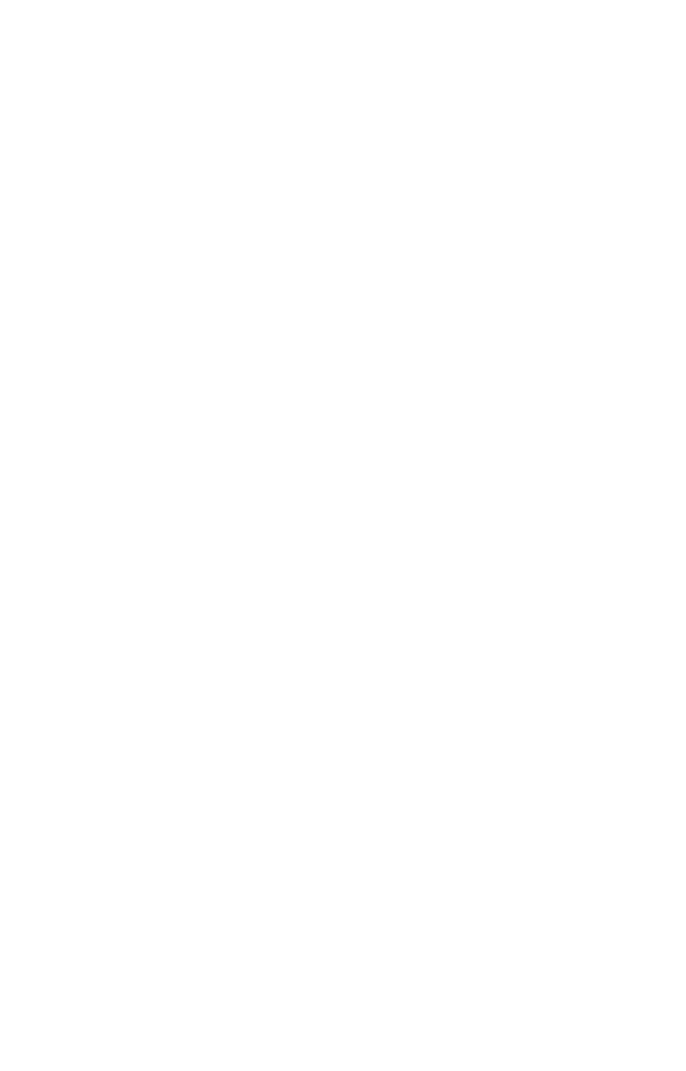 scroll, scrollTop: 0, scrollLeft: 0, axis: both 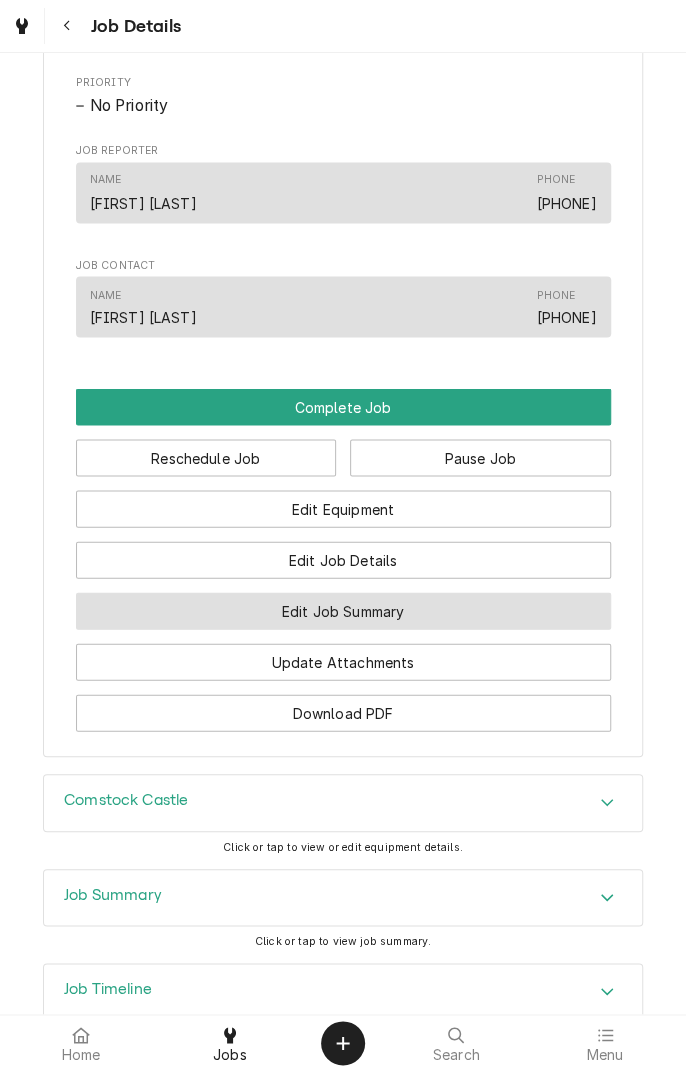 click on "Edit Job Summary" at bounding box center (343, 610) 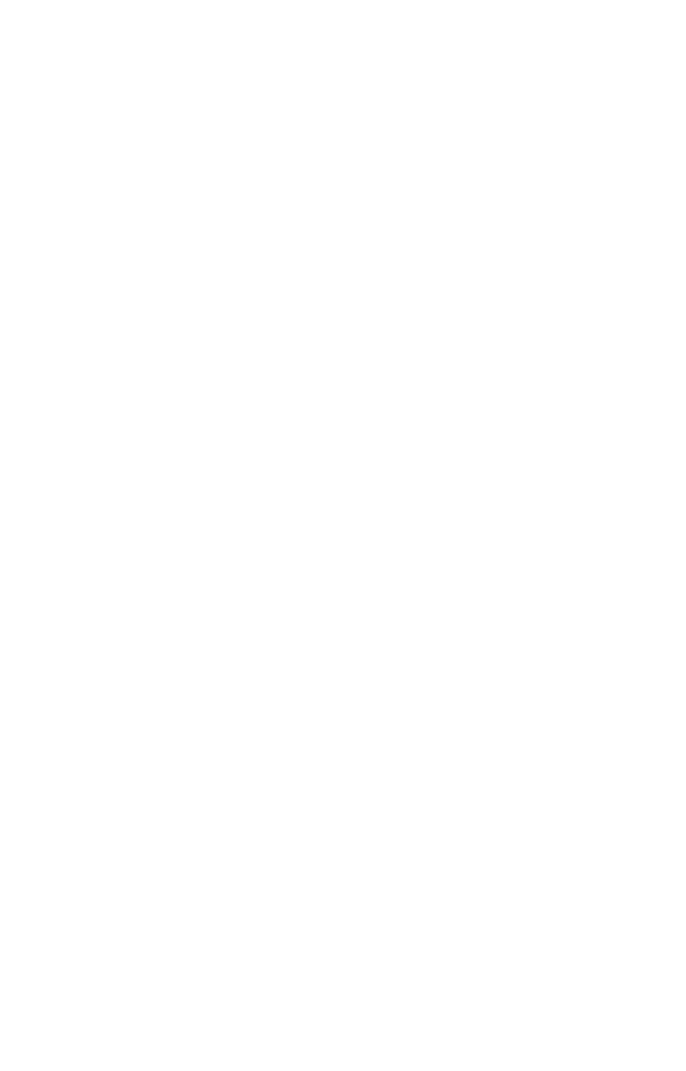 scroll, scrollTop: 0, scrollLeft: 0, axis: both 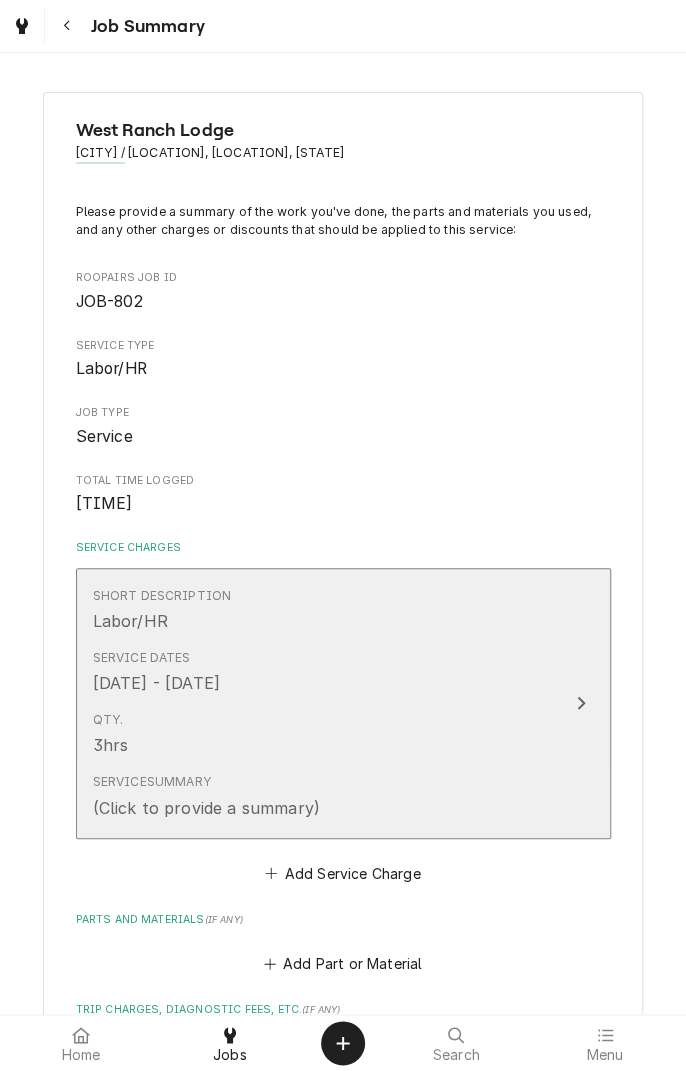 click on "(Click to provide a summary)" at bounding box center (206, 808) 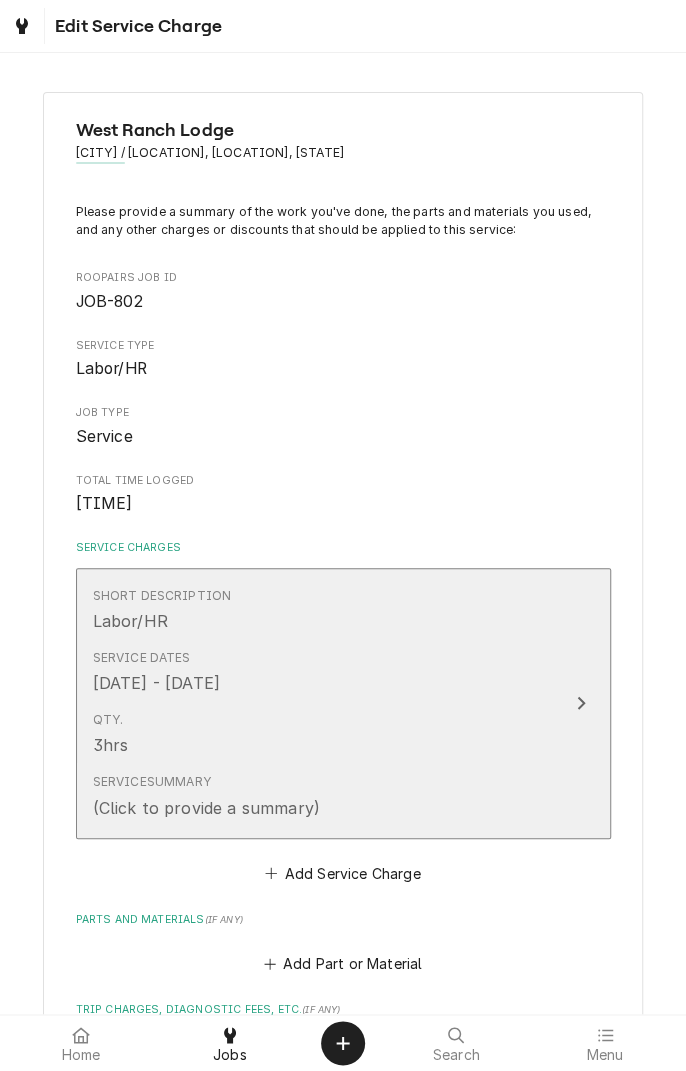 click on "(Click to provide a summary)" at bounding box center [206, 808] 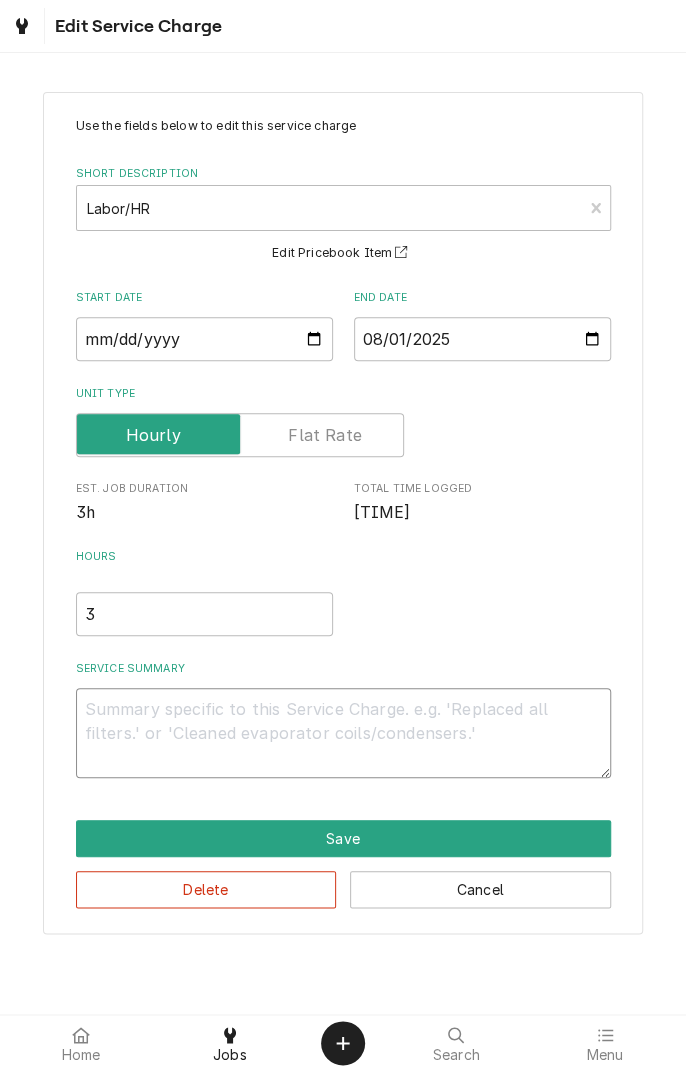 click on "Service Summary" at bounding box center [343, 733] 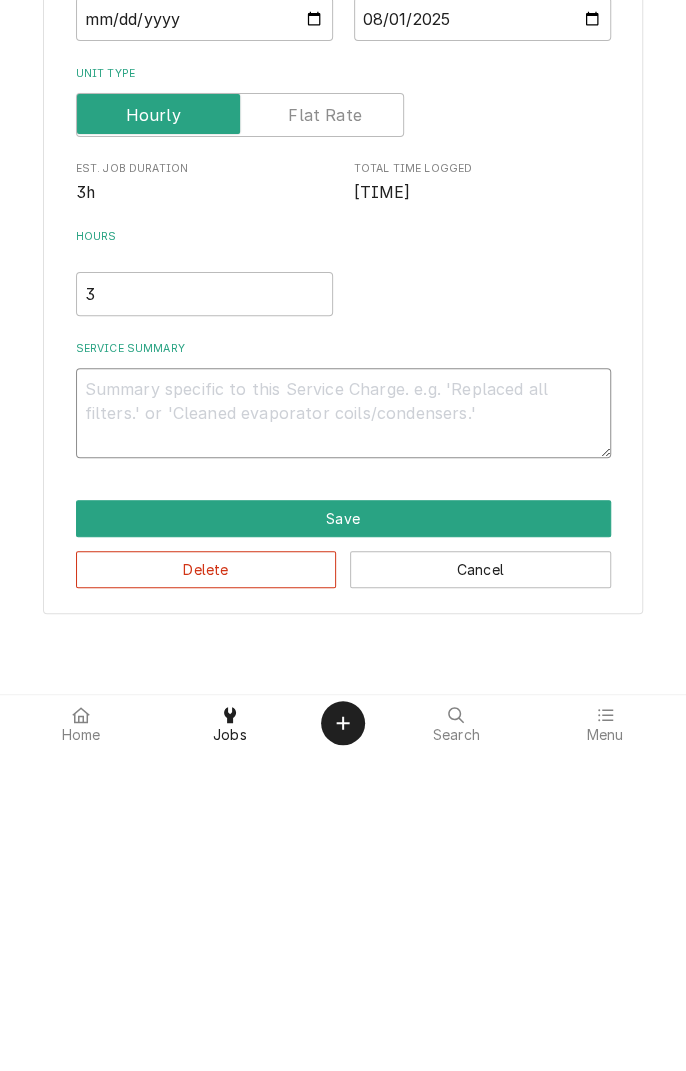 type on "D" 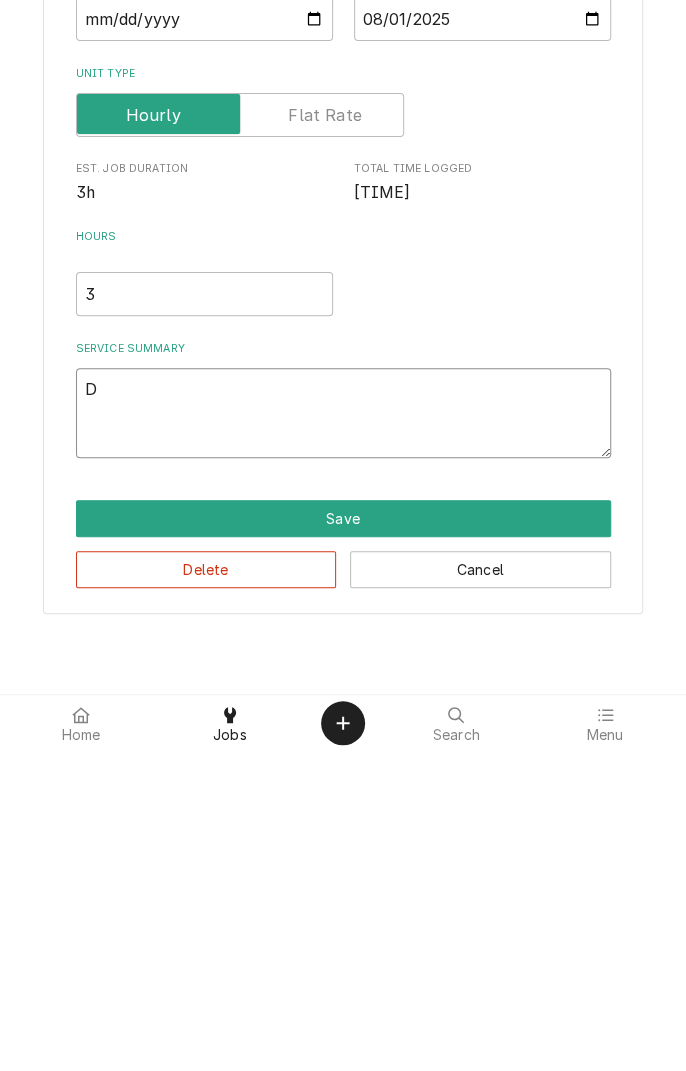 type on "x" 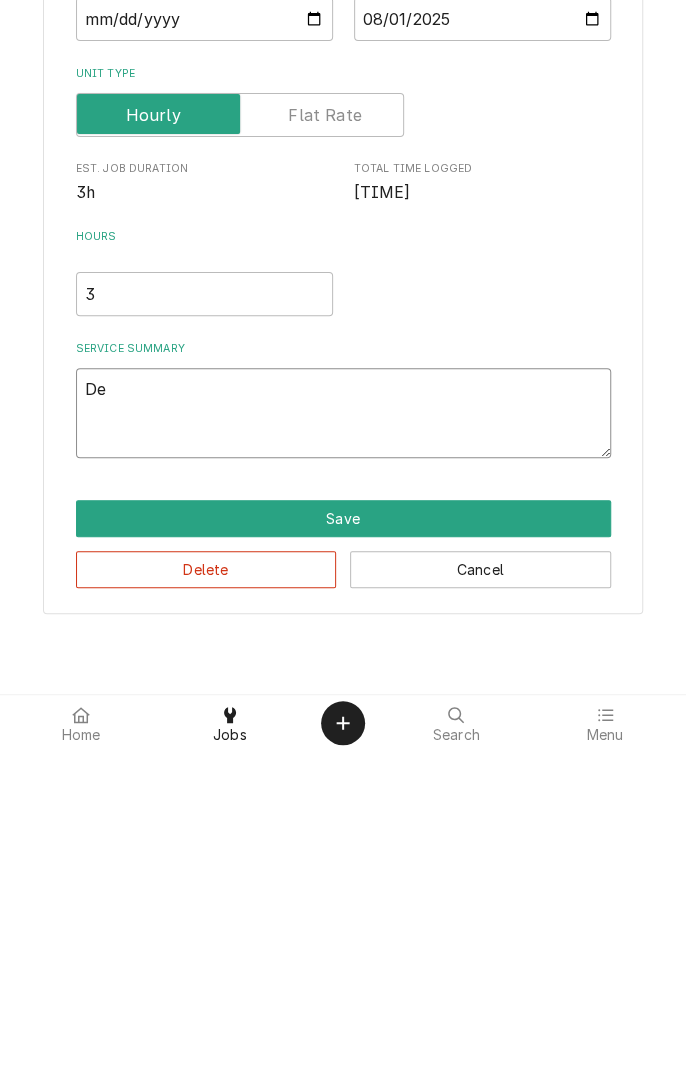 type on "x" 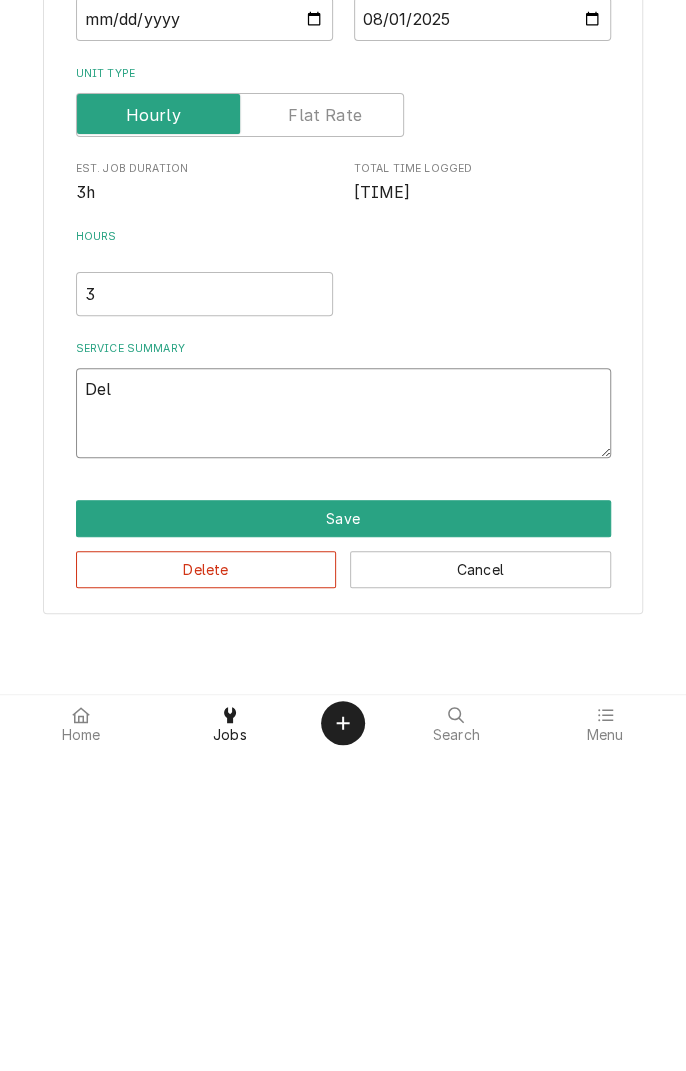 type on "x" 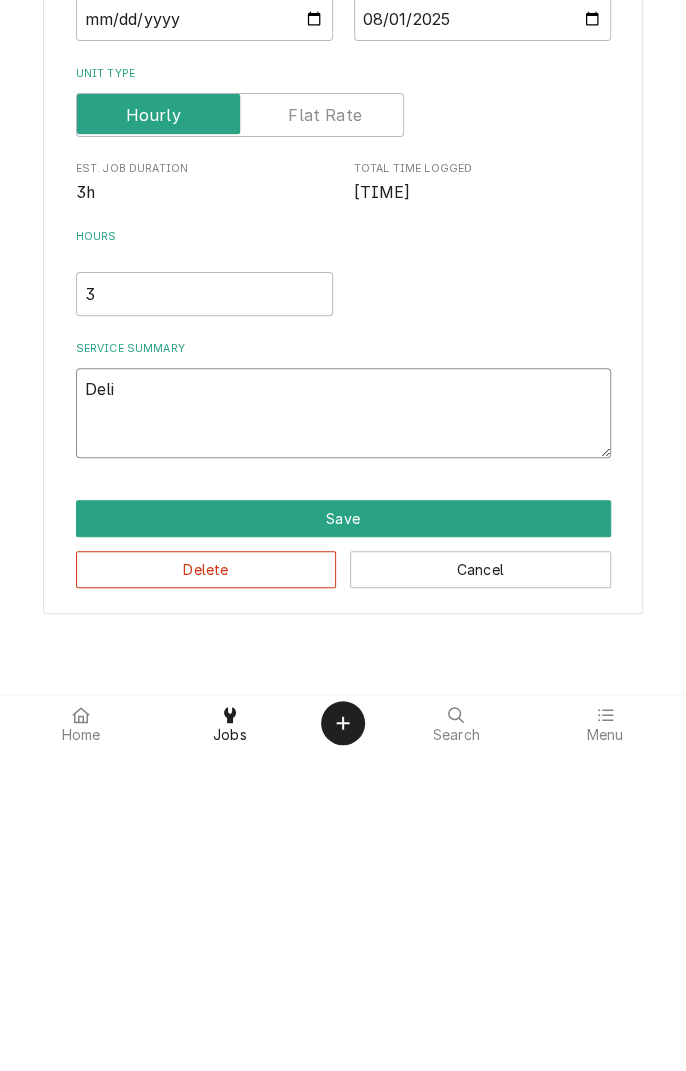 type on "x" 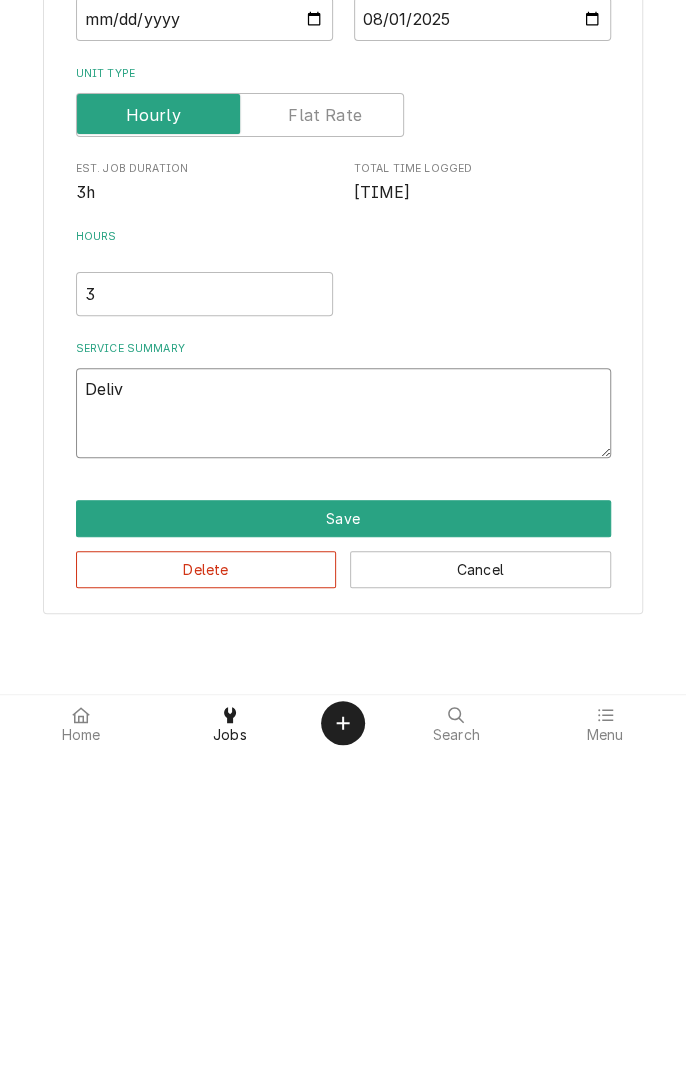 type on "x" 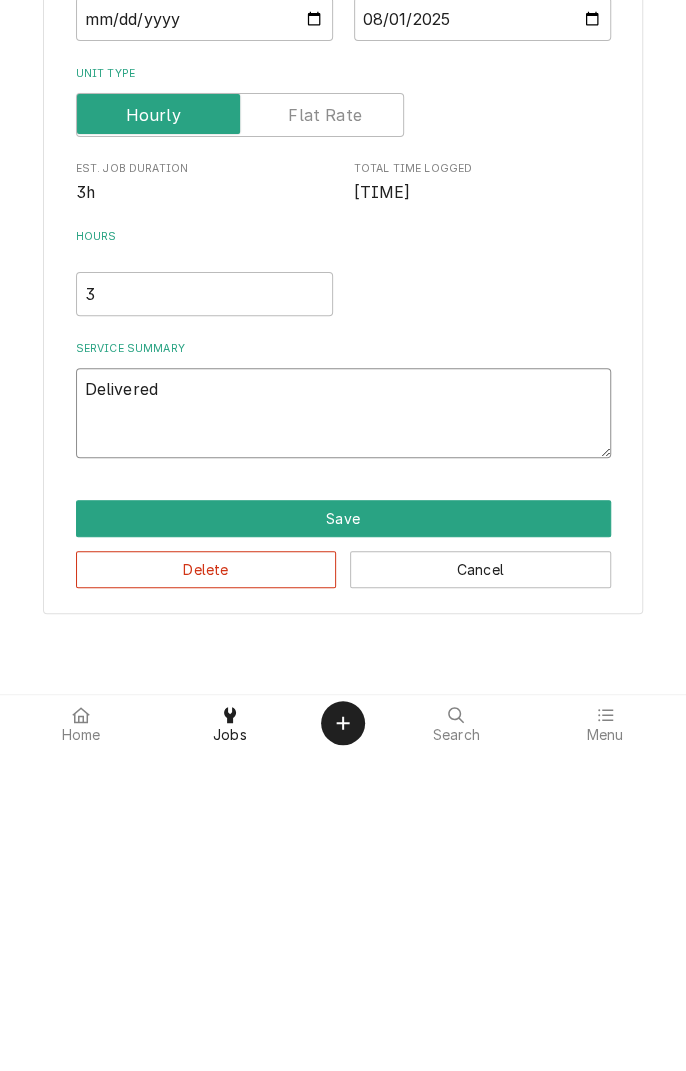 type on "x" 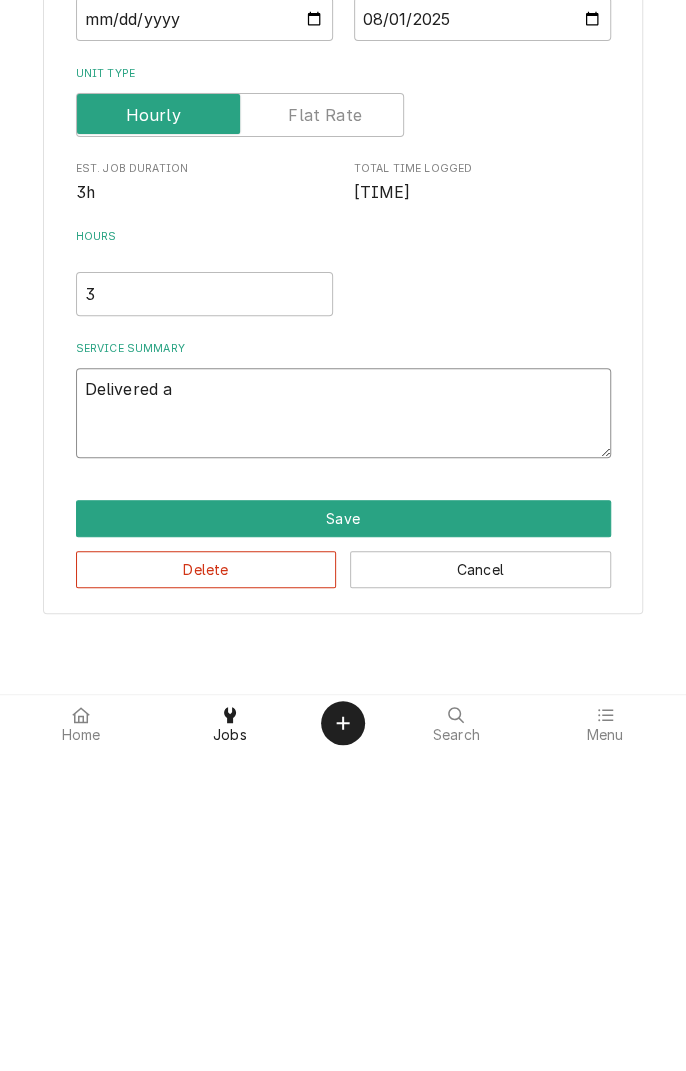 type on "x" 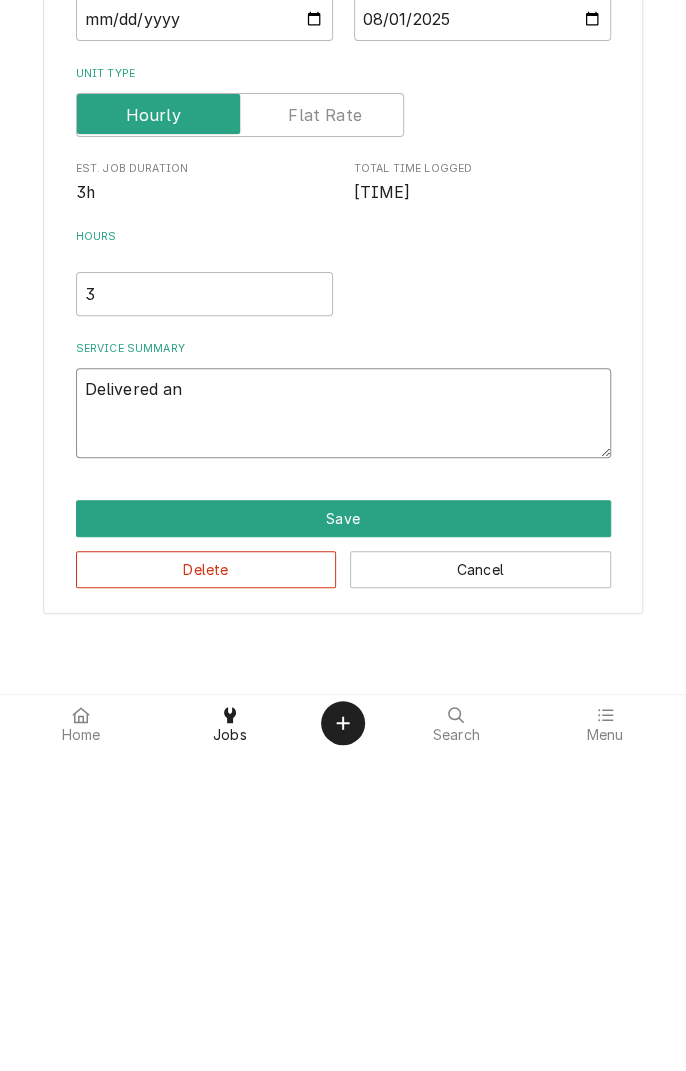 type on "x" 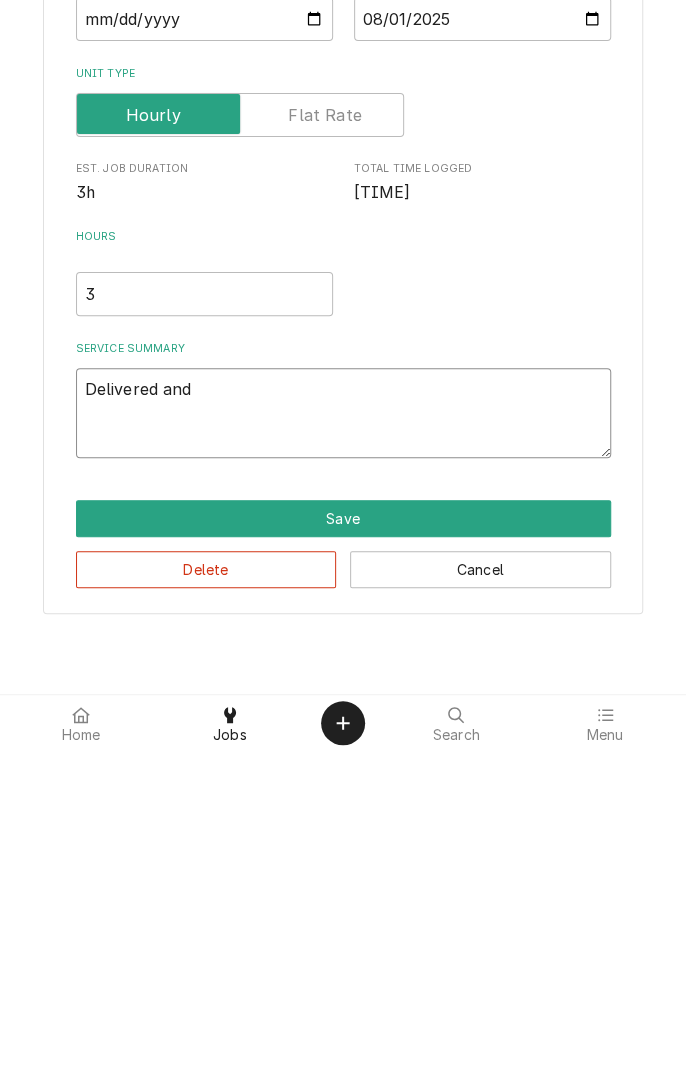 type on "x" 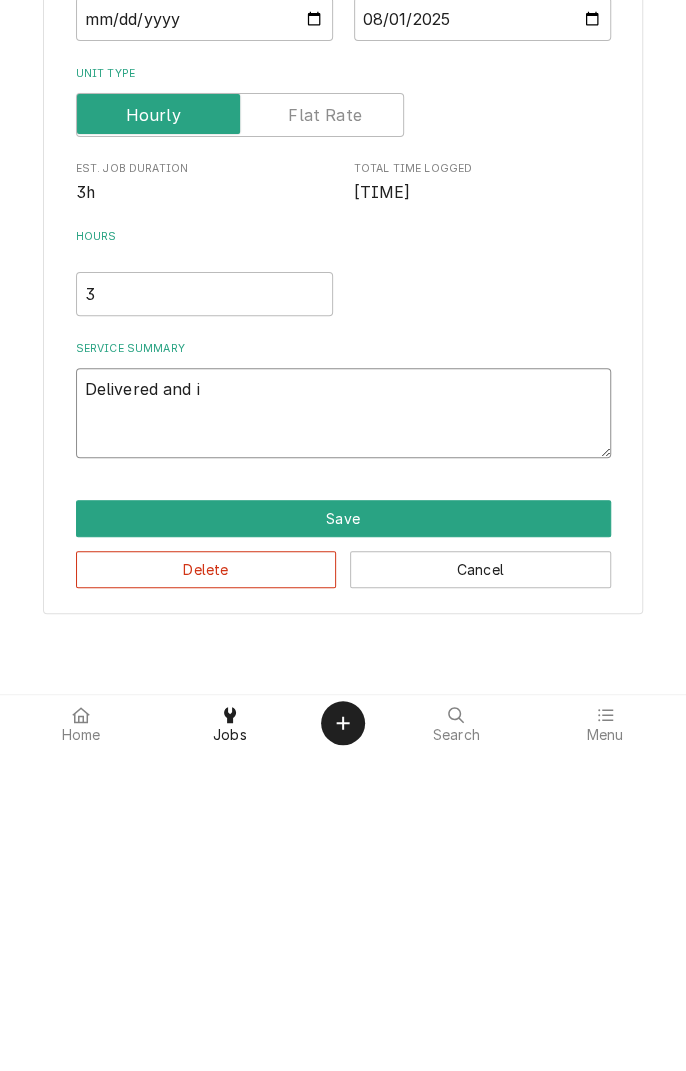 type on "x" 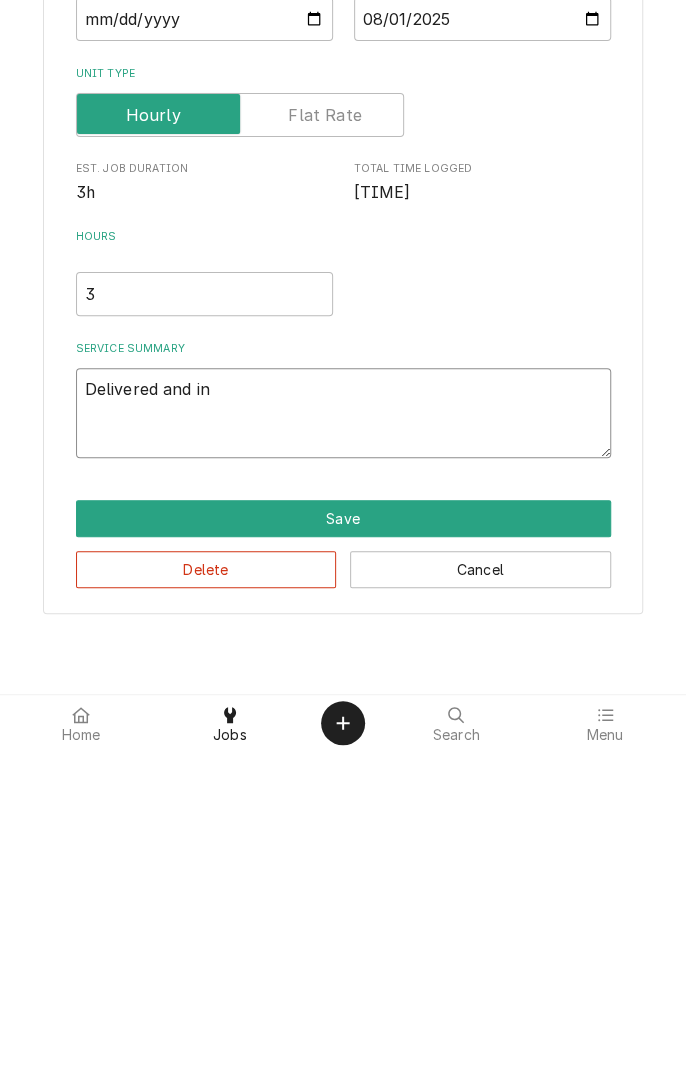 type on "x" 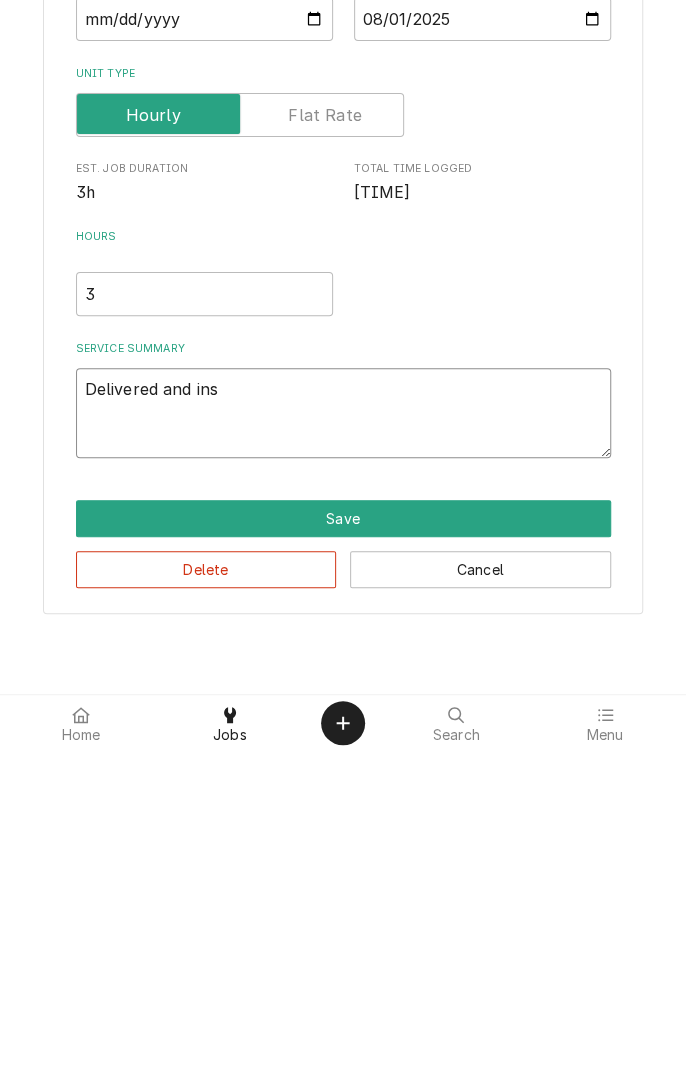 type on "x" 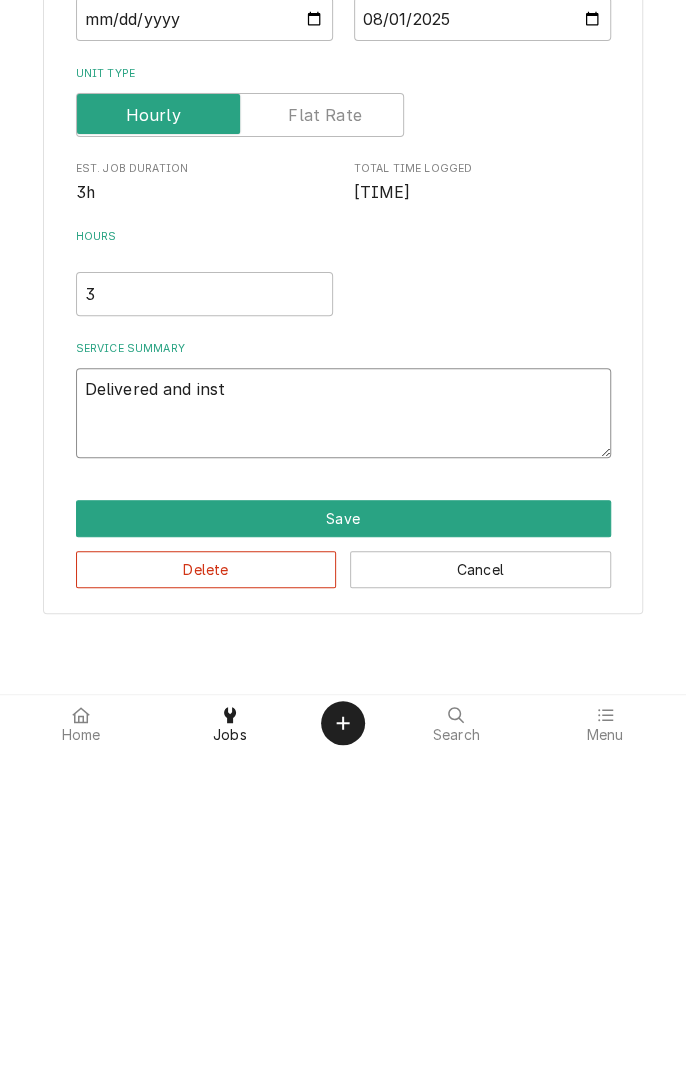 type on "x" 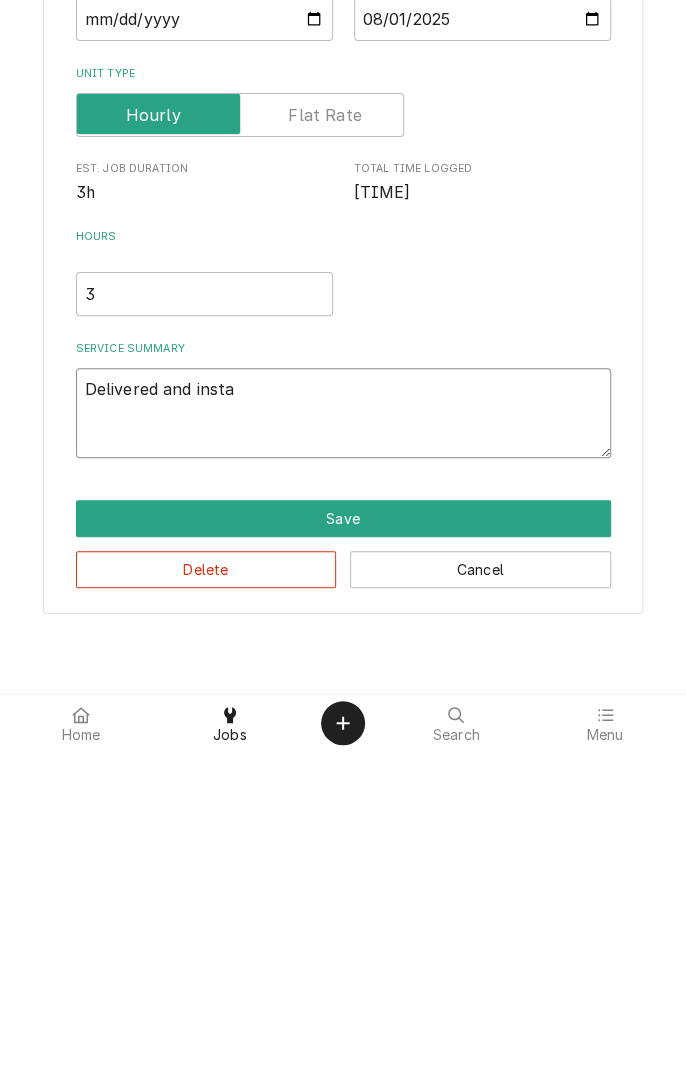 type on "x" 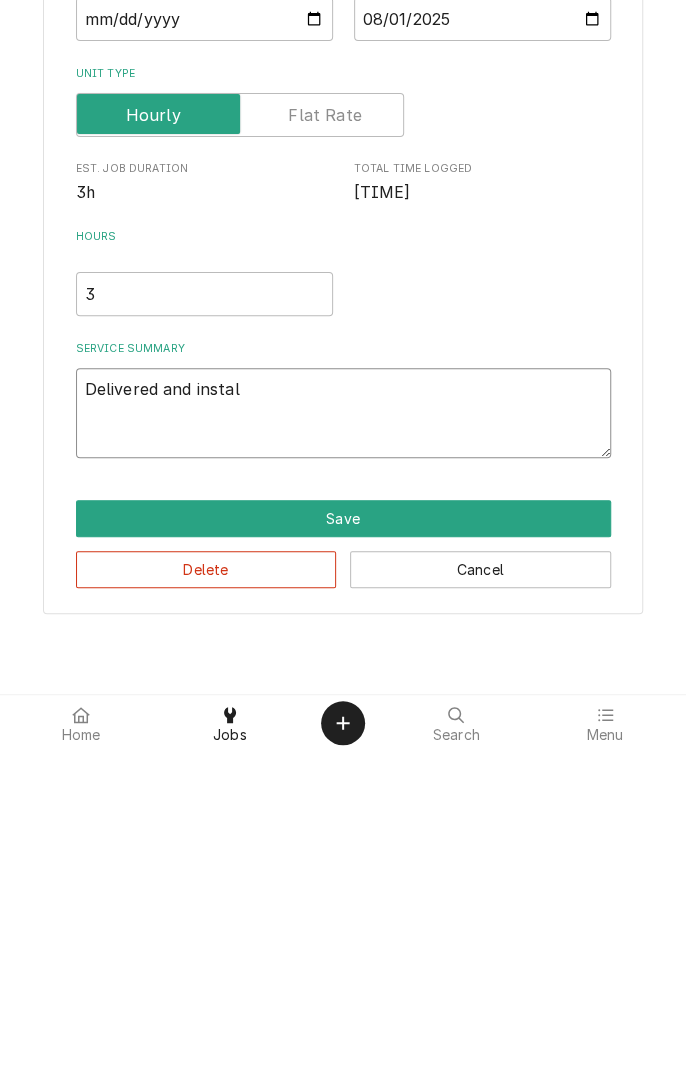 type on "x" 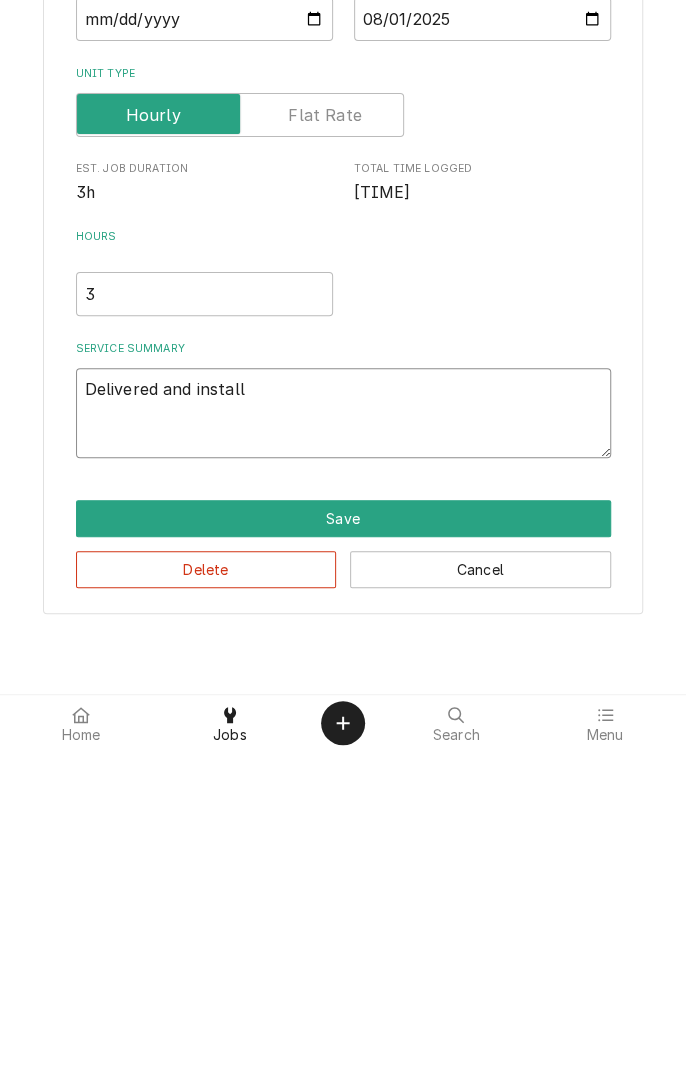 type on "x" 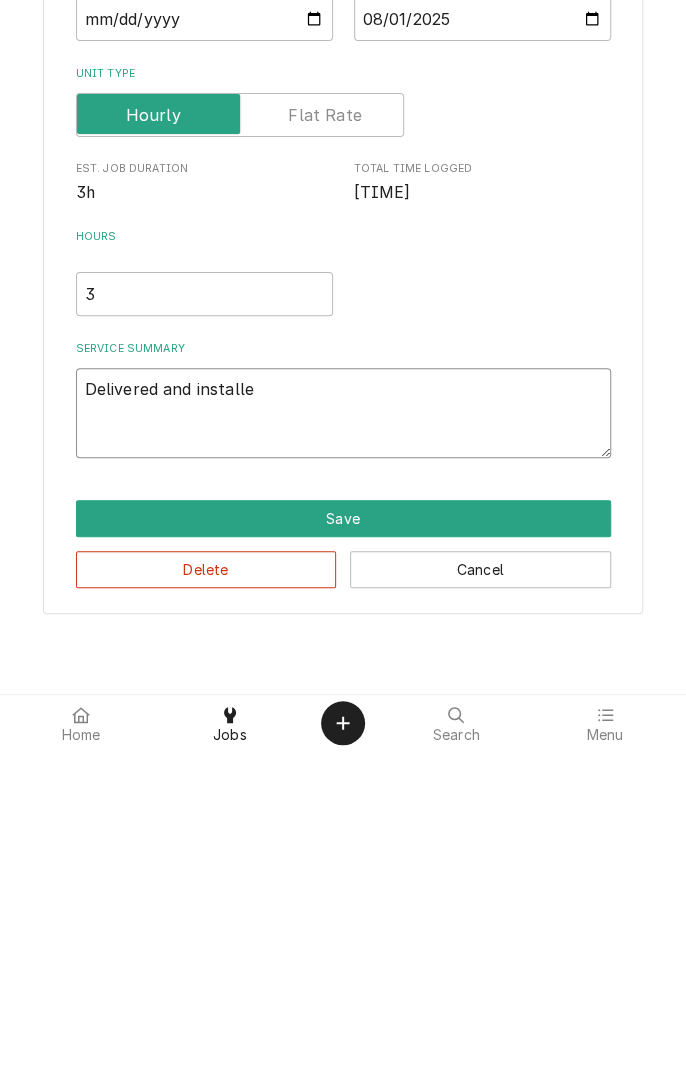 type on "x" 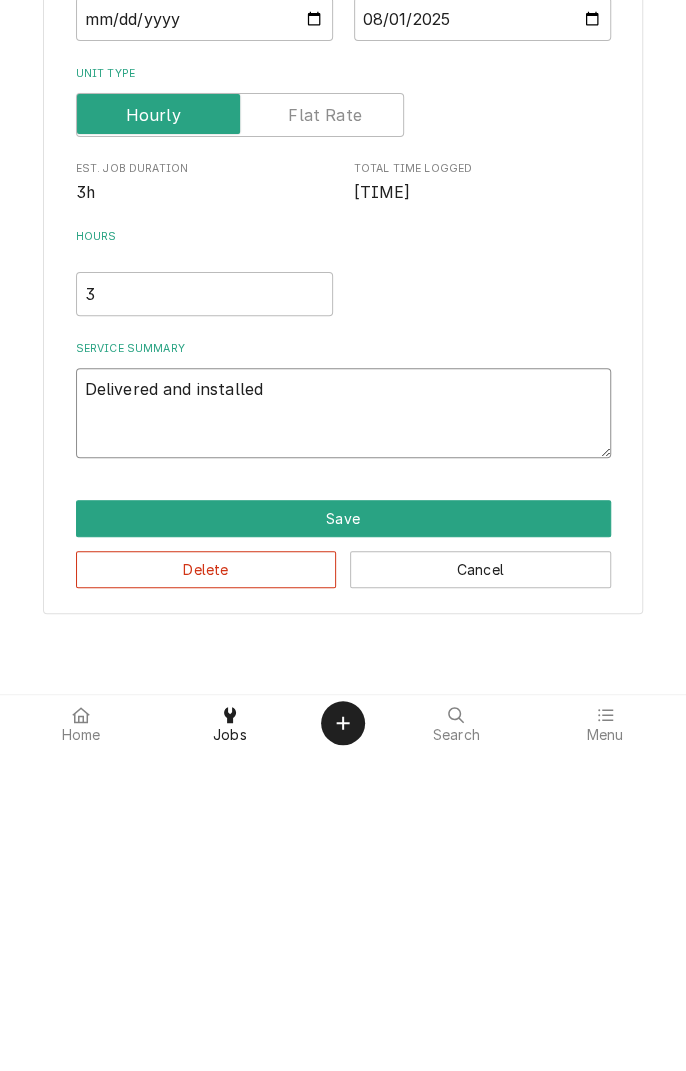 type on "x" 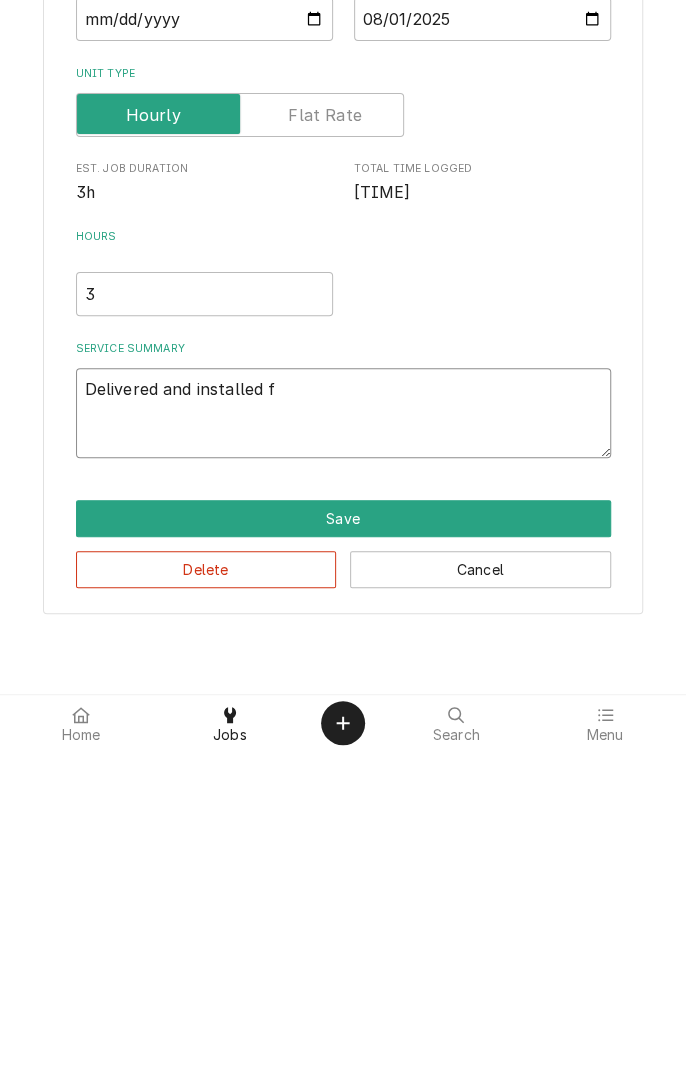 type on "x" 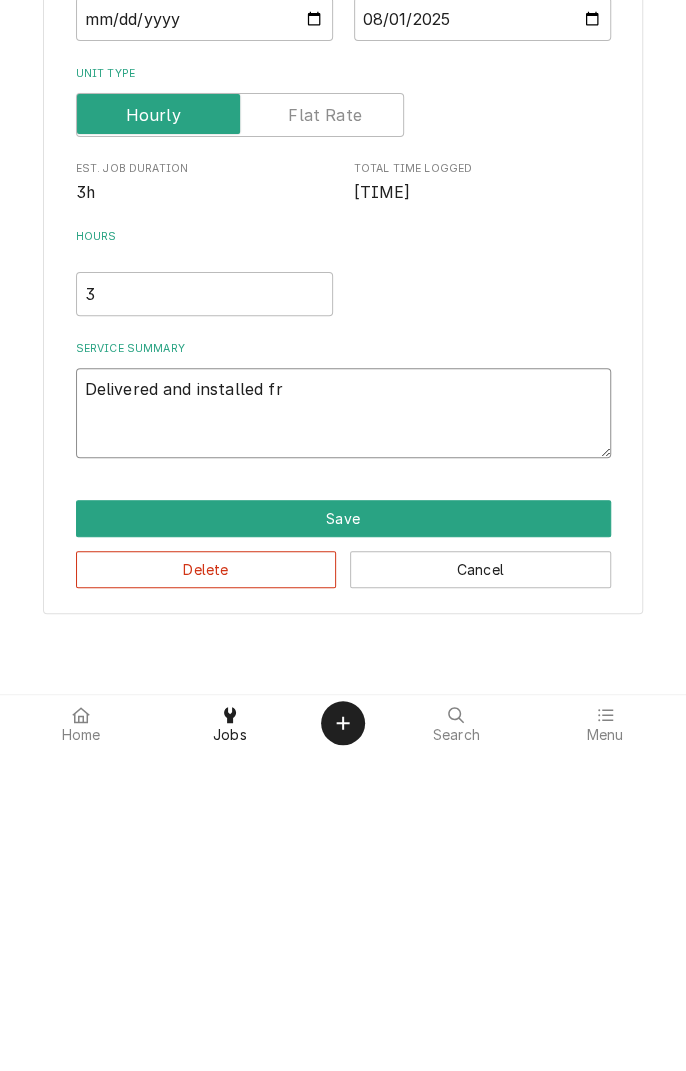 type on "x" 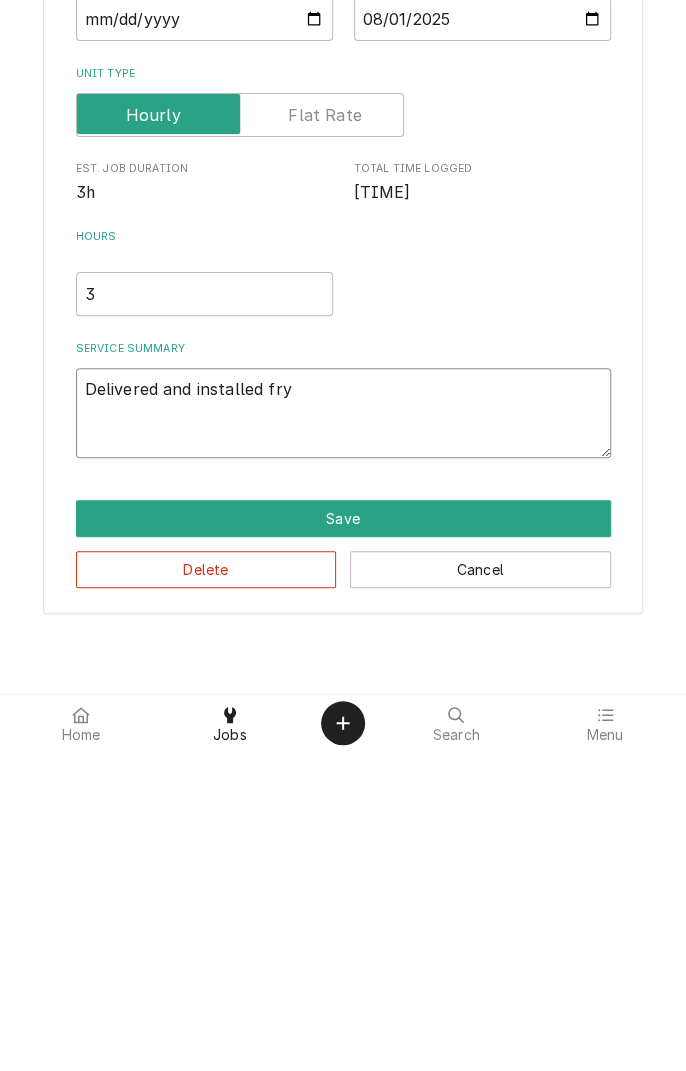 type on "x" 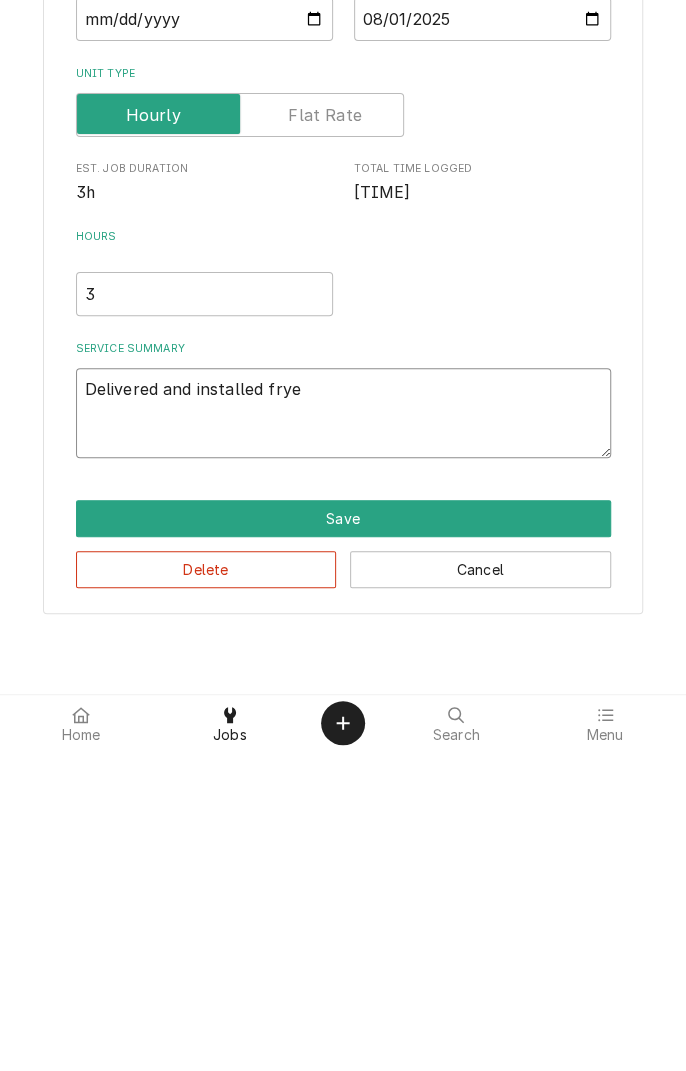 type on "x" 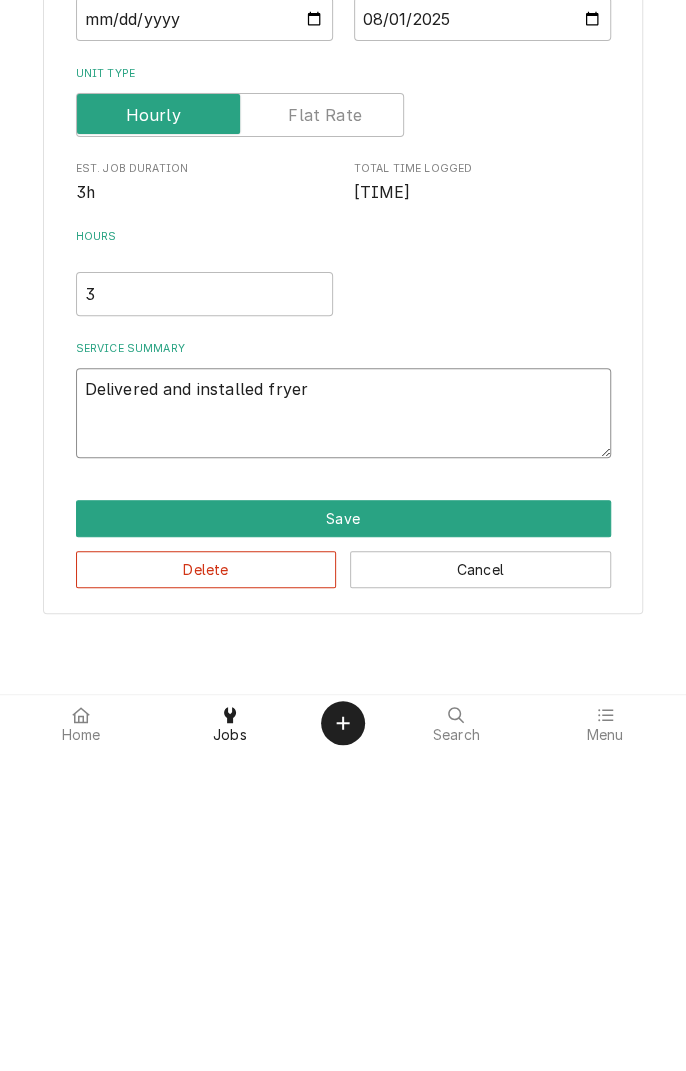 type on "x" 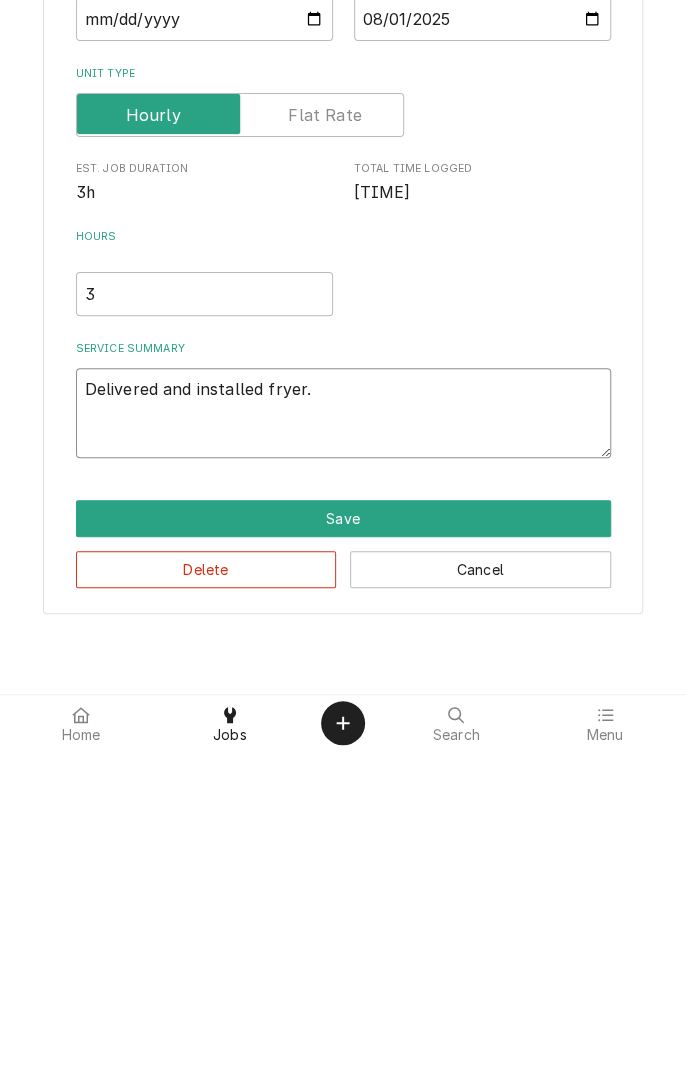 type on "x" 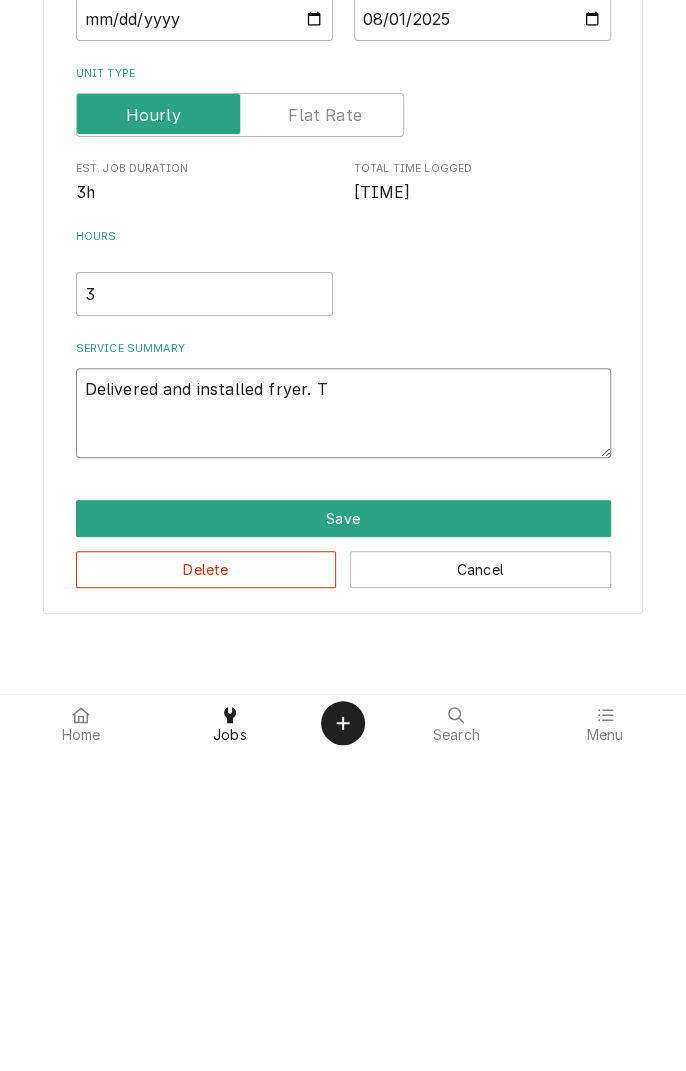 type on "Delivered and installed fryer. Te" 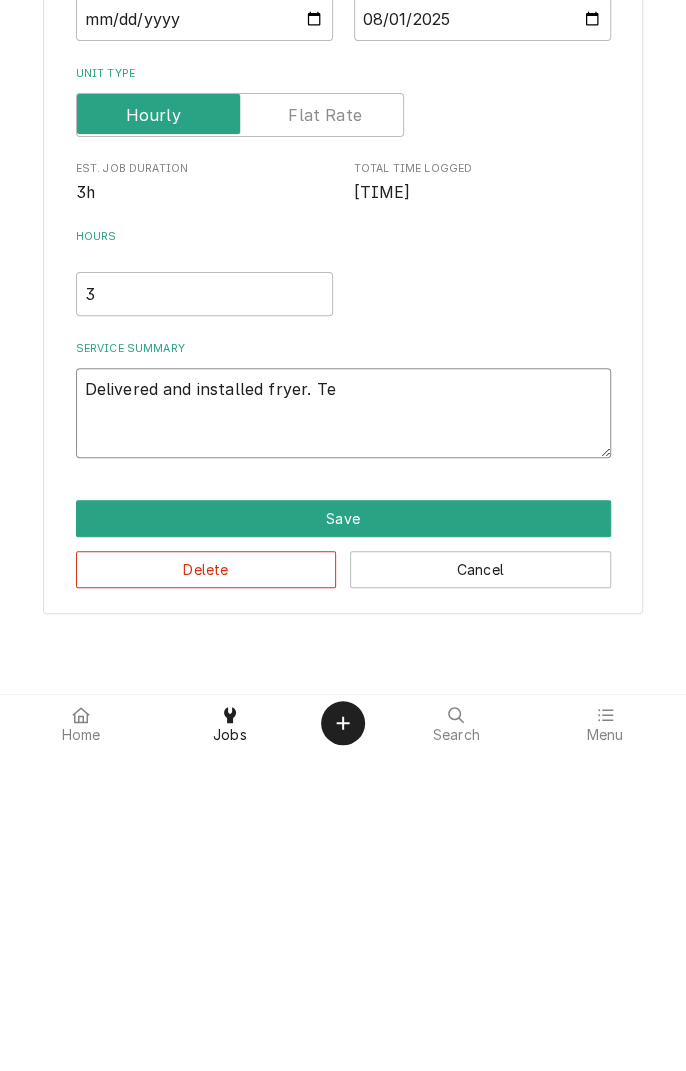 type on "x" 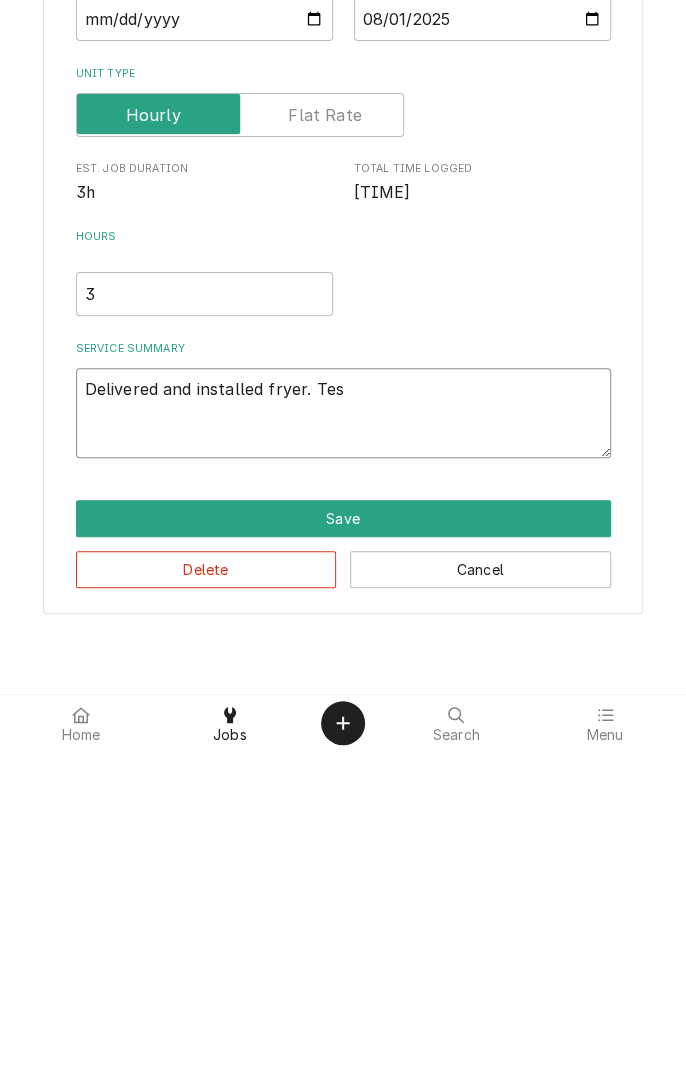 type on "x" 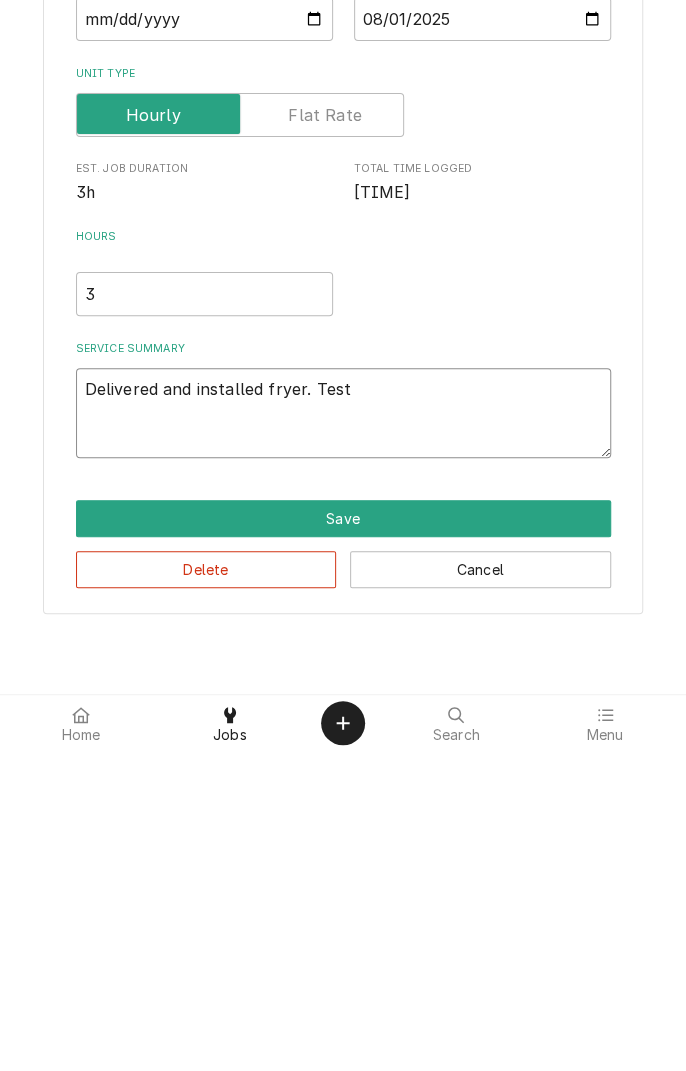 type on "x" 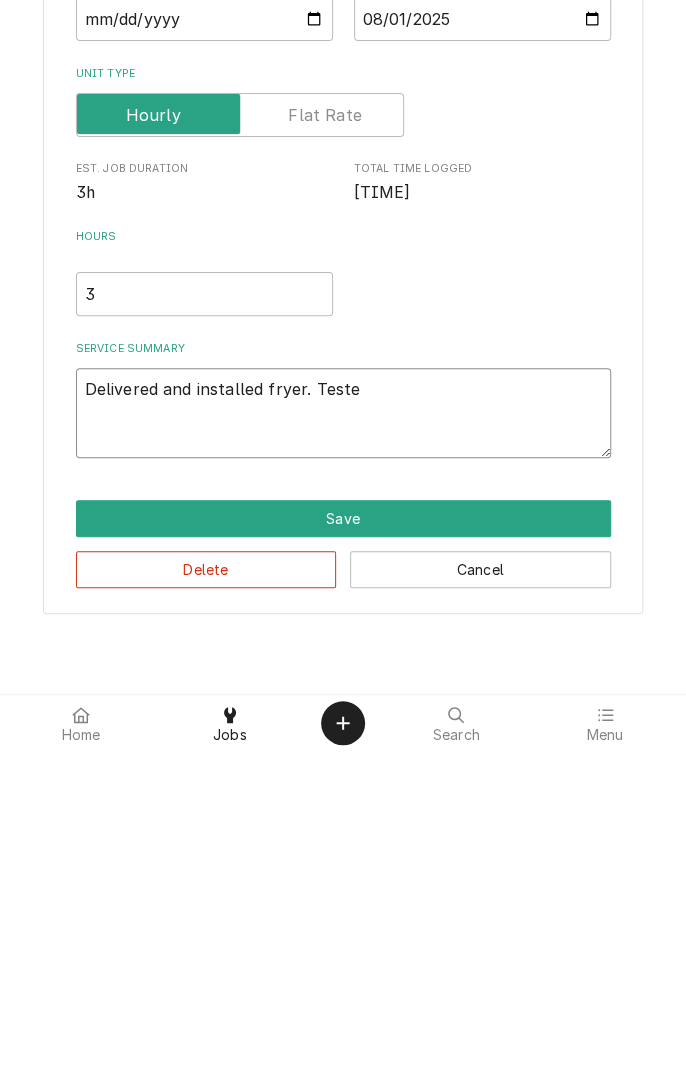 type on "x" 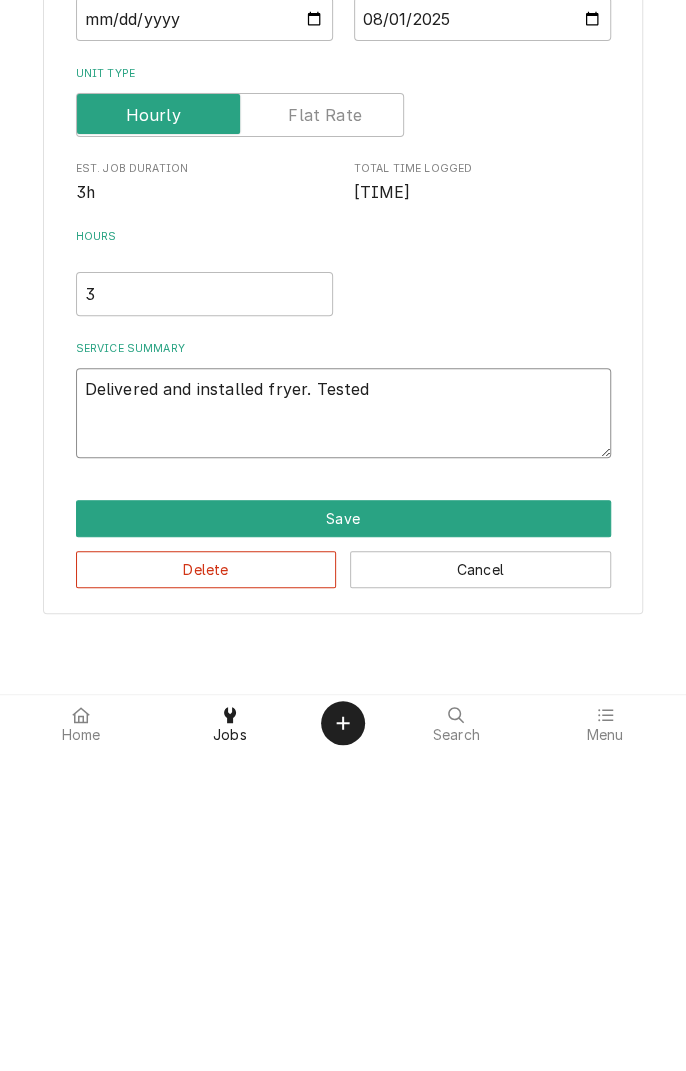 type on "x" 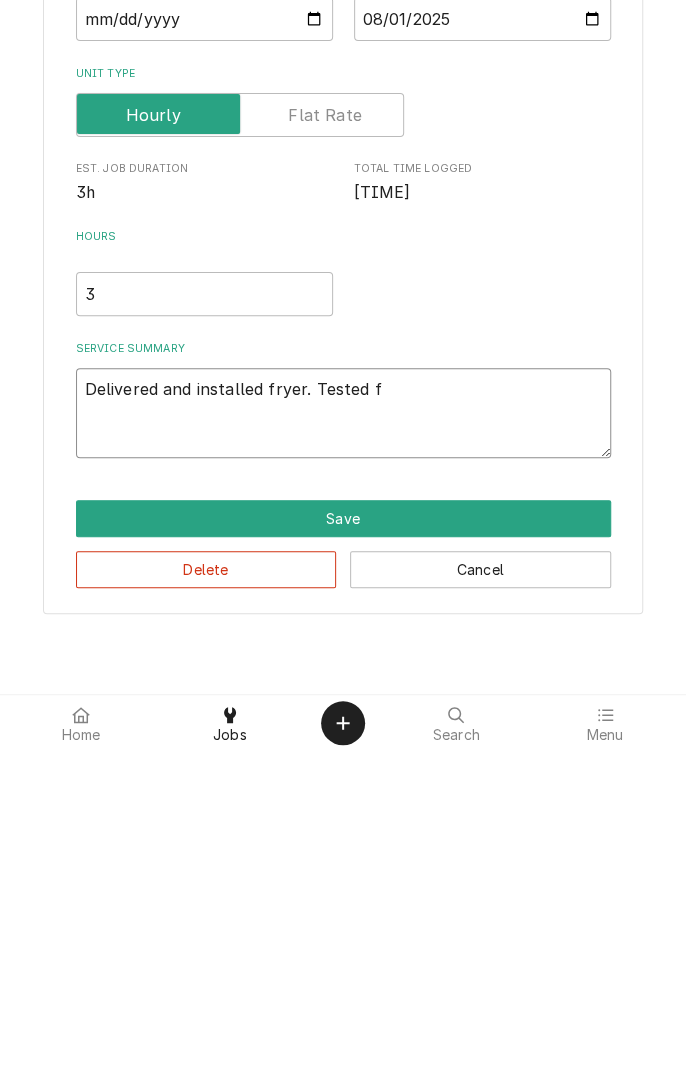 type on "x" 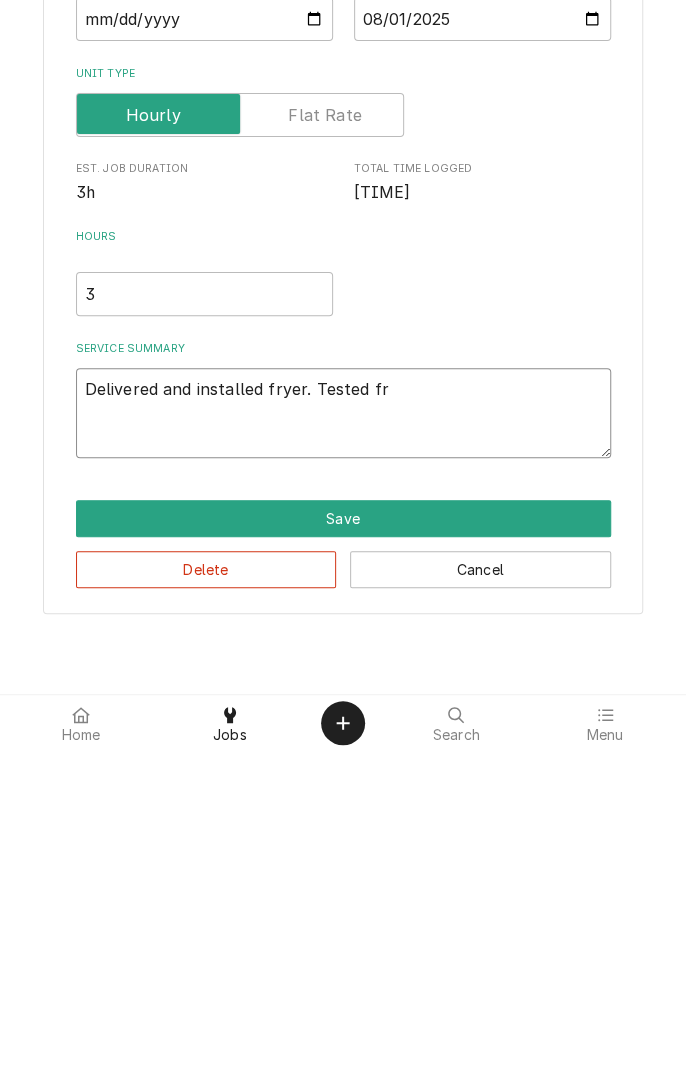 type on "x" 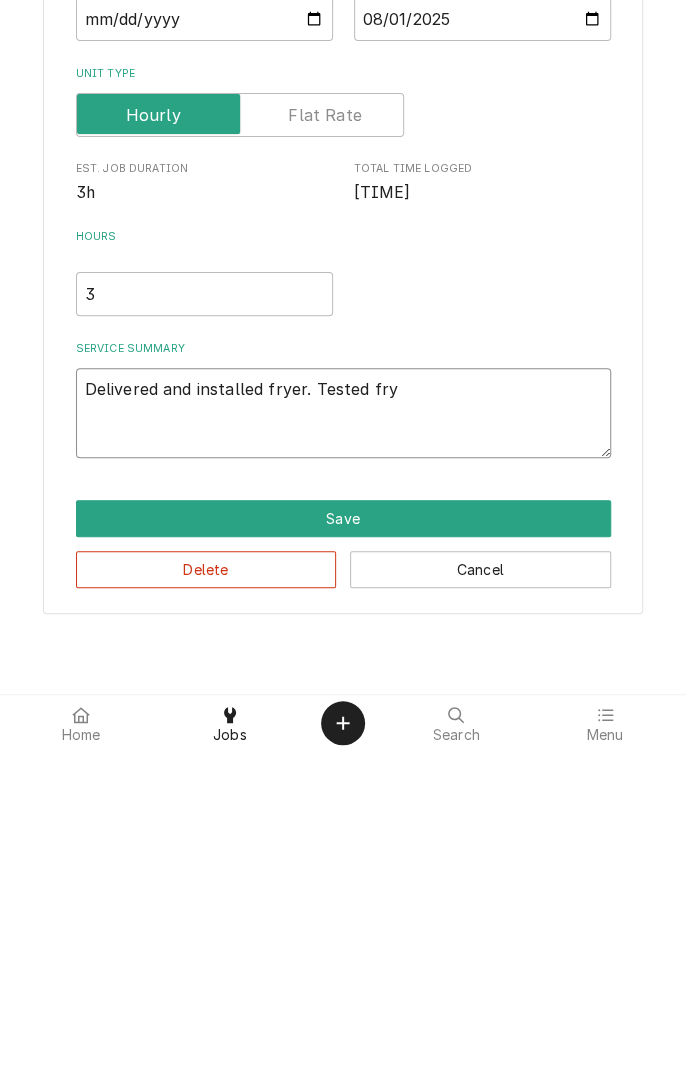 type on "x" 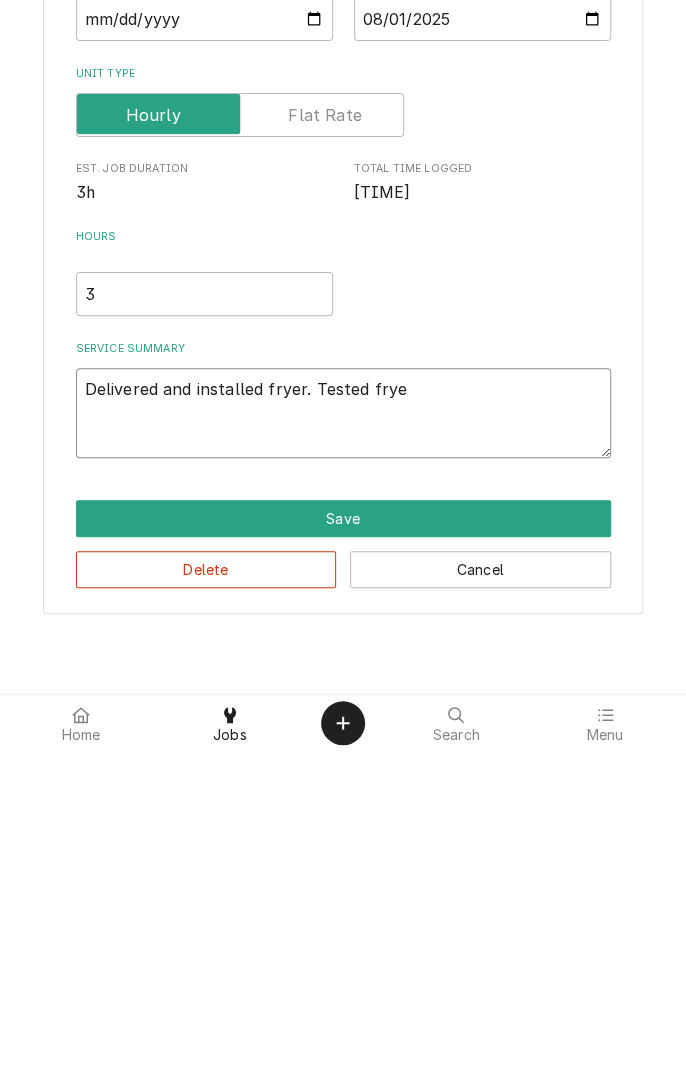 type on "x" 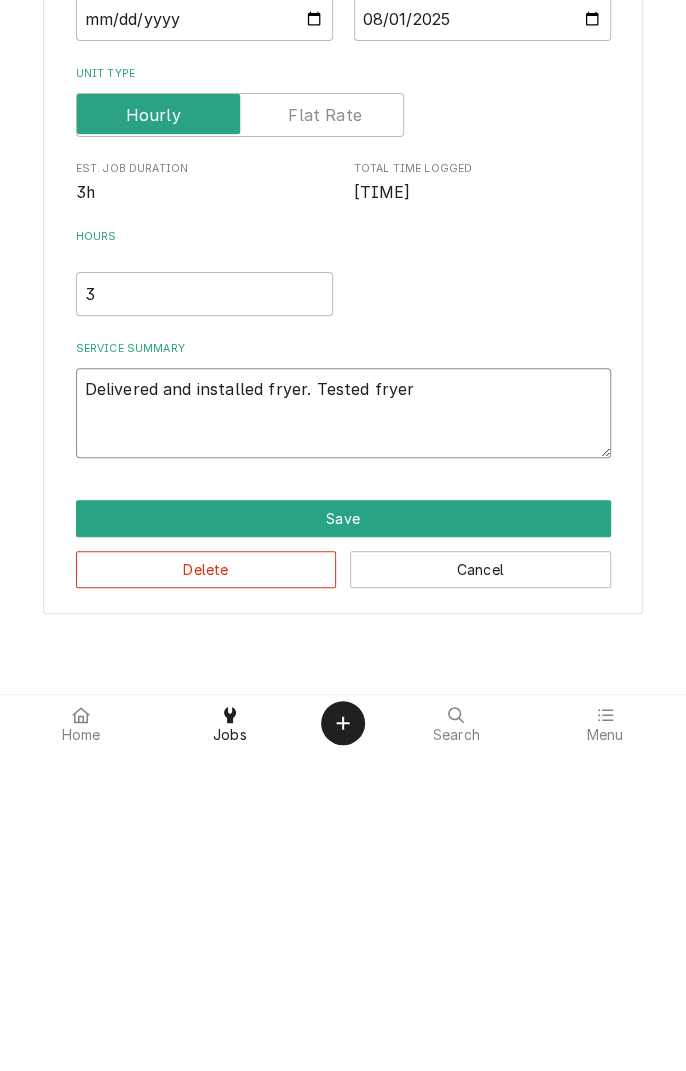 type on "x" 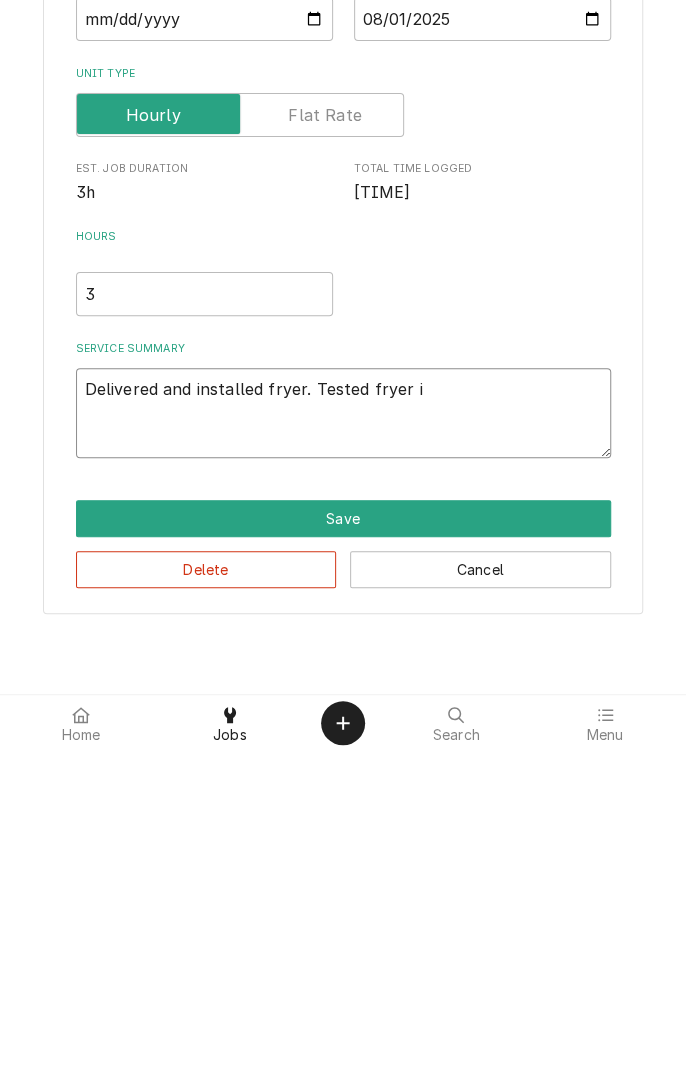 type on "x" 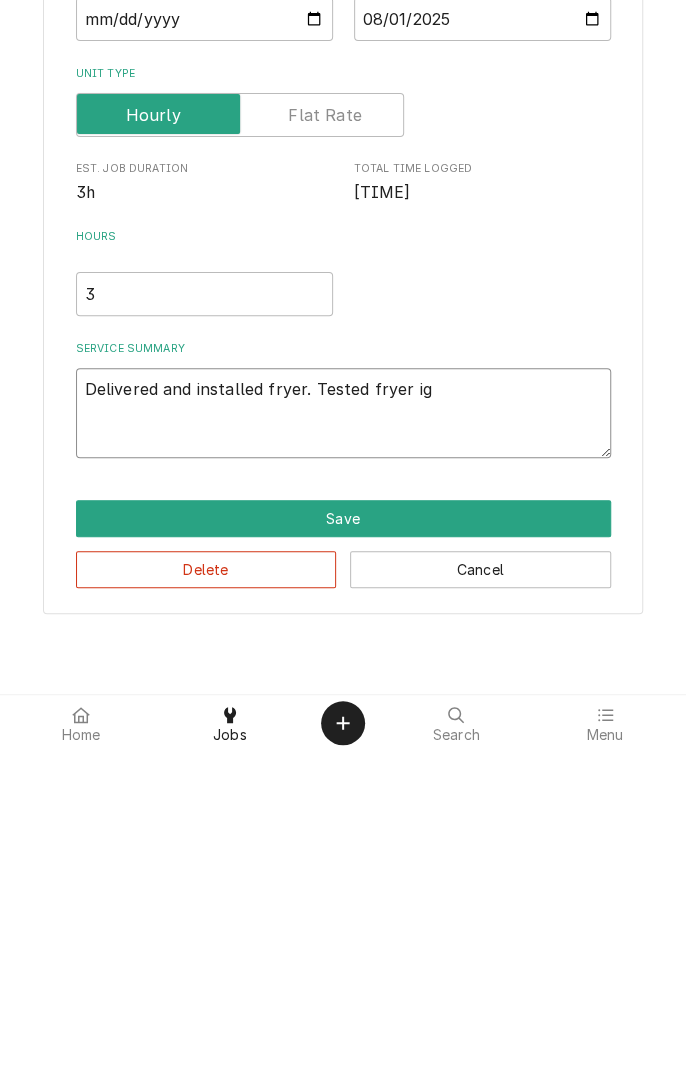 type on "x" 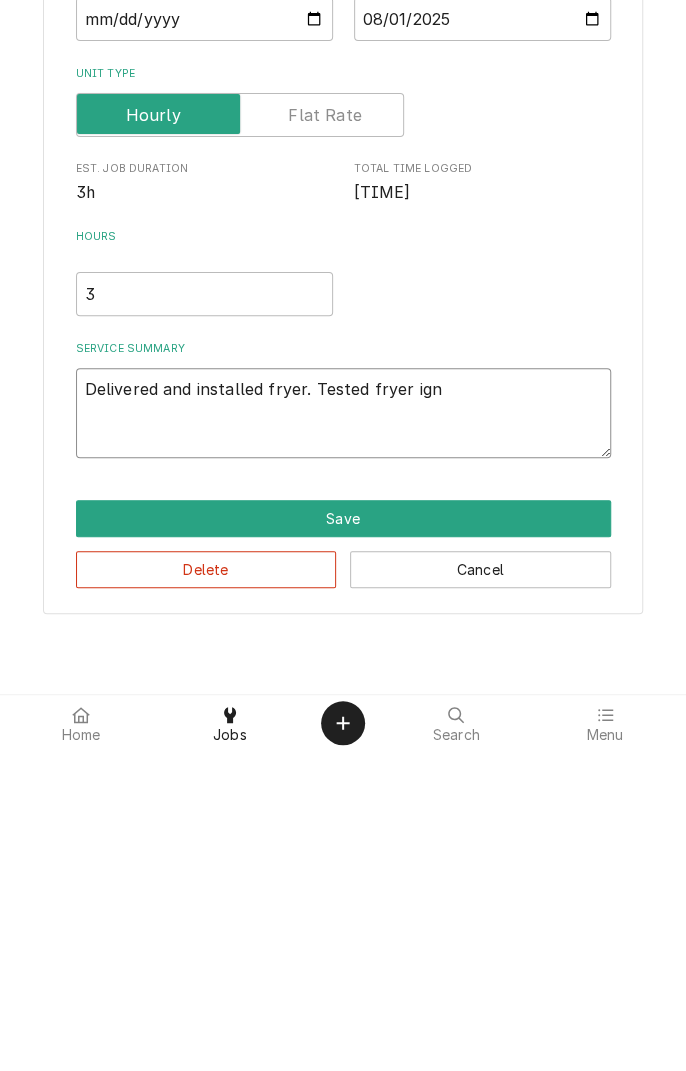 type on "x" 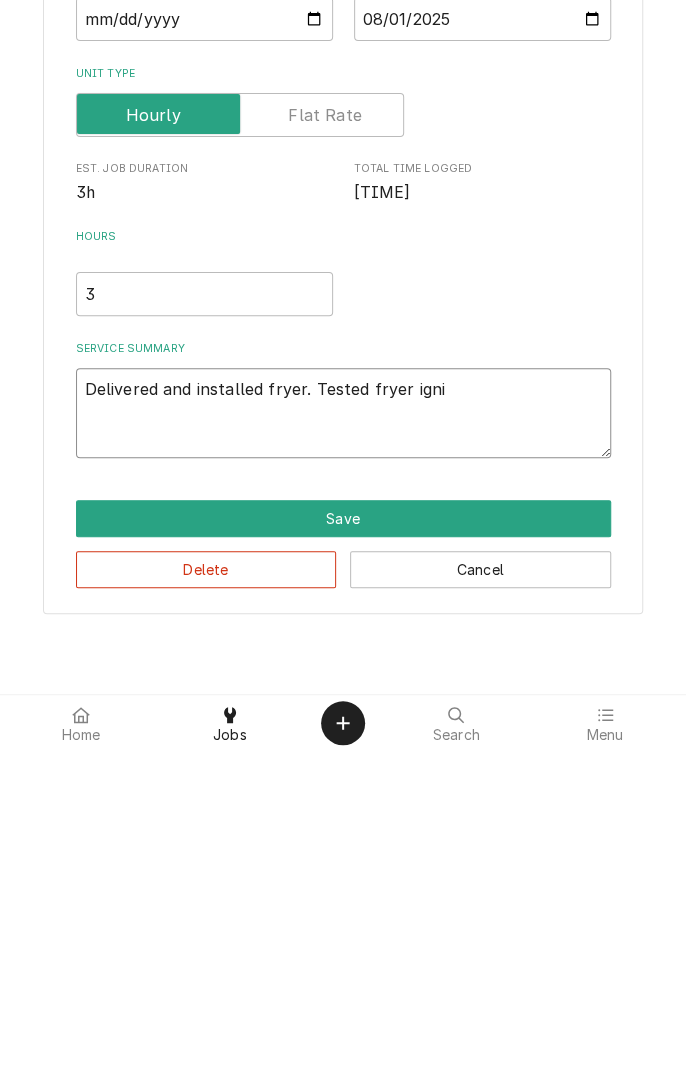type on "x" 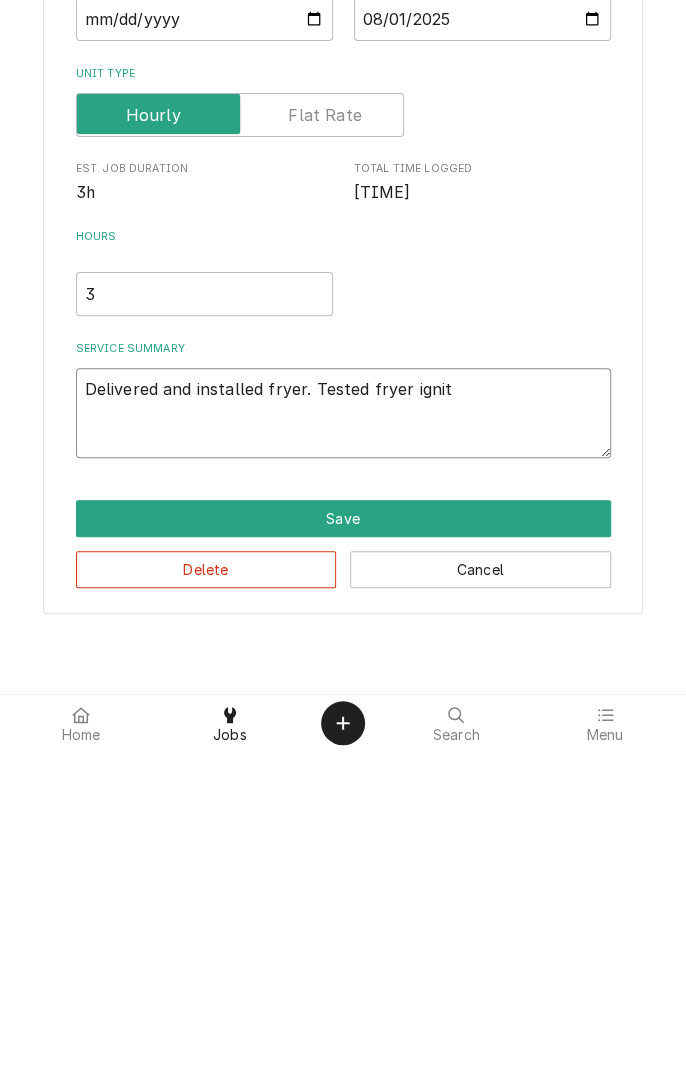 type on "x" 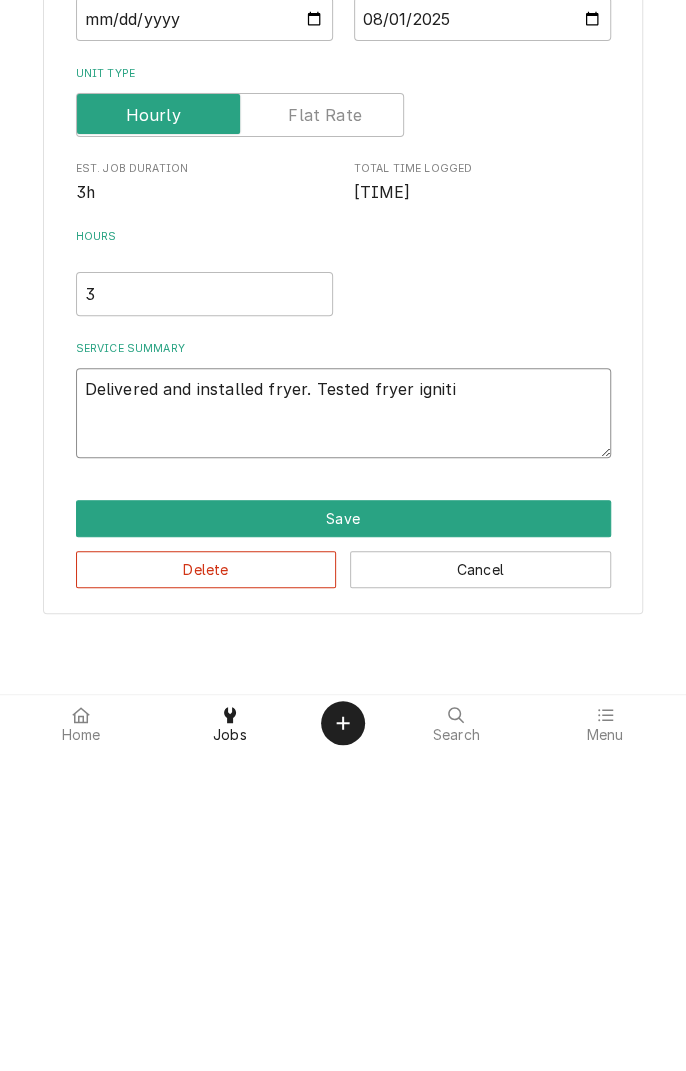 type on "x" 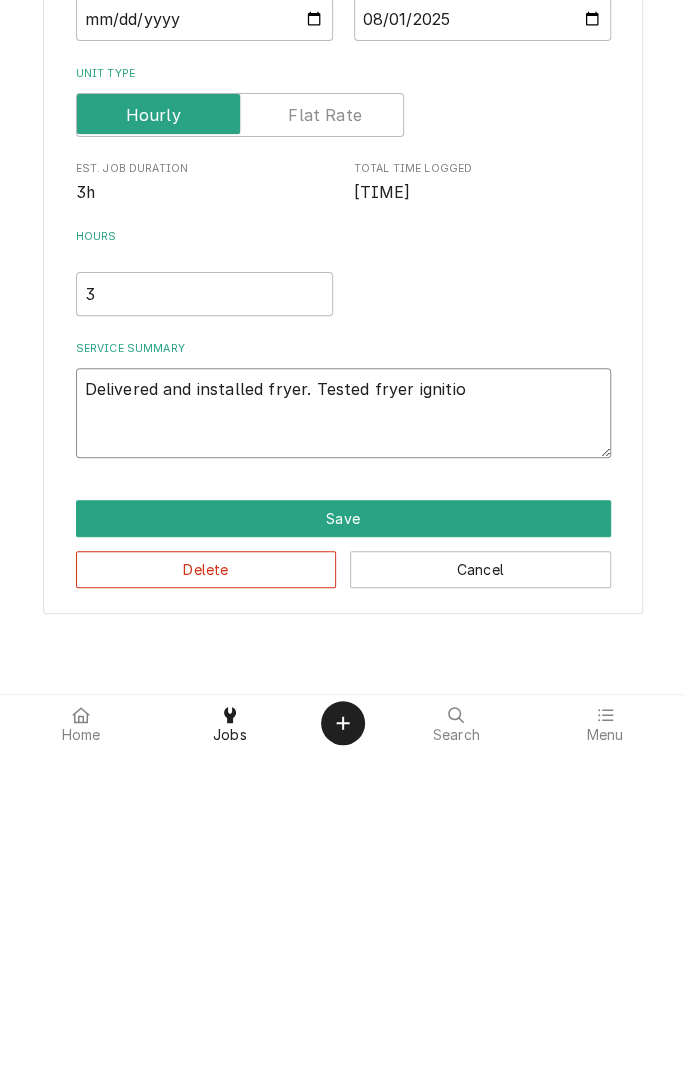 type on "x" 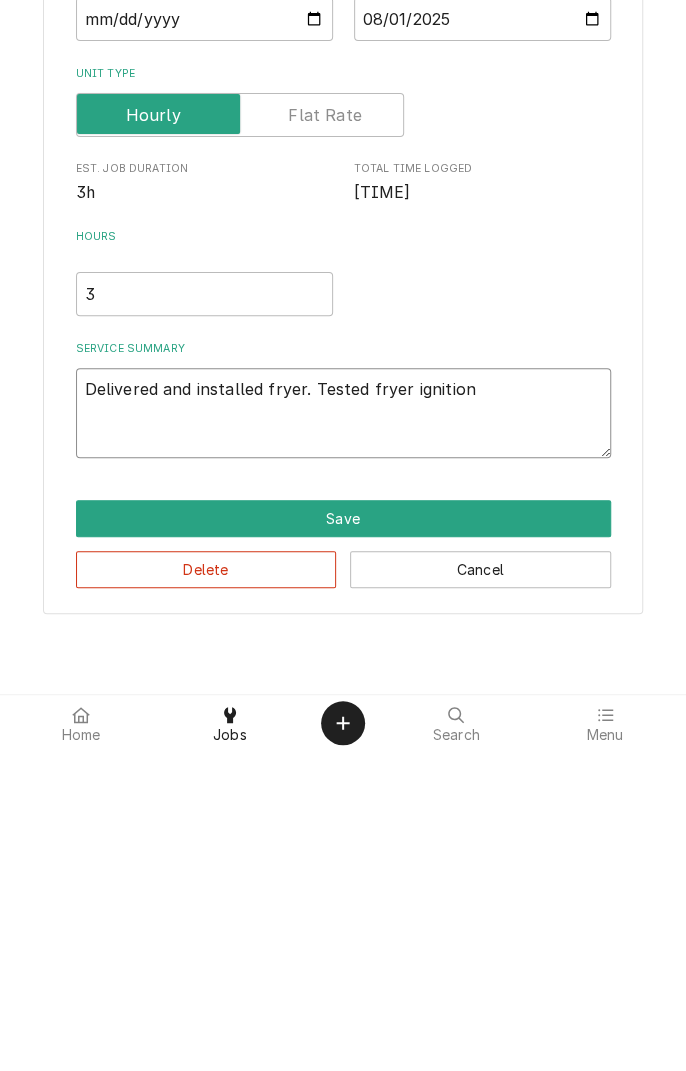 type on "x" 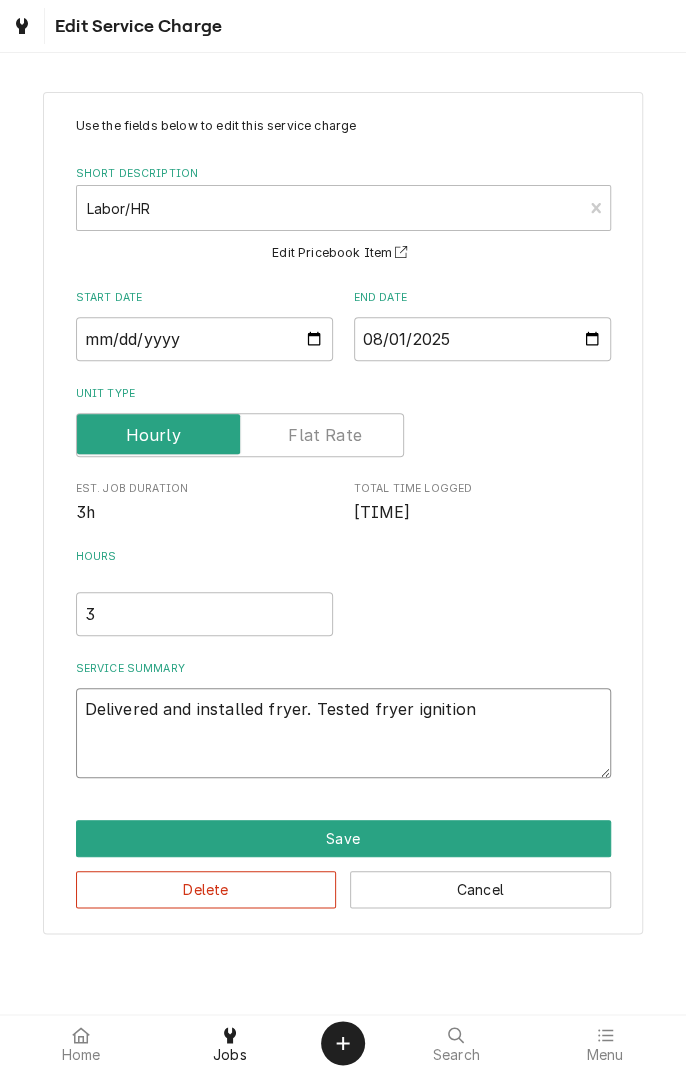 click on "Delivered and installed fryer. Tested fryer ignition" at bounding box center [343, 733] 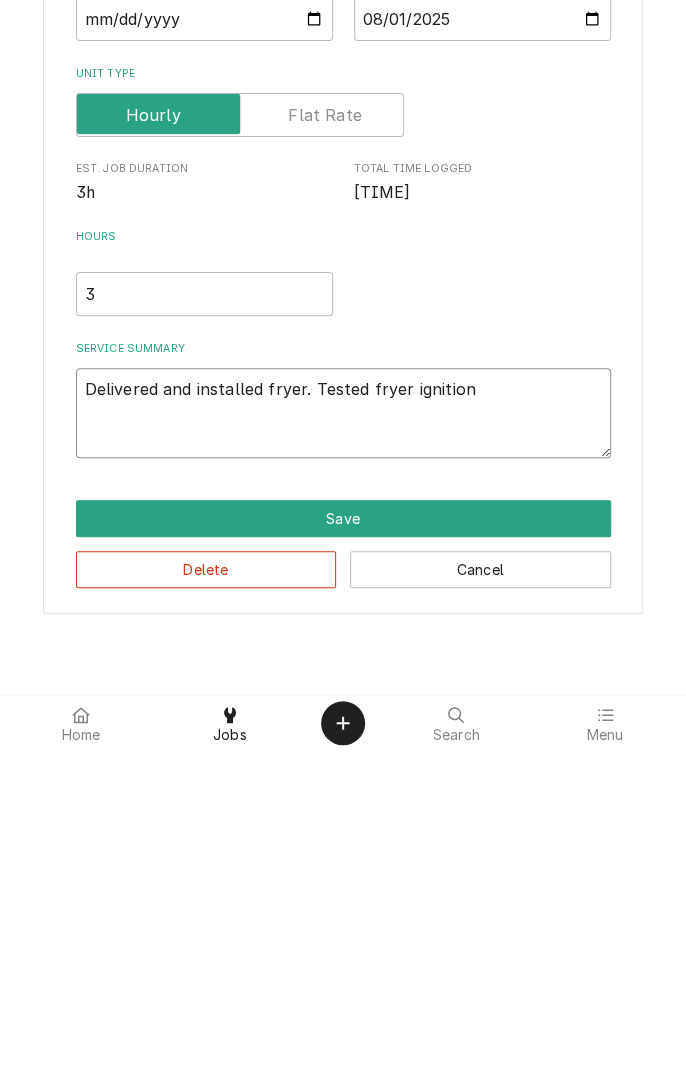 type on "Delivered and installed fryer. Tested fryer ignition i" 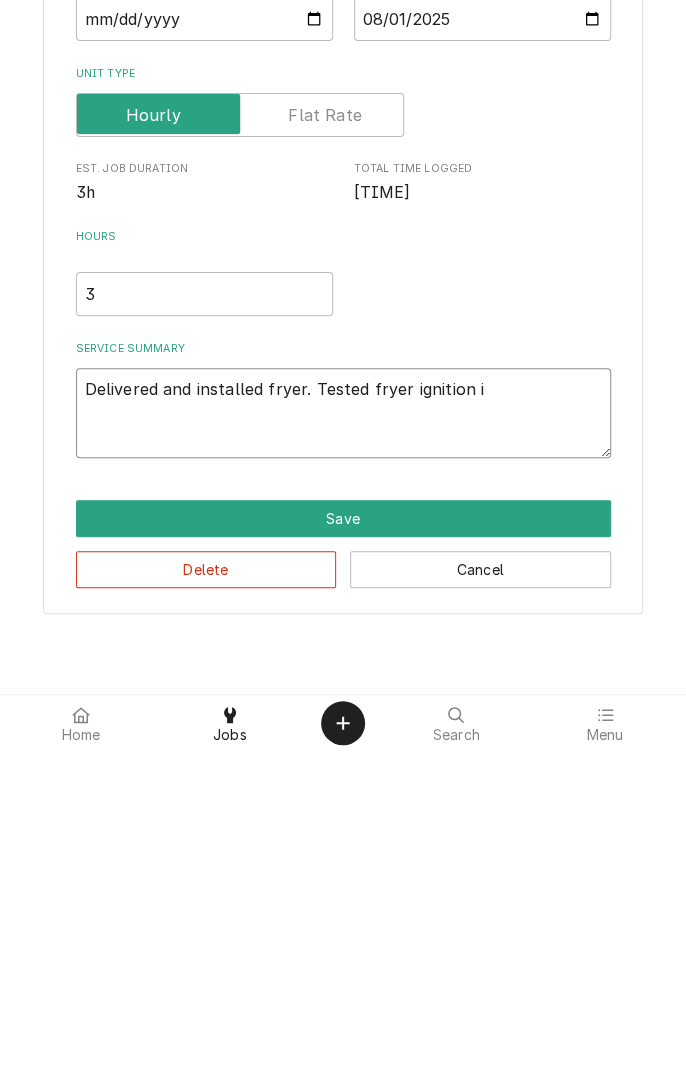 type on "x" 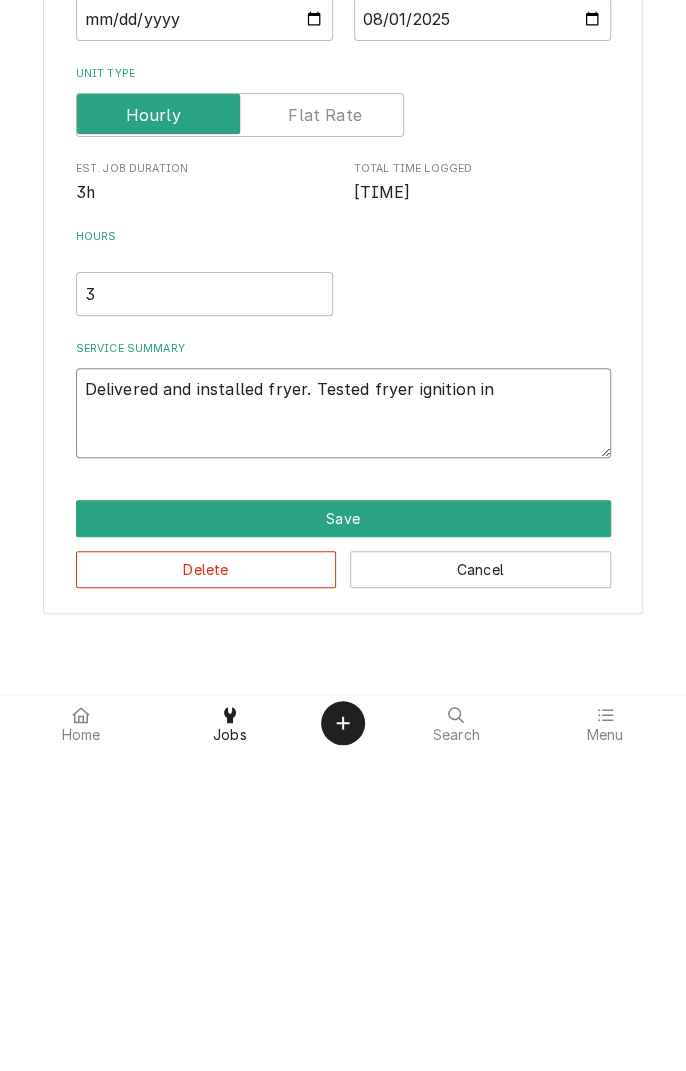 type on "x" 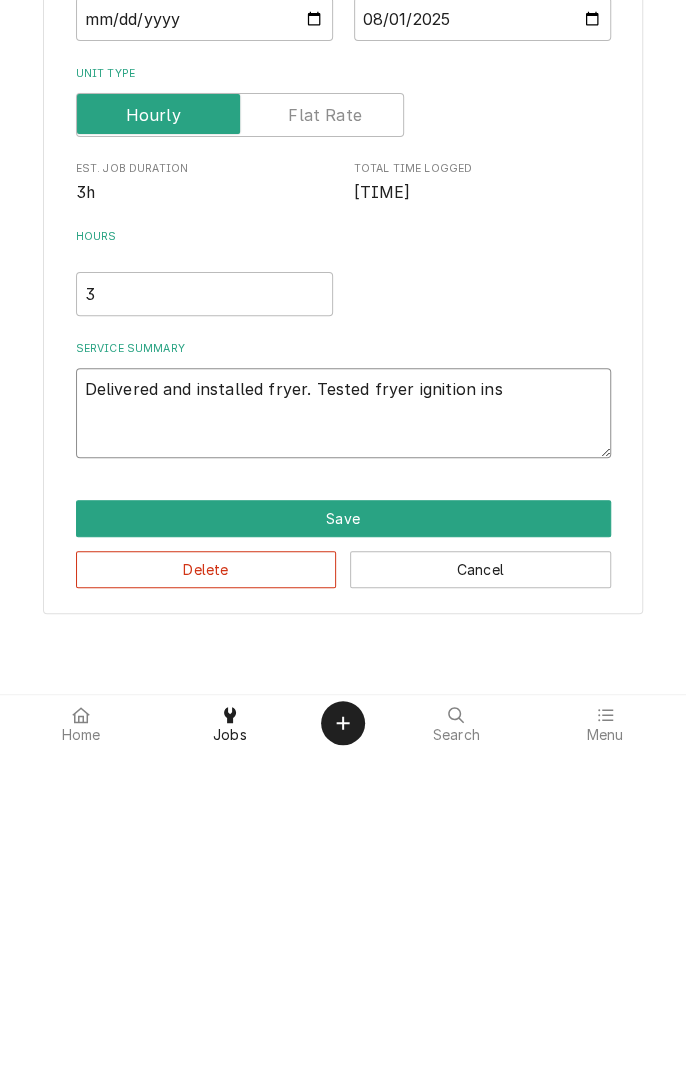 type on "x" 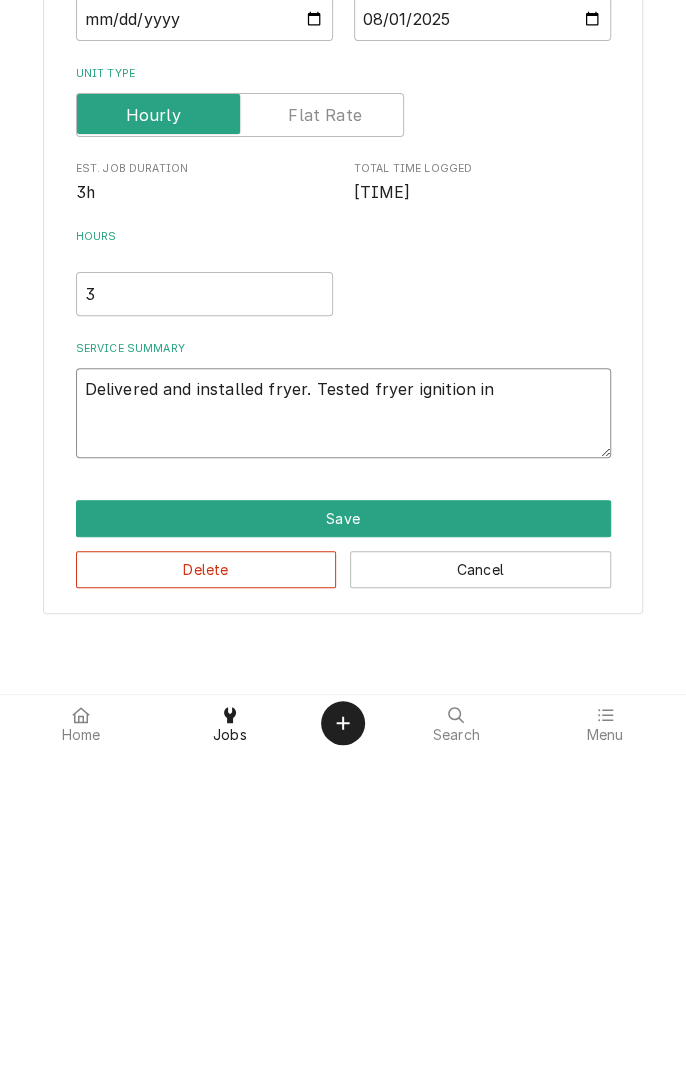 type on "x" 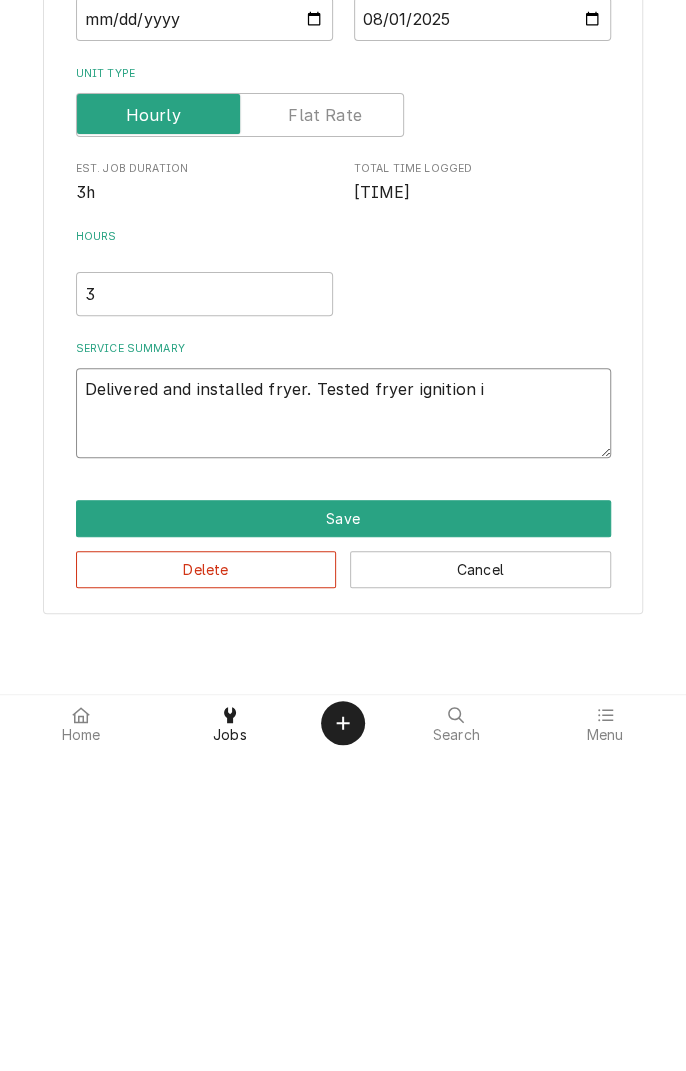 type on "x" 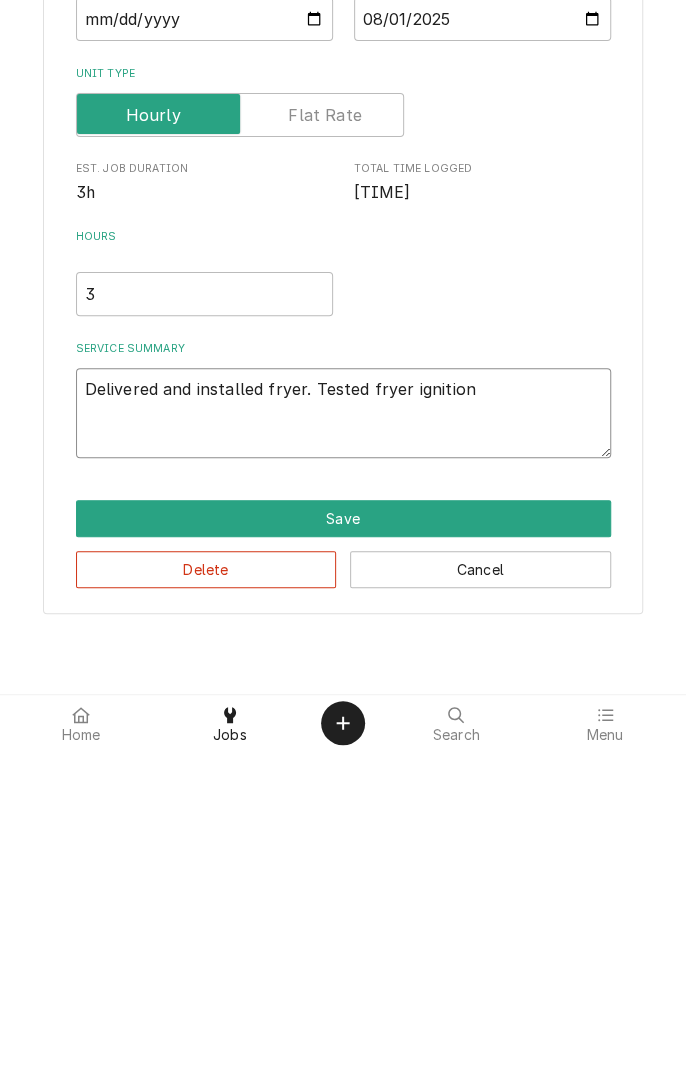 type on "x" 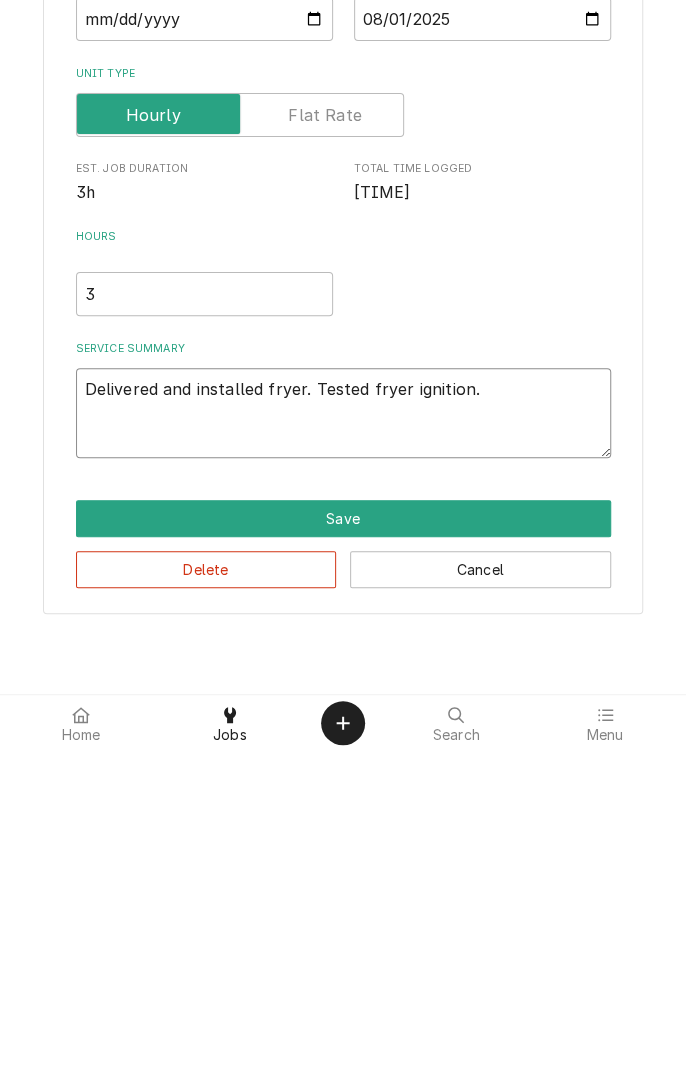 type on "x" 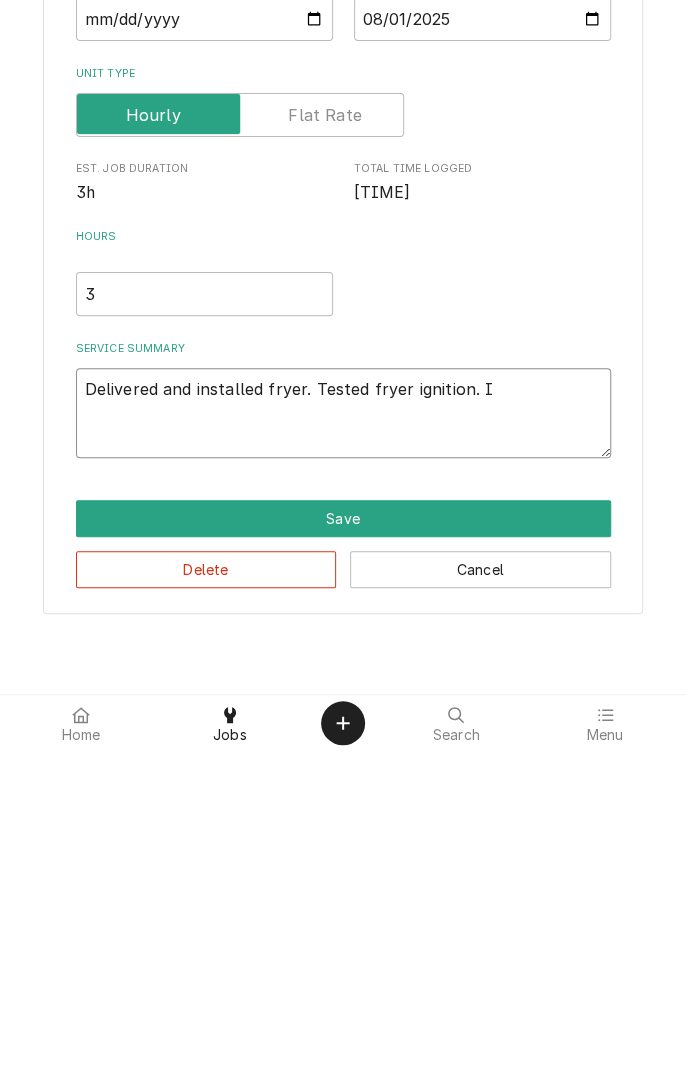 type on "x" 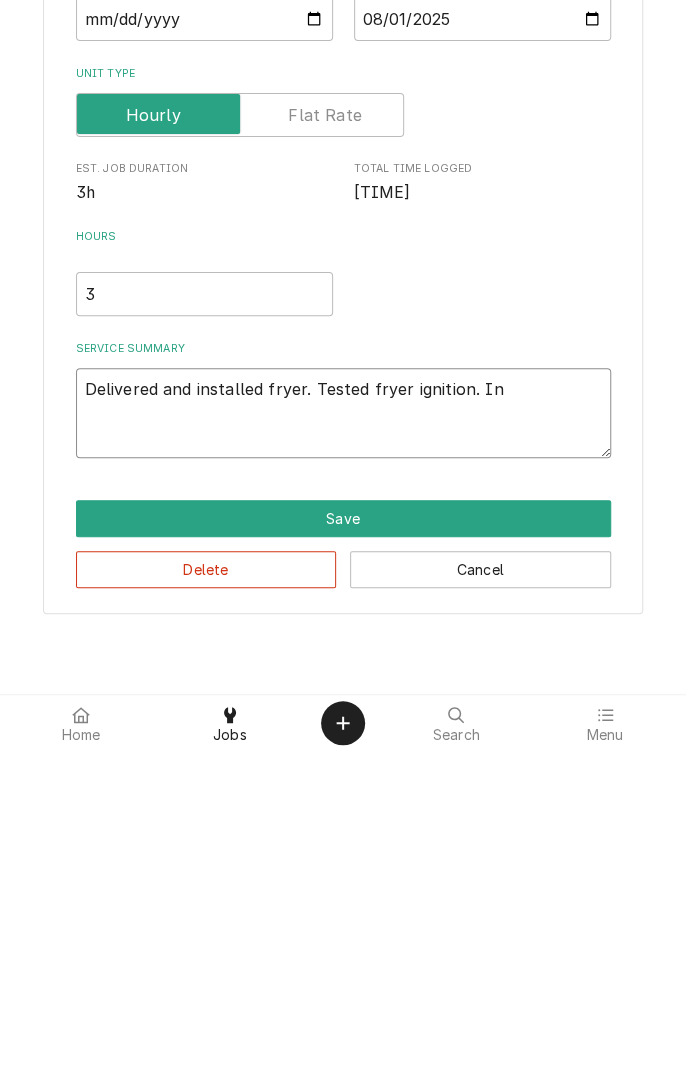 type on "x" 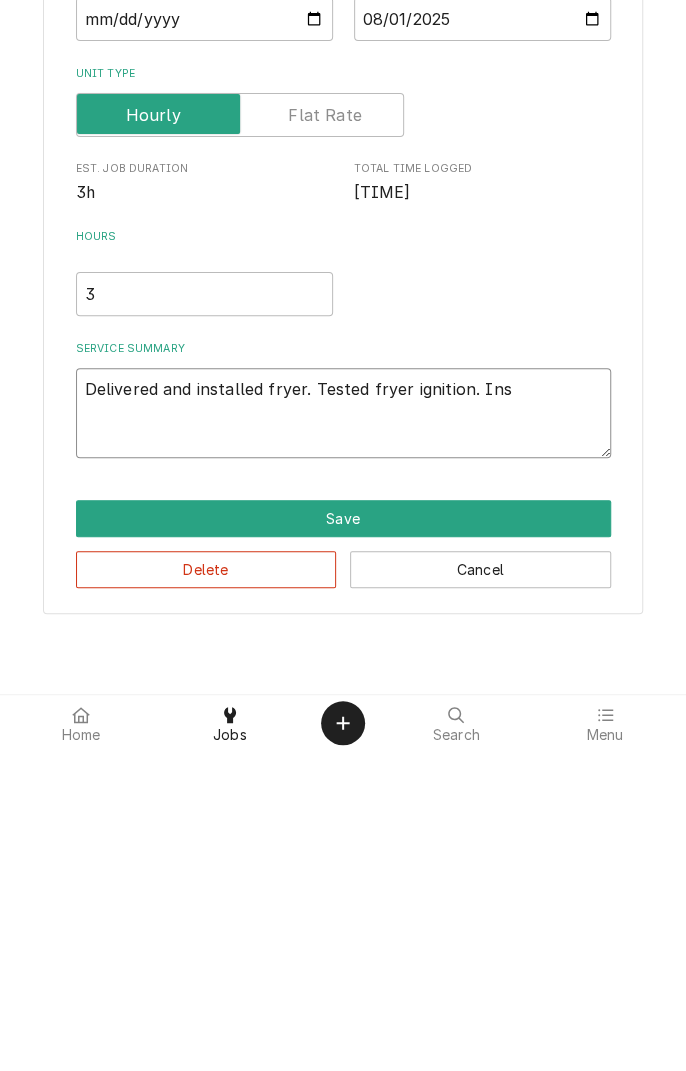 type on "x" 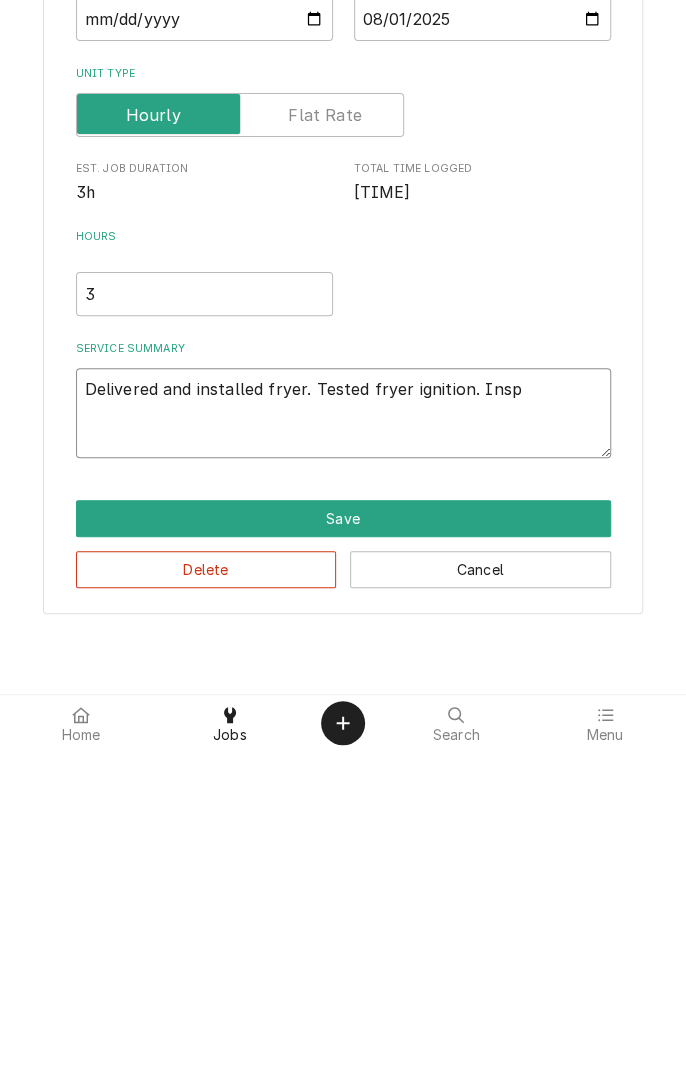 type on "x" 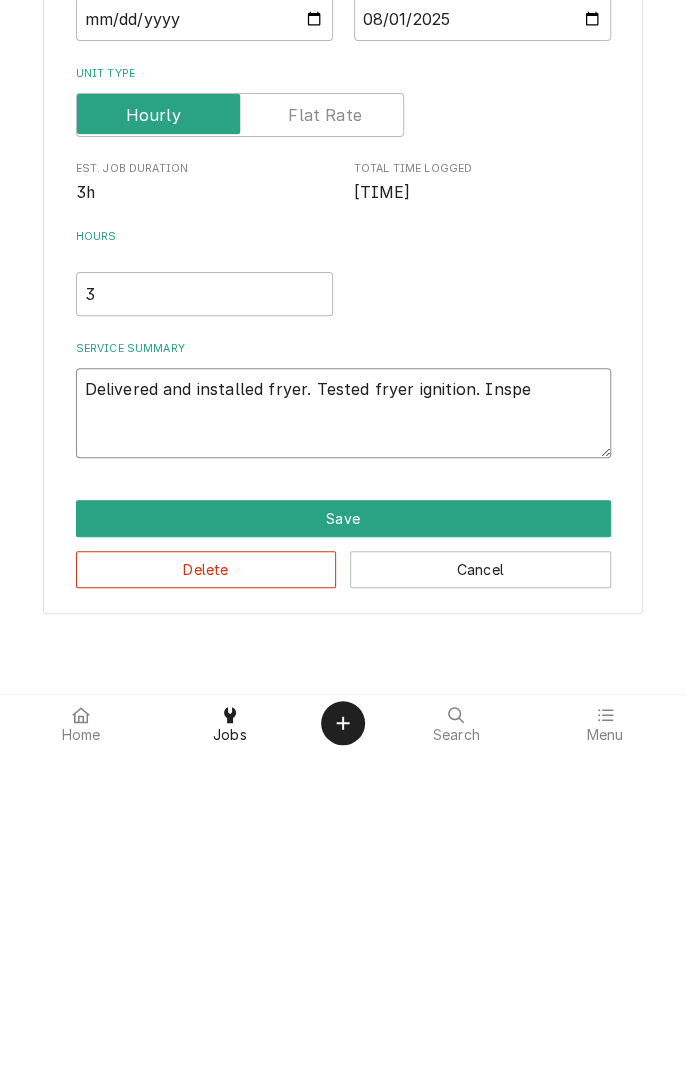 type on "x" 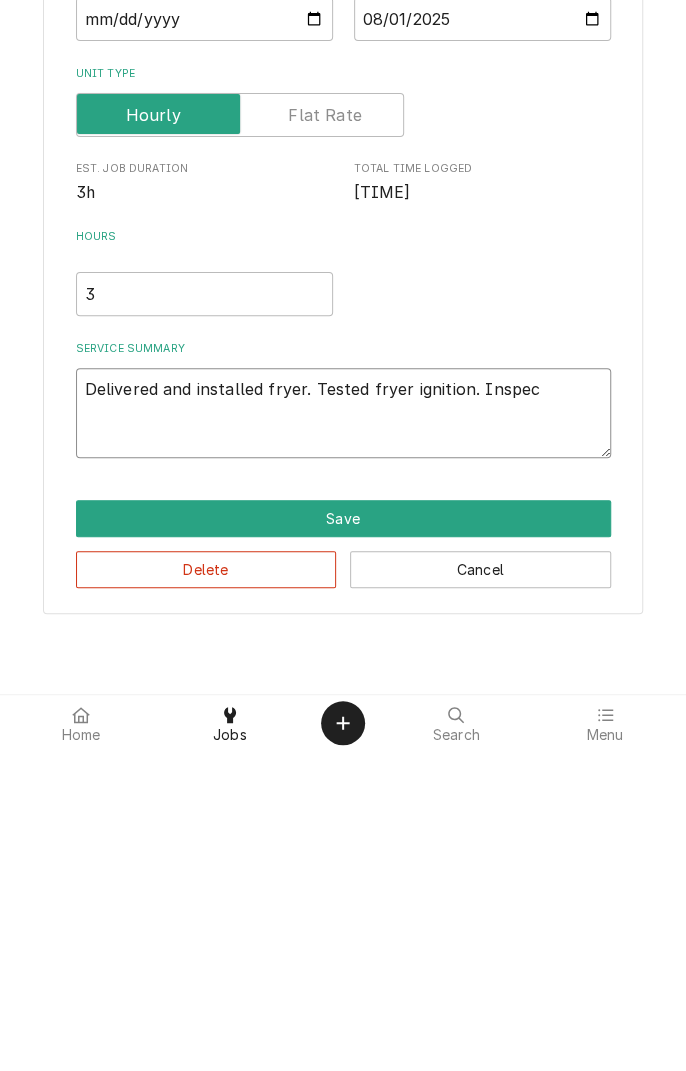 type on "x" 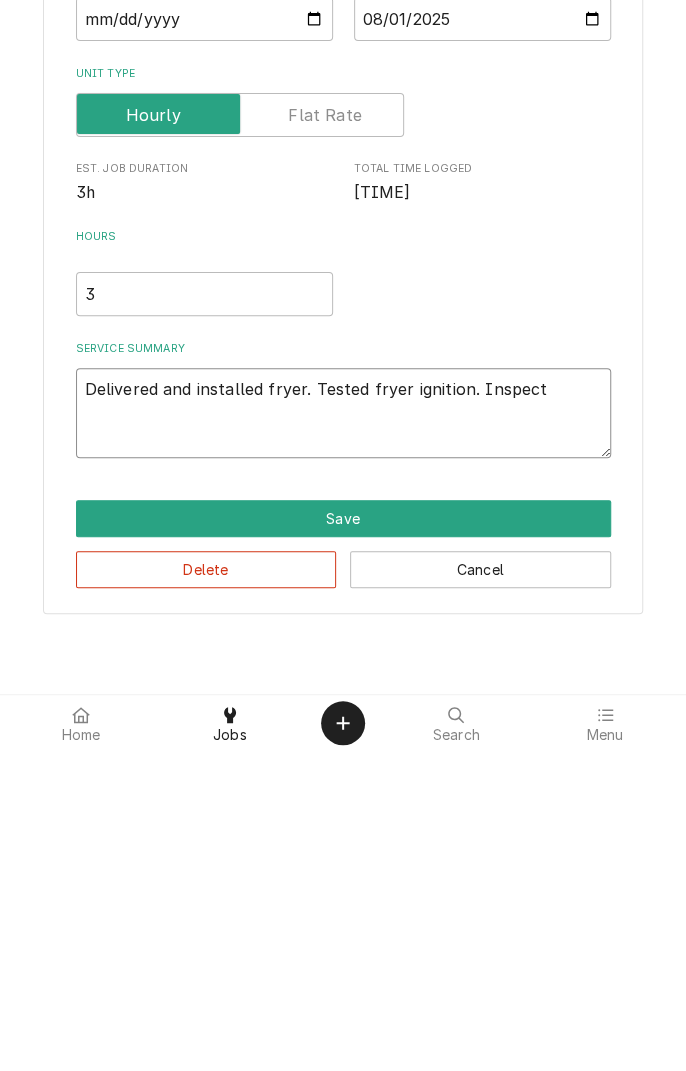 type on "x" 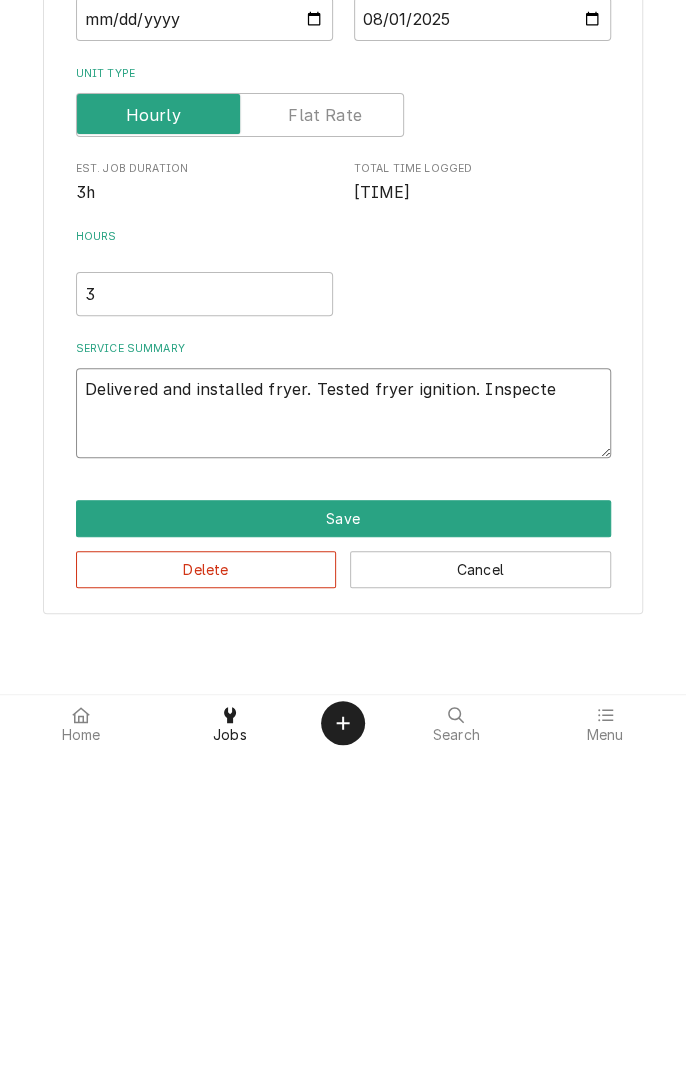 type on "x" 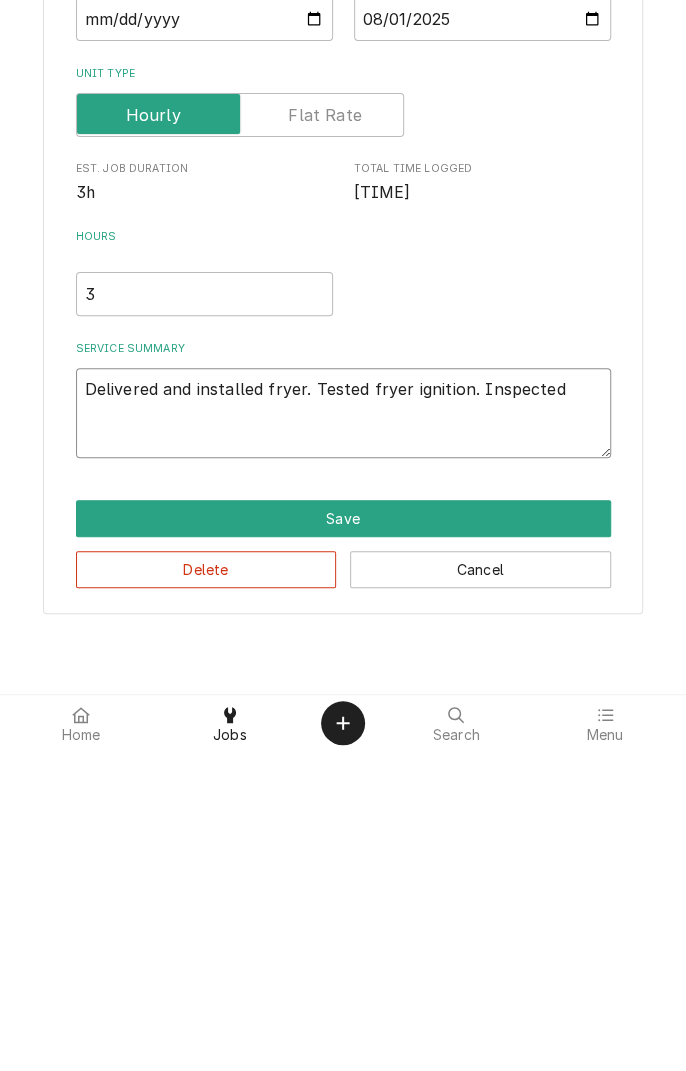 type on "x" 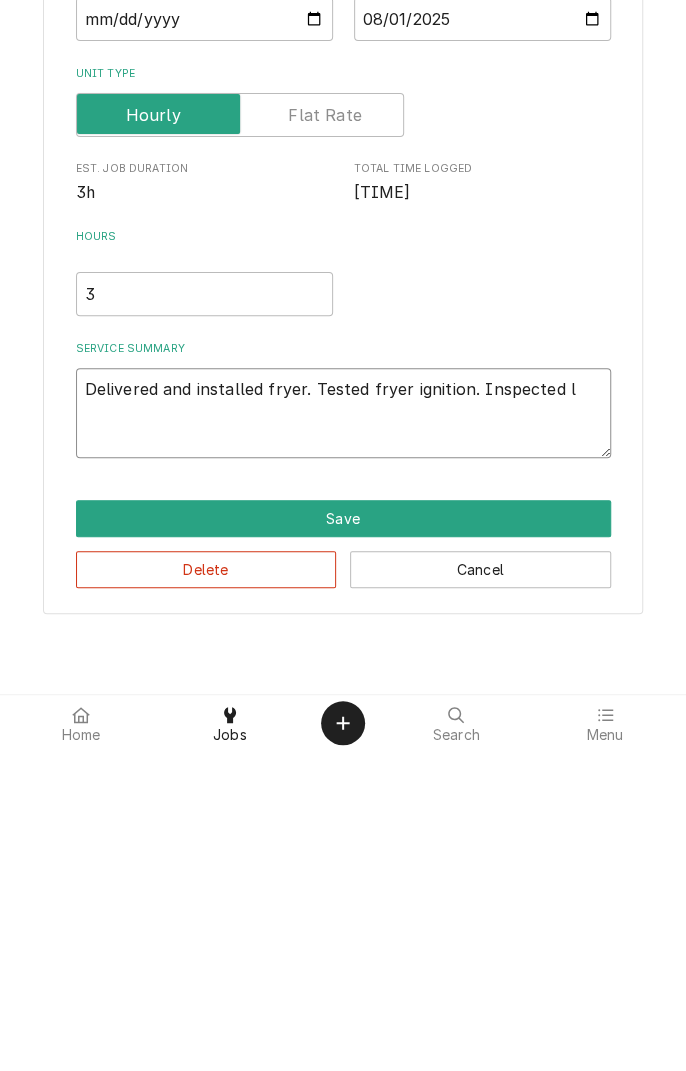 type on "x" 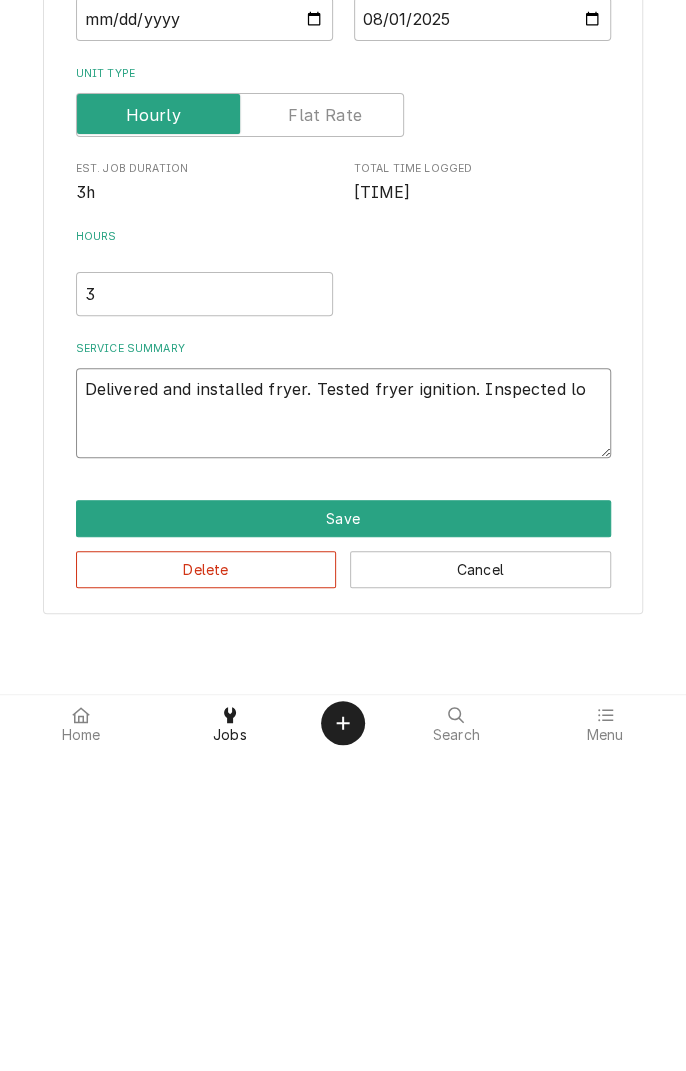 type on "x" 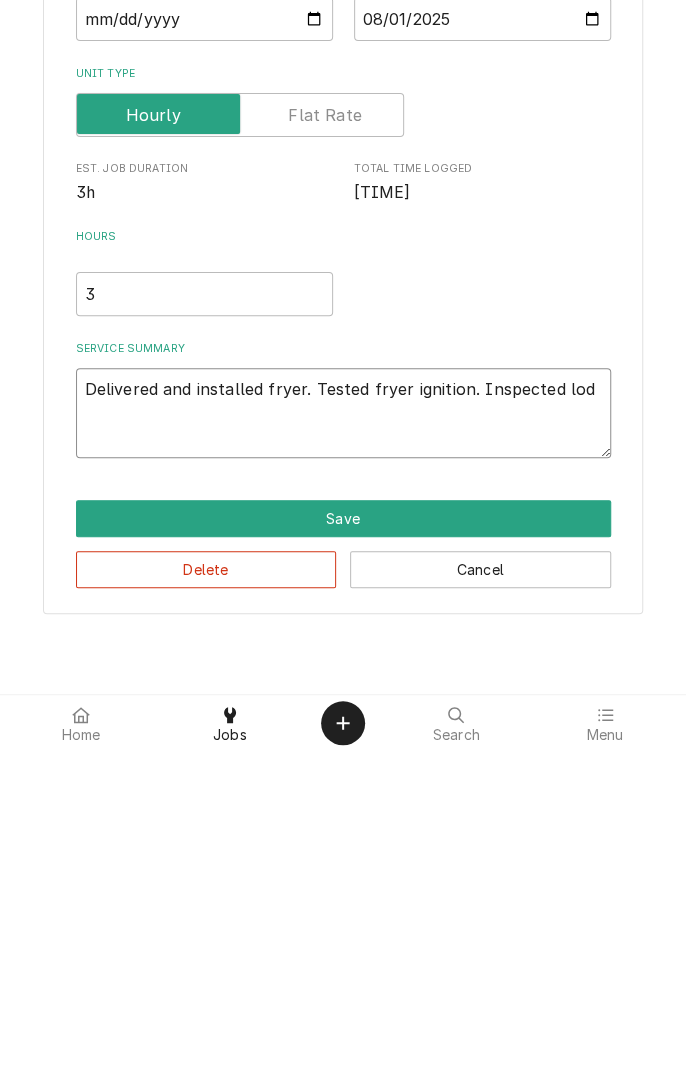 type on "x" 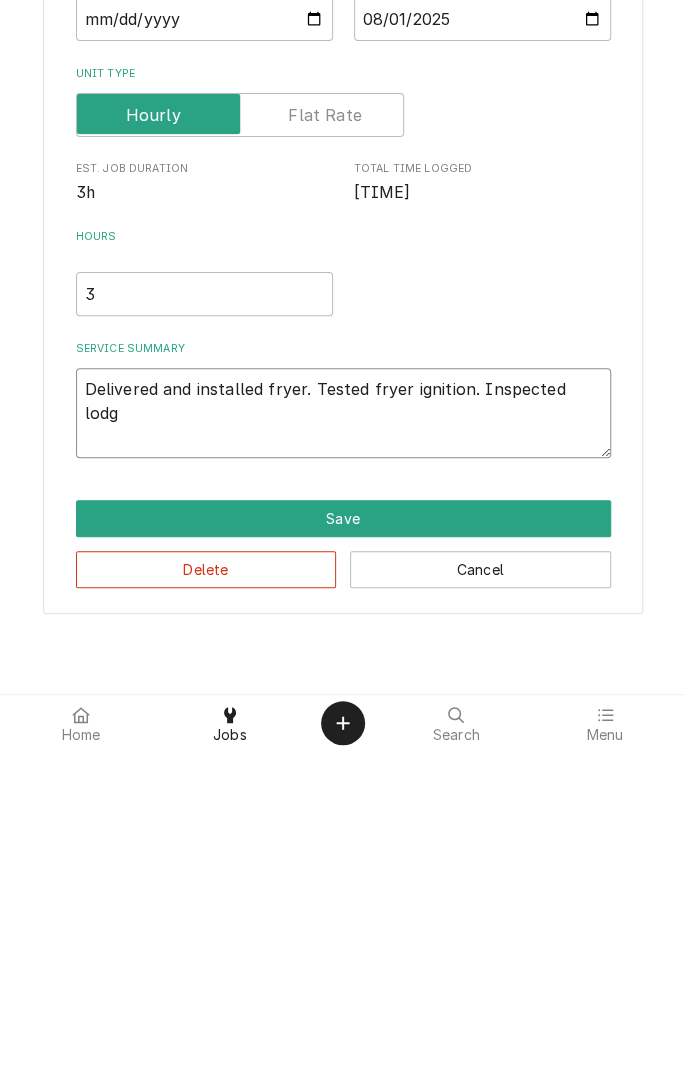 type on "x" 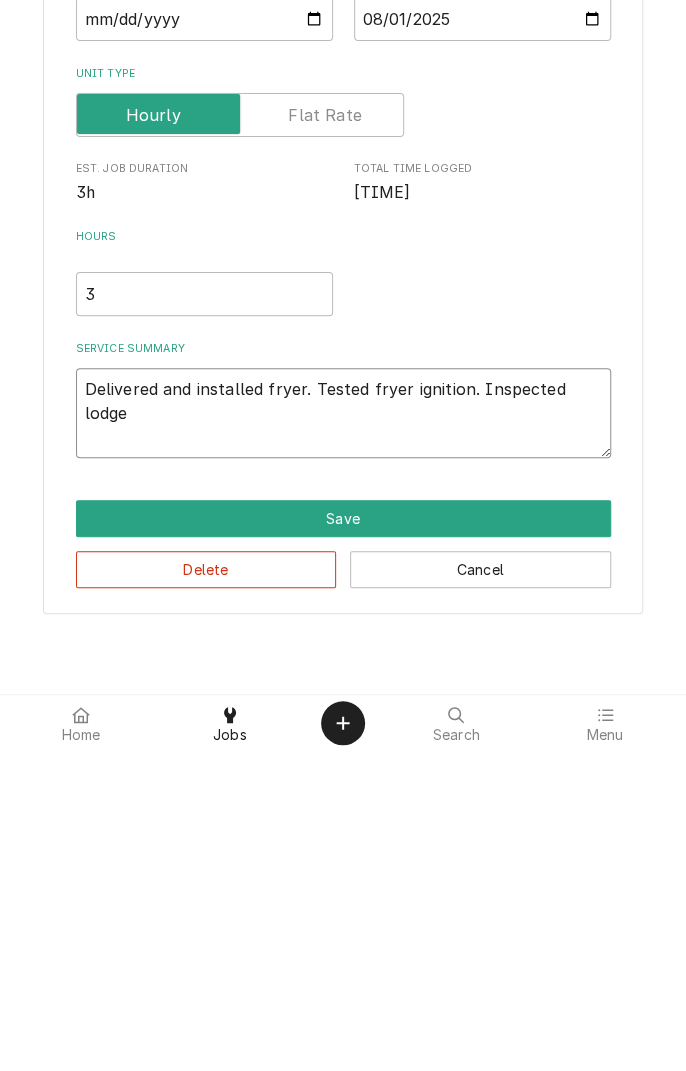 type on "x" 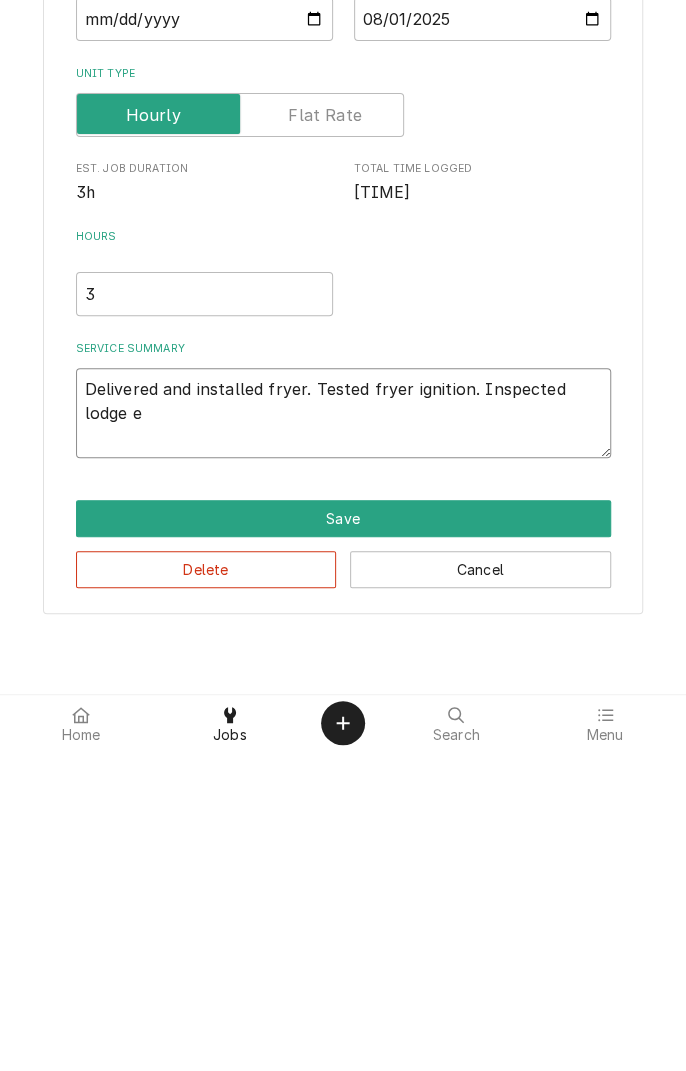type on "x" 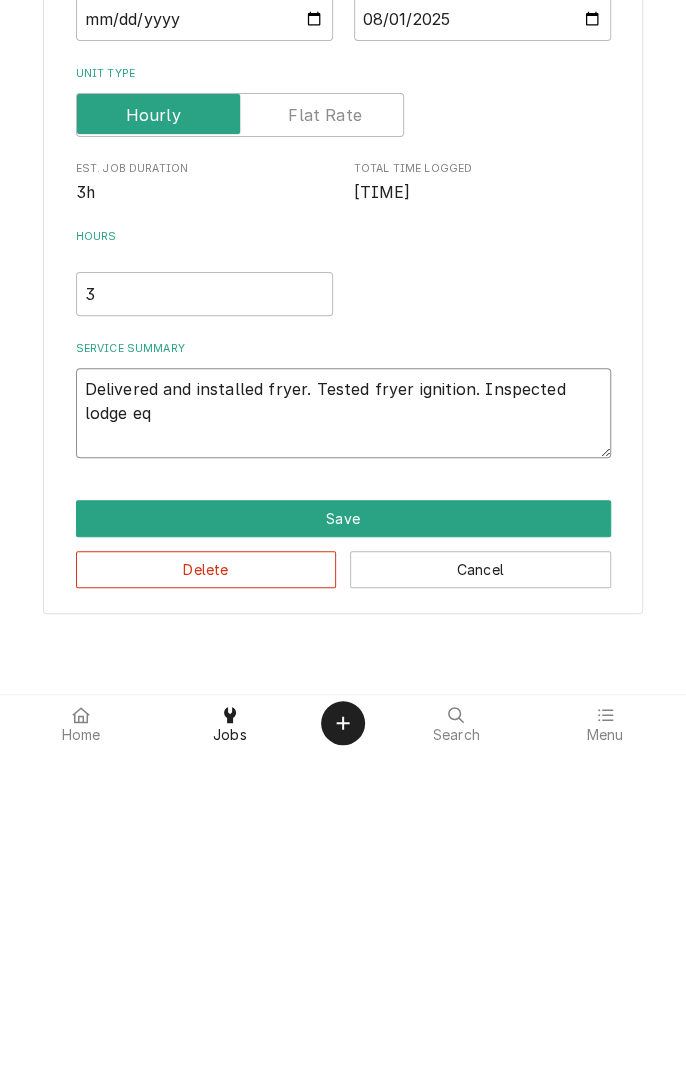 type on "x" 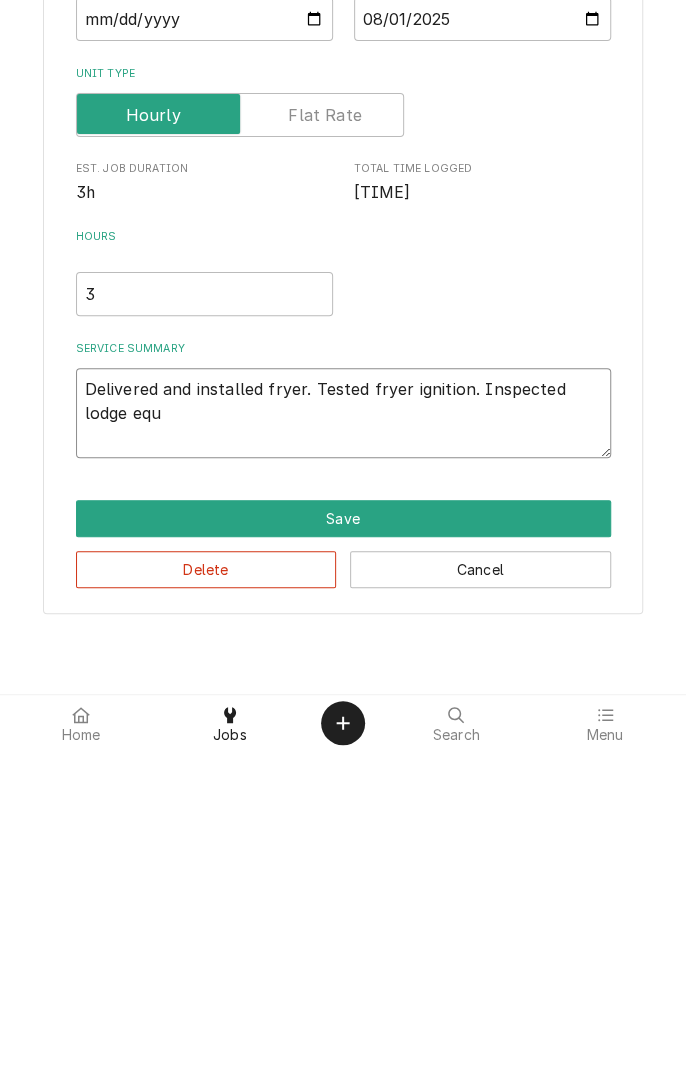 type on "x" 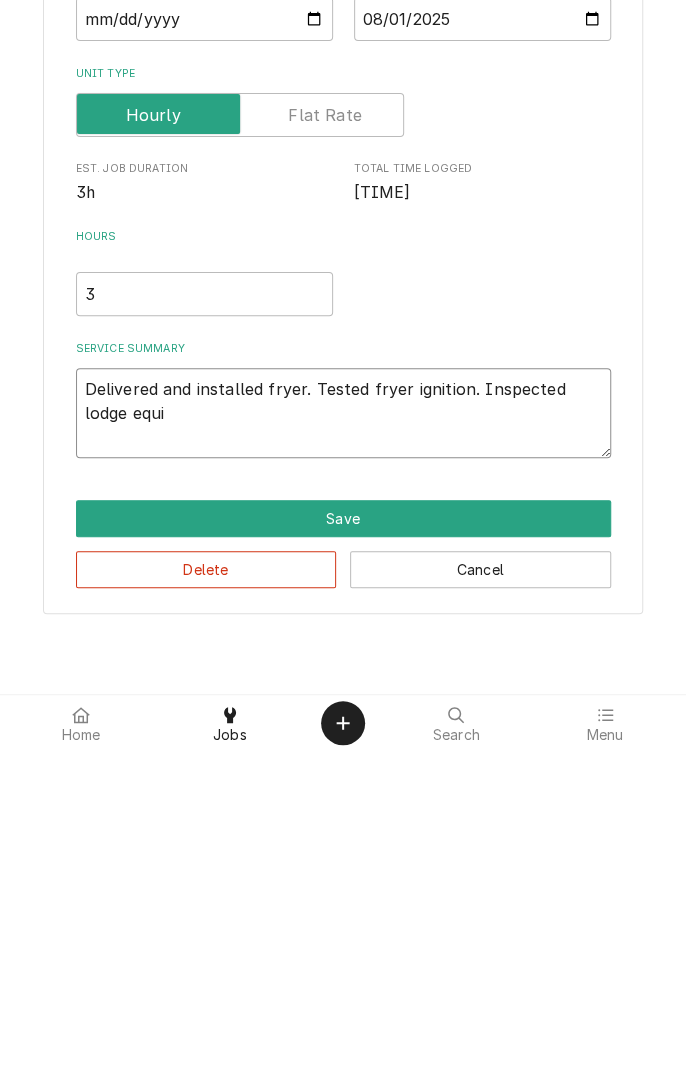 type on "x" 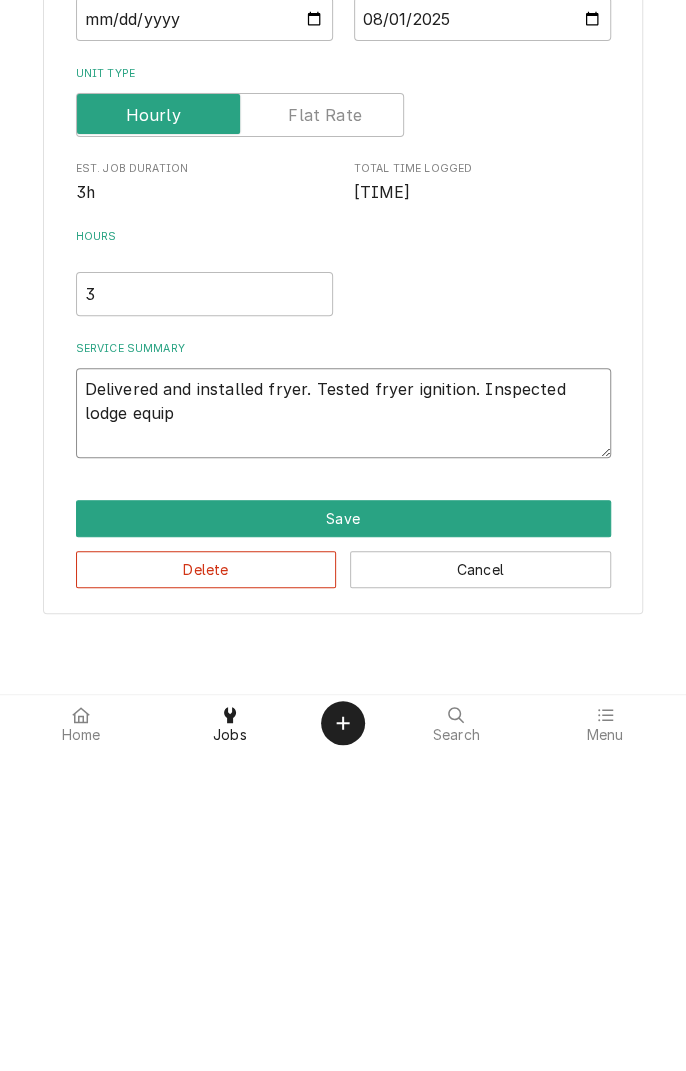 type on "x" 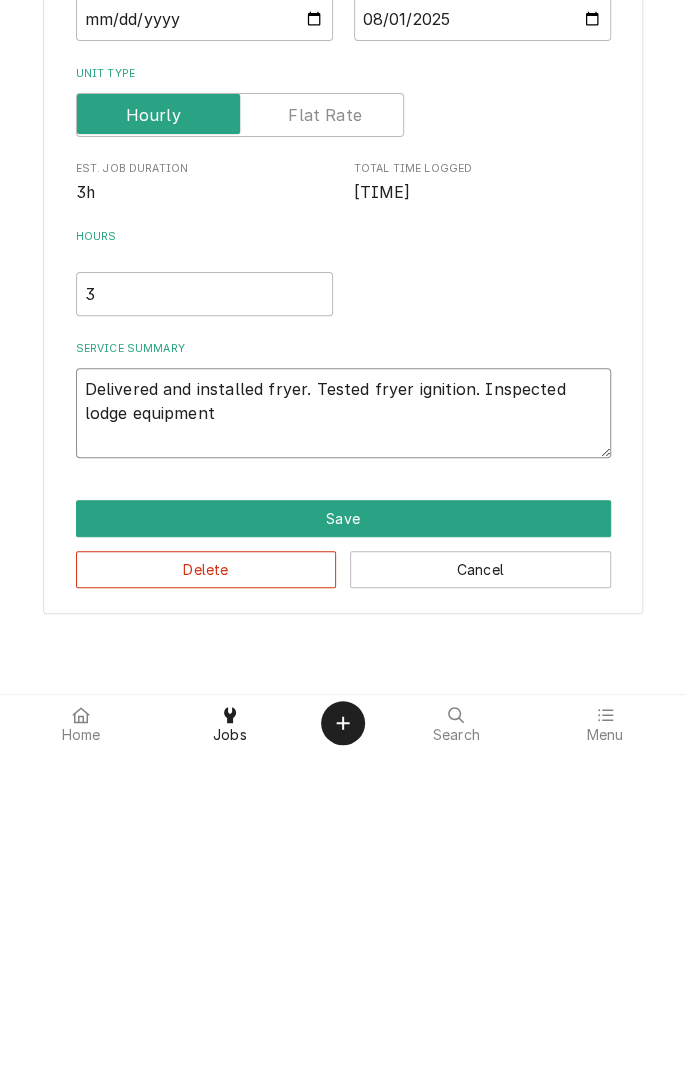 type on "x" 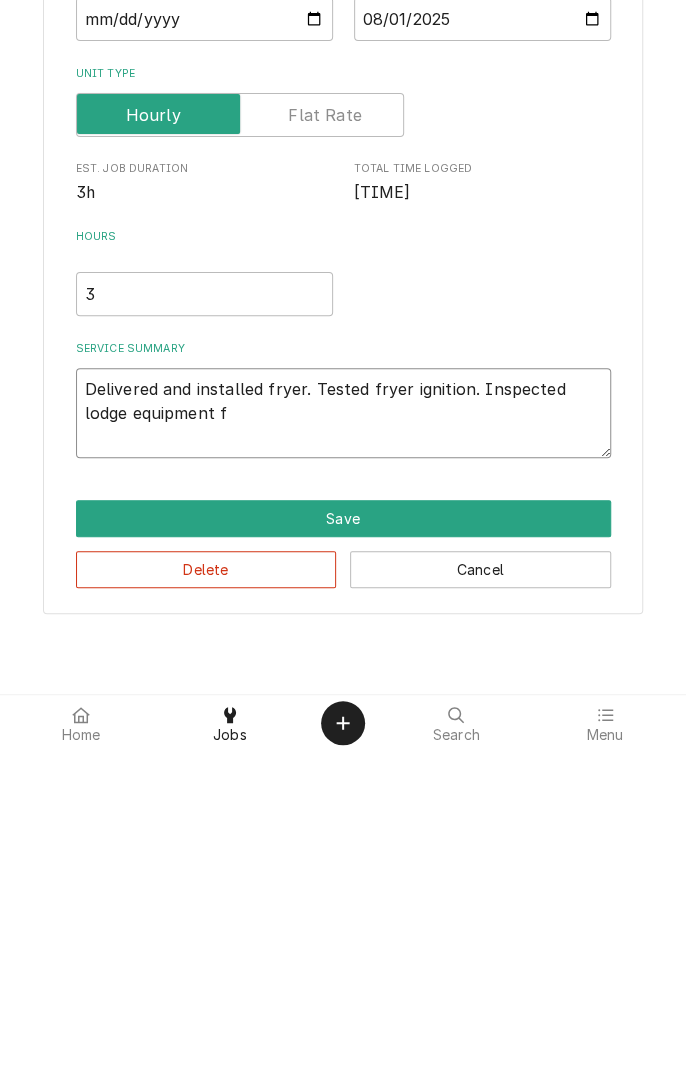 type on "x" 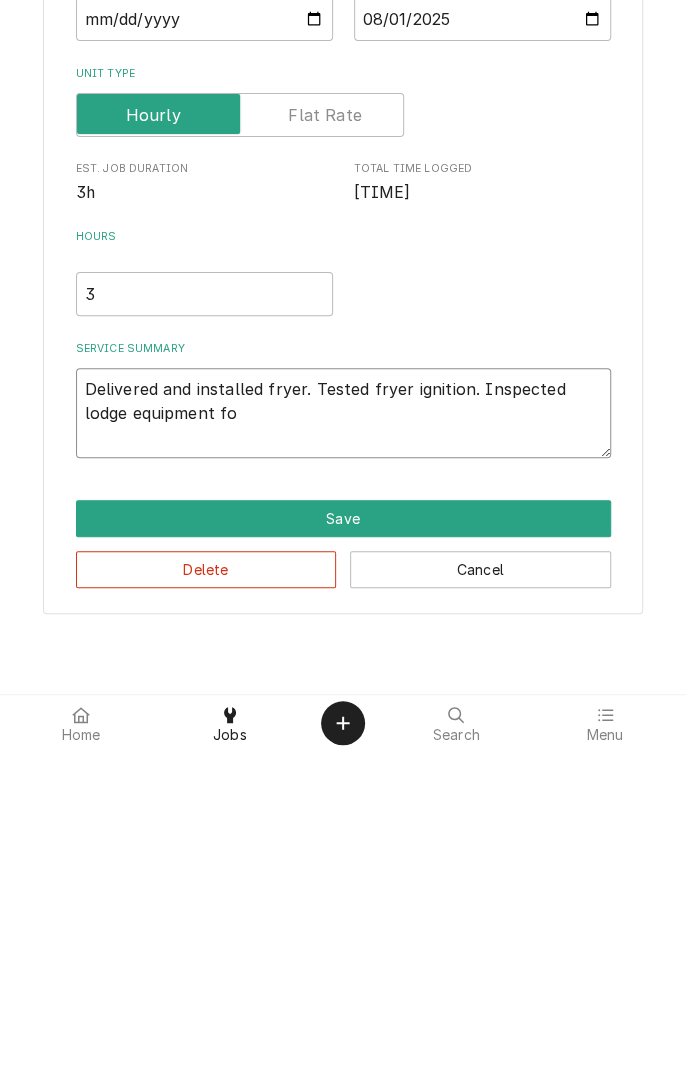 type on "x" 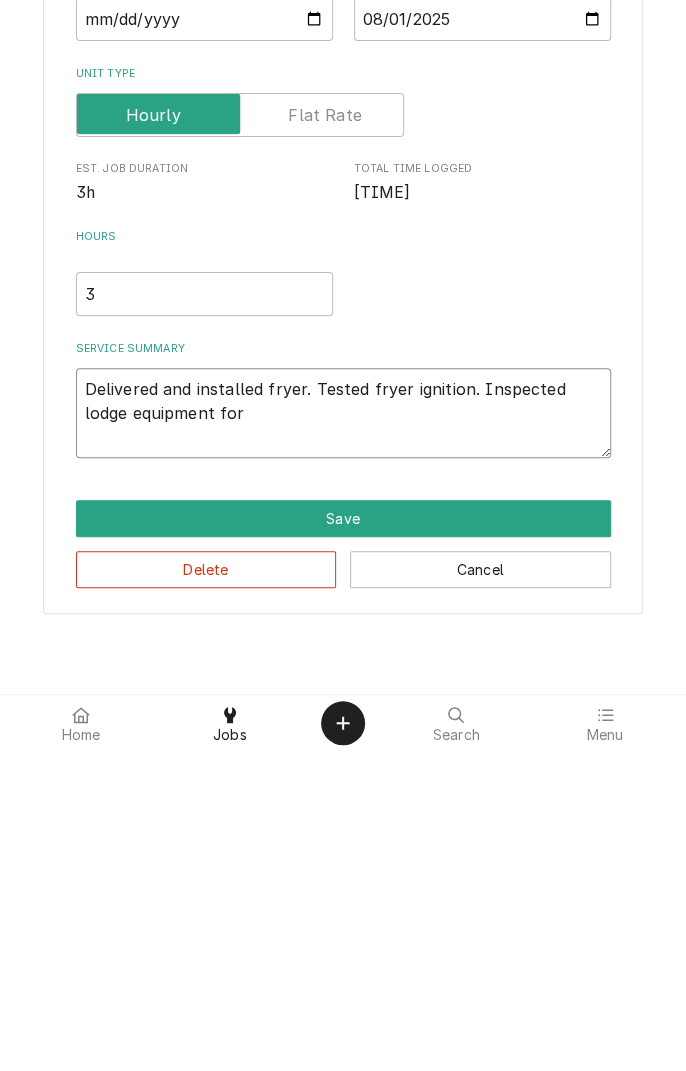 type on "x" 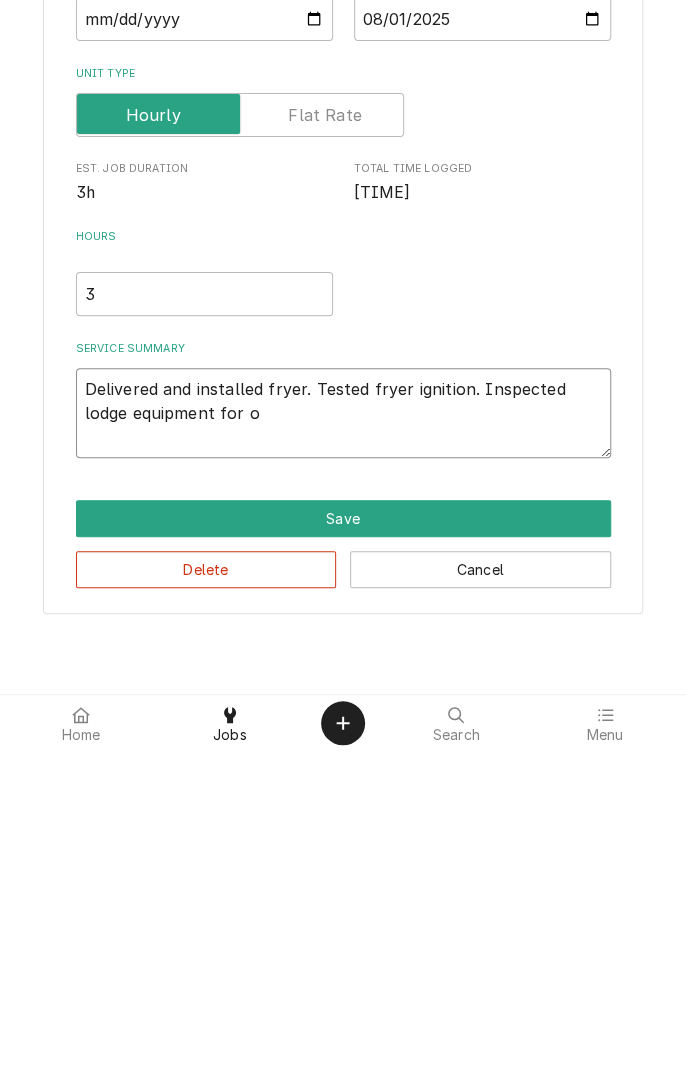 type on "x" 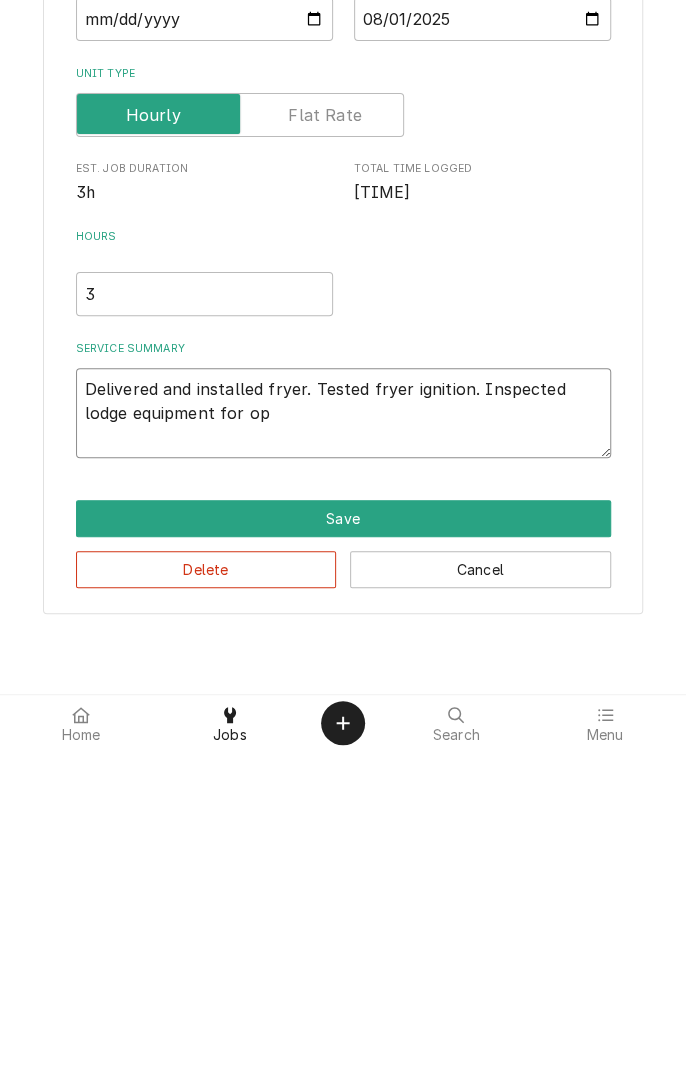 type on "x" 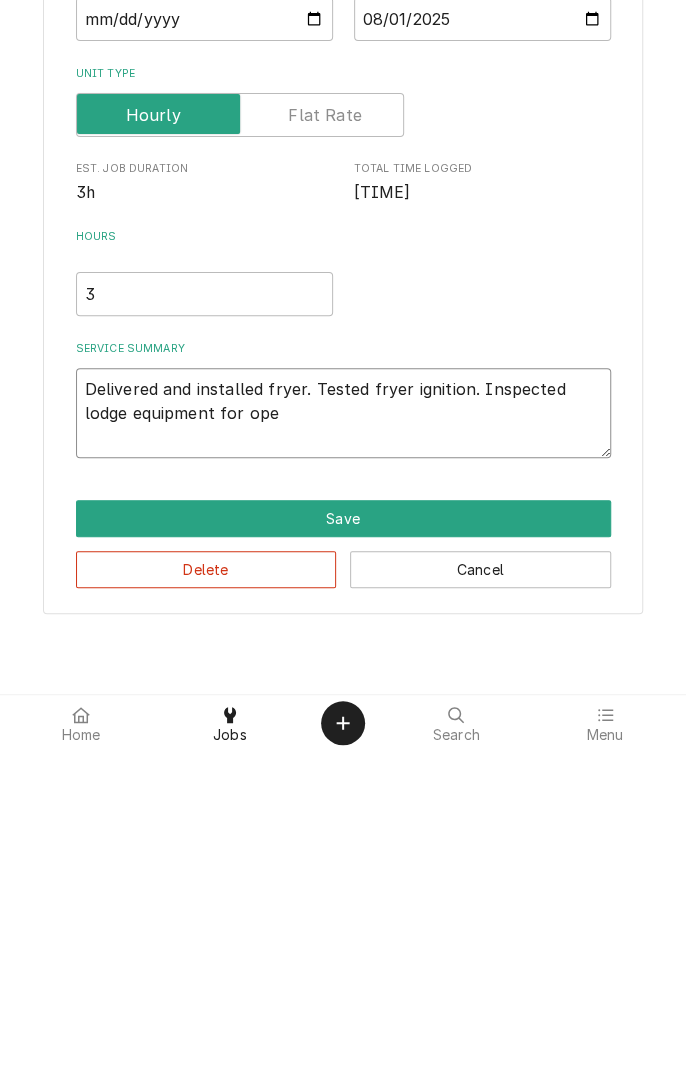 type on "x" 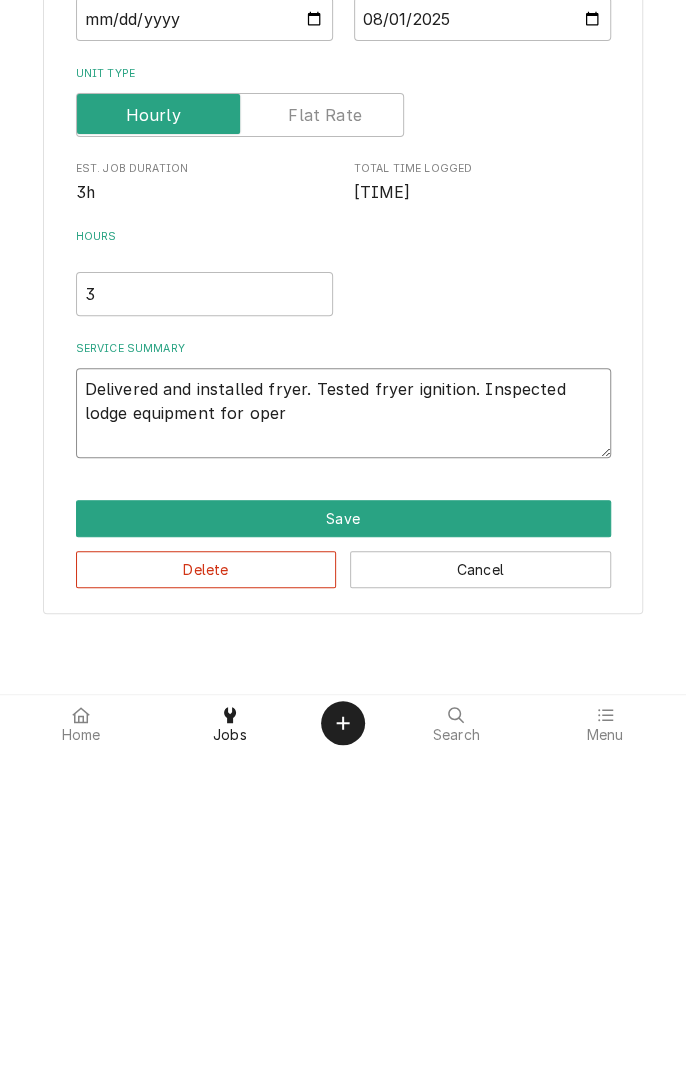 type on "x" 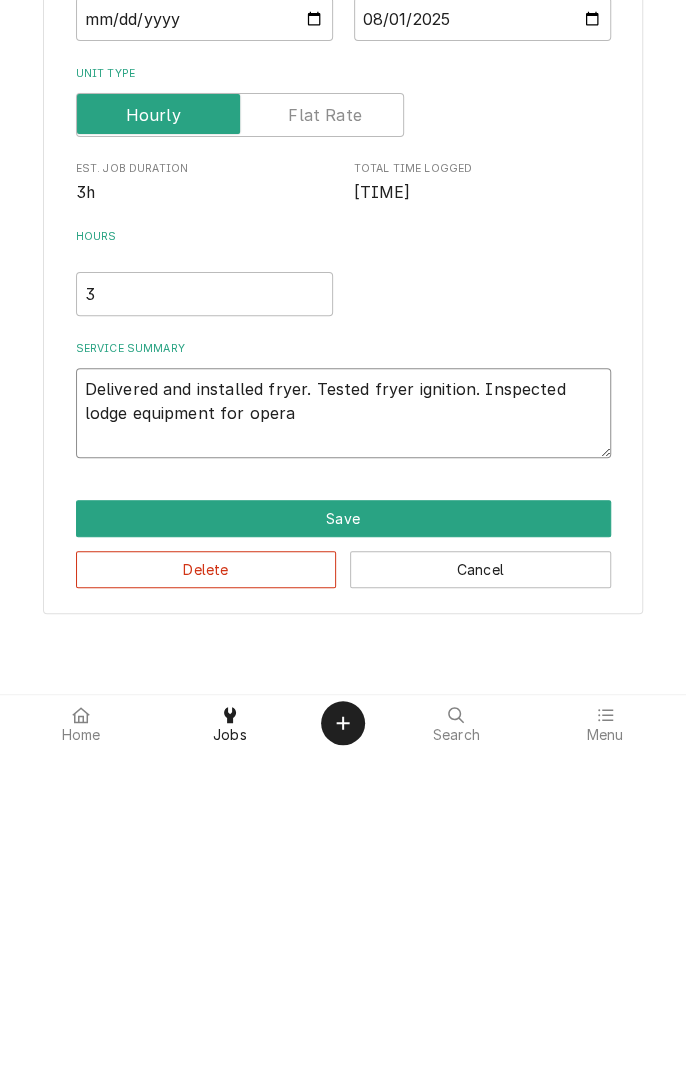 type on "x" 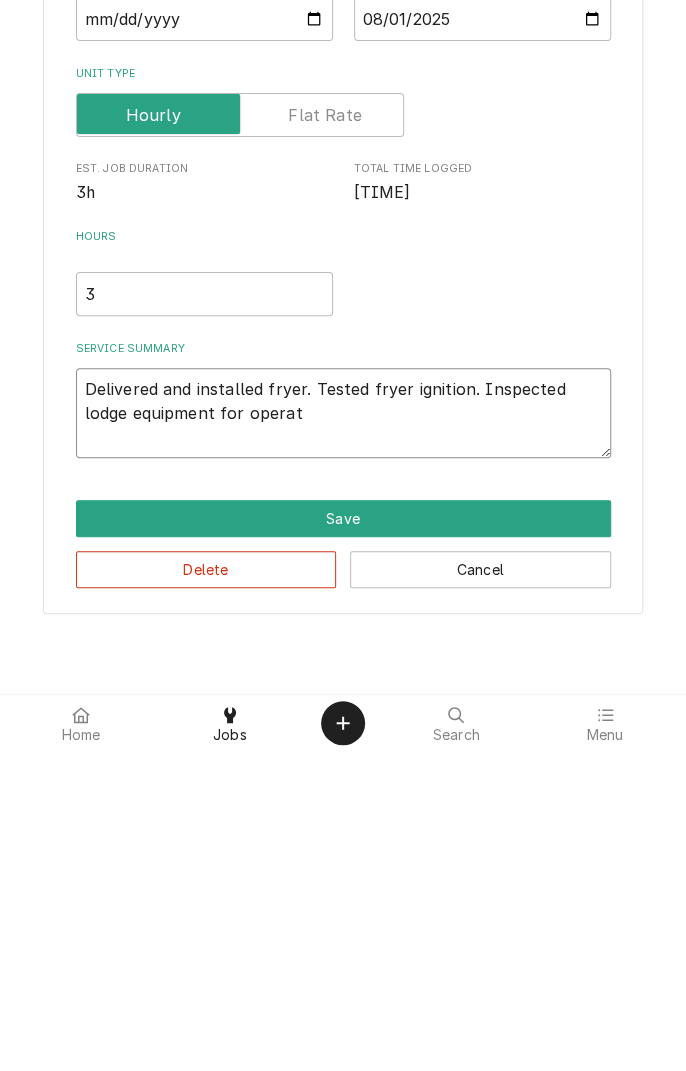 type on "x" 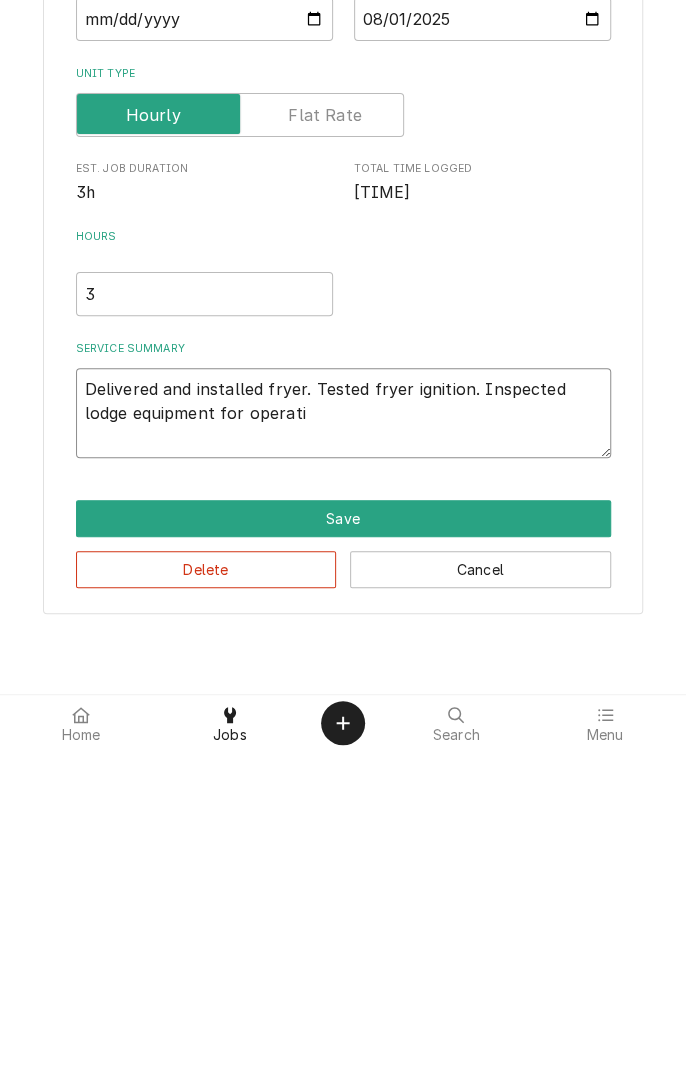 type on "x" 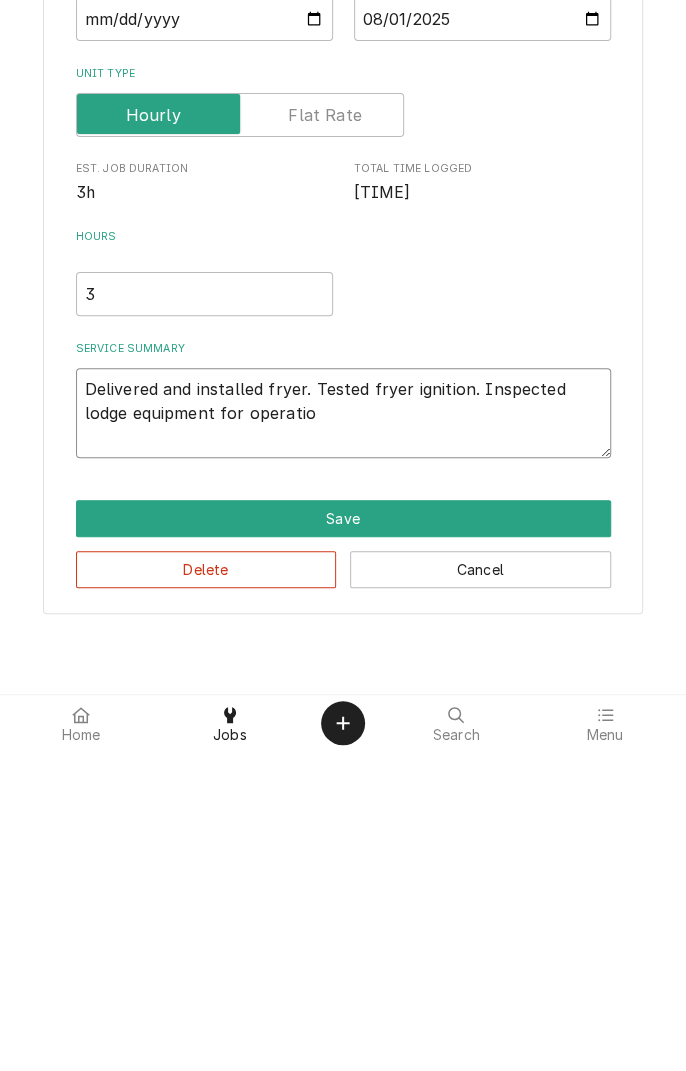 type on "x" 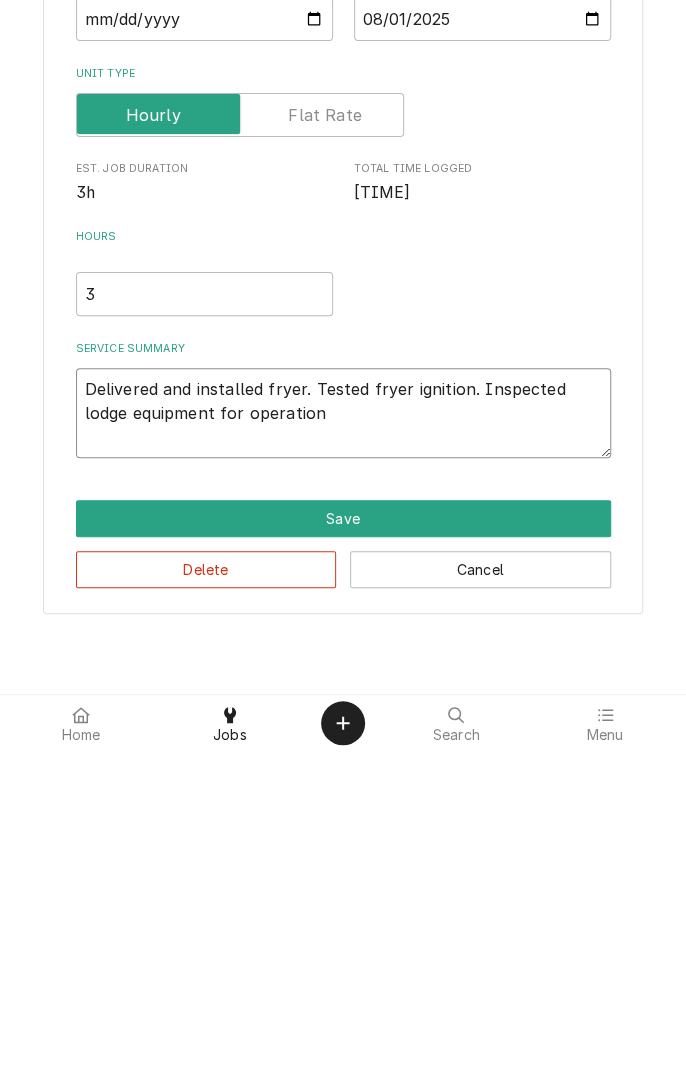 type on "x" 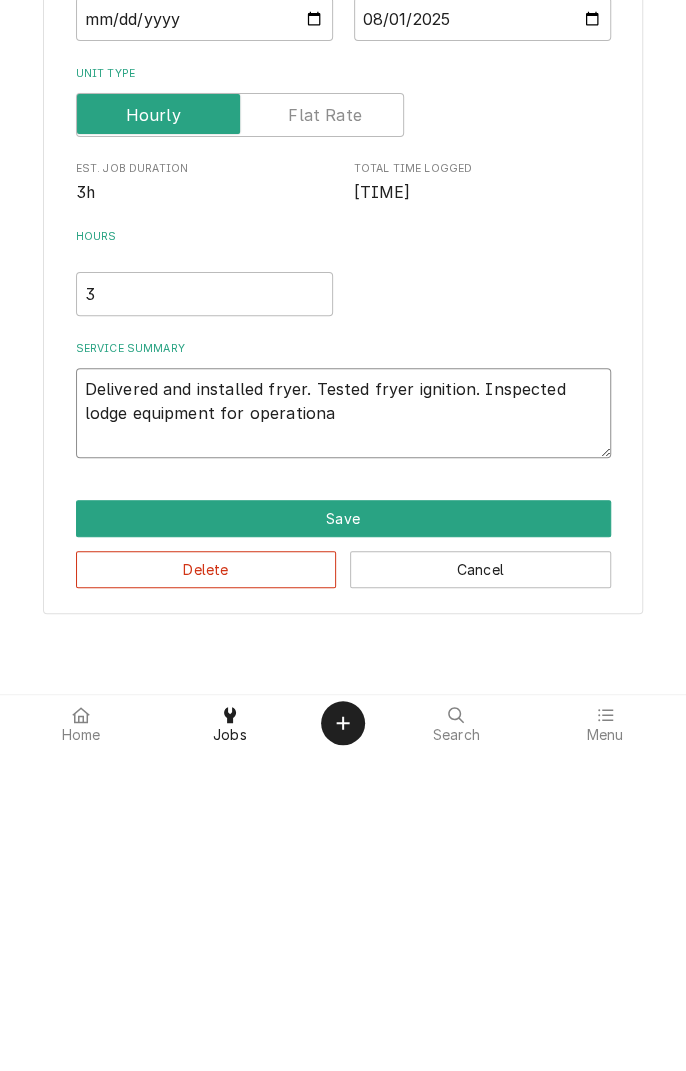 type on "x" 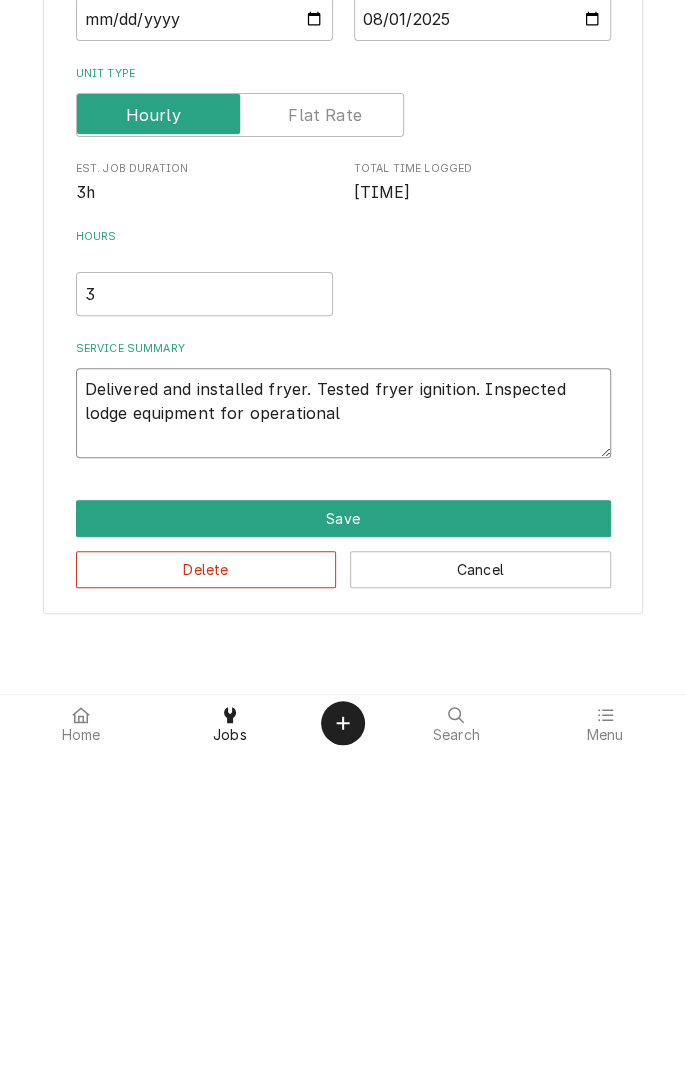 type on "x" 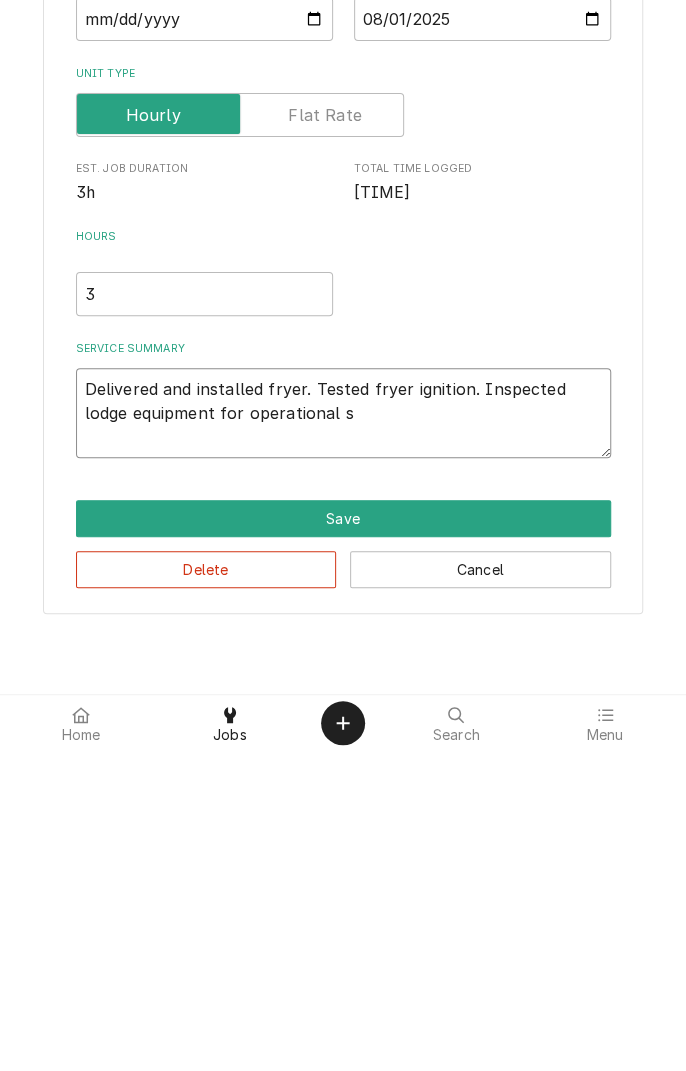 type on "x" 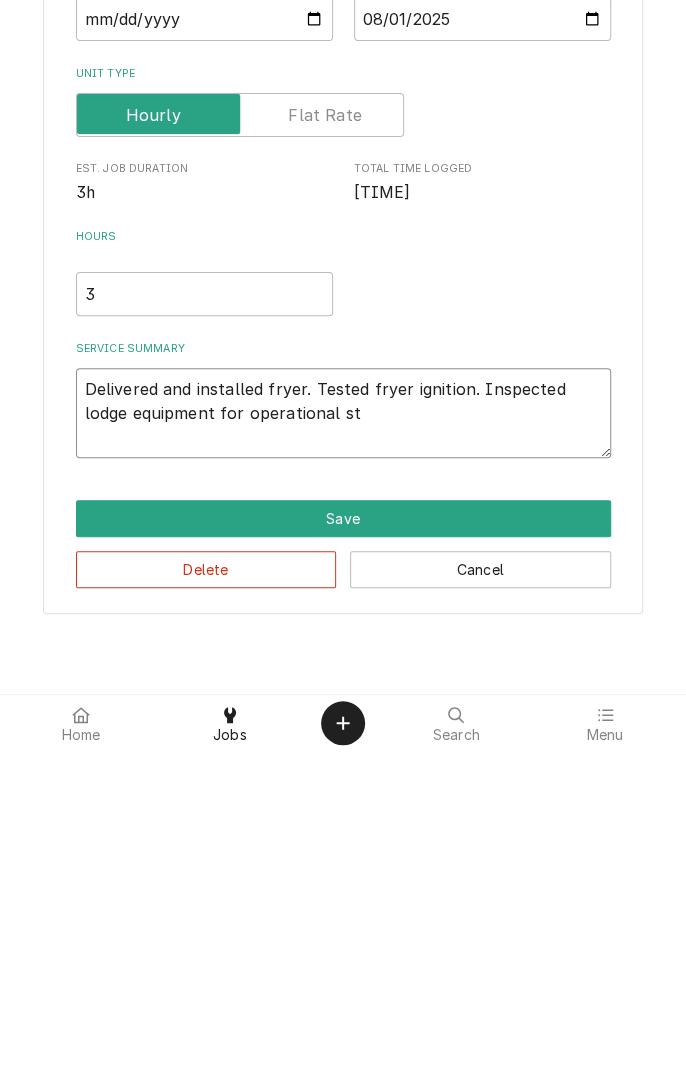 type on "x" 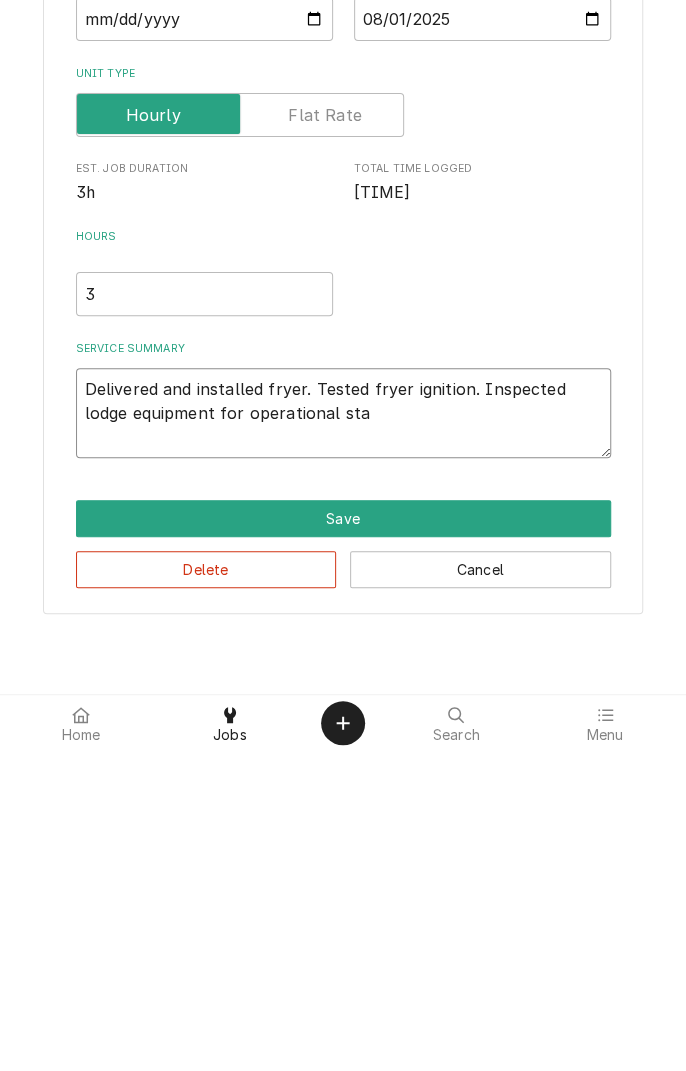 type on "x" 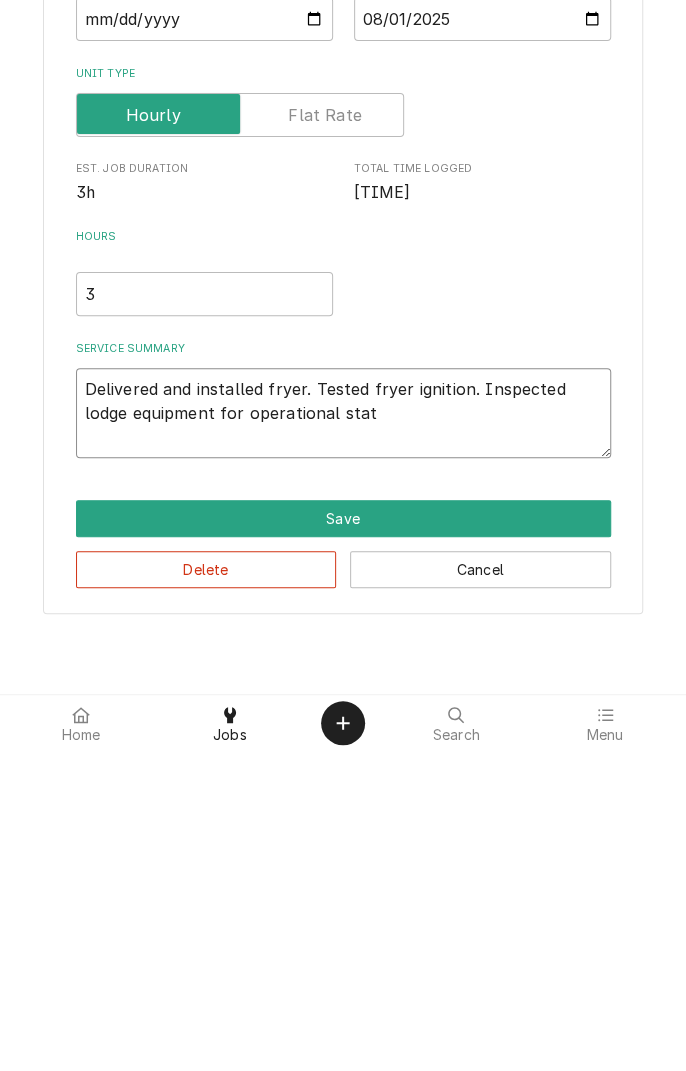 type on "x" 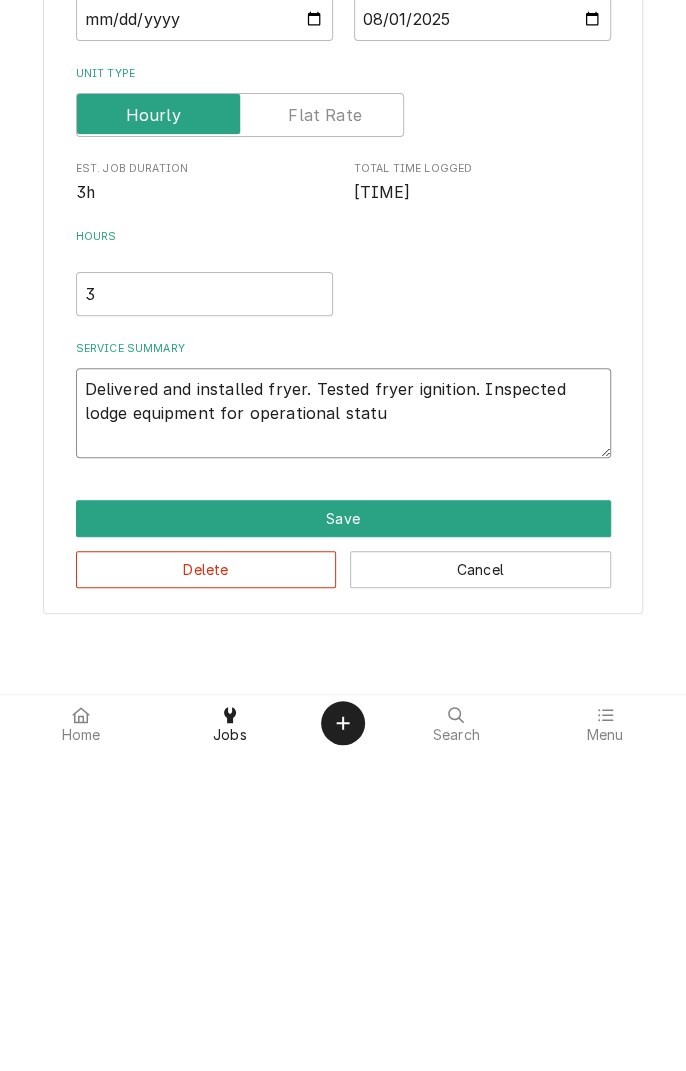 type 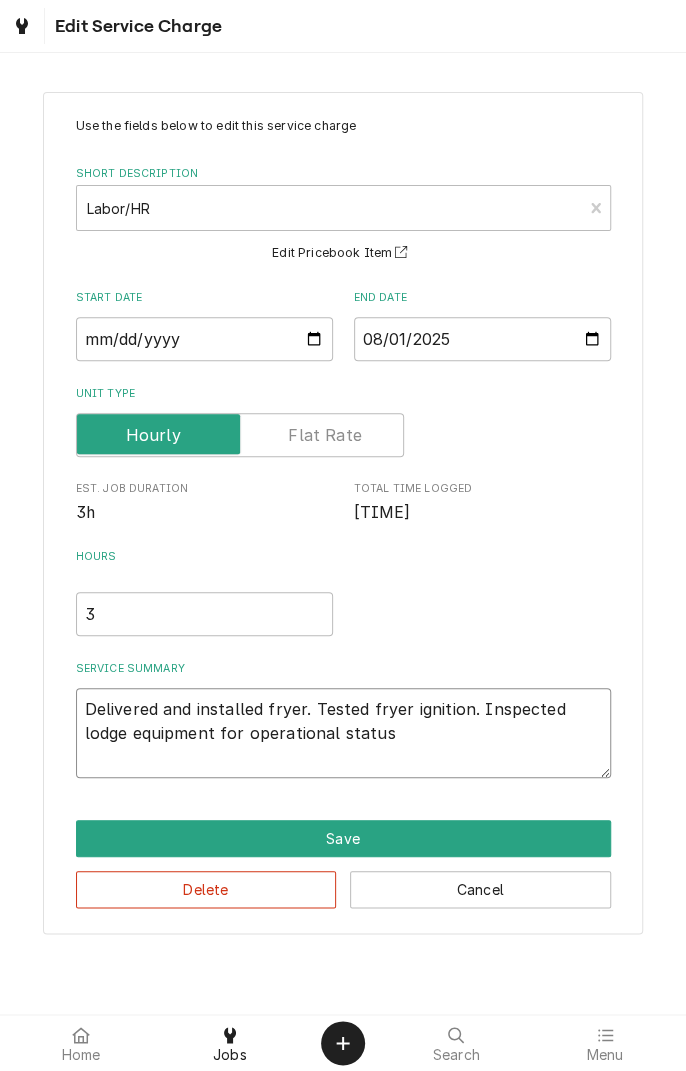 click on "Delivered and installed fryer. Tested fryer ignition. Inspected lodge equipment for operational status" at bounding box center (343, 733) 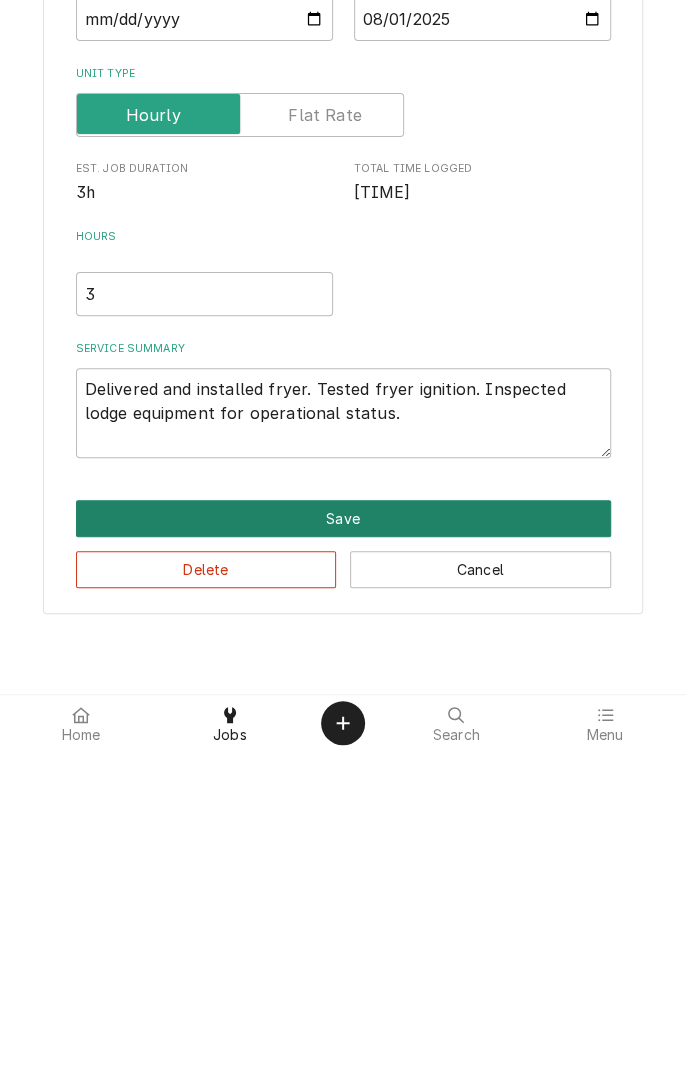 click on "Save" at bounding box center [343, 838] 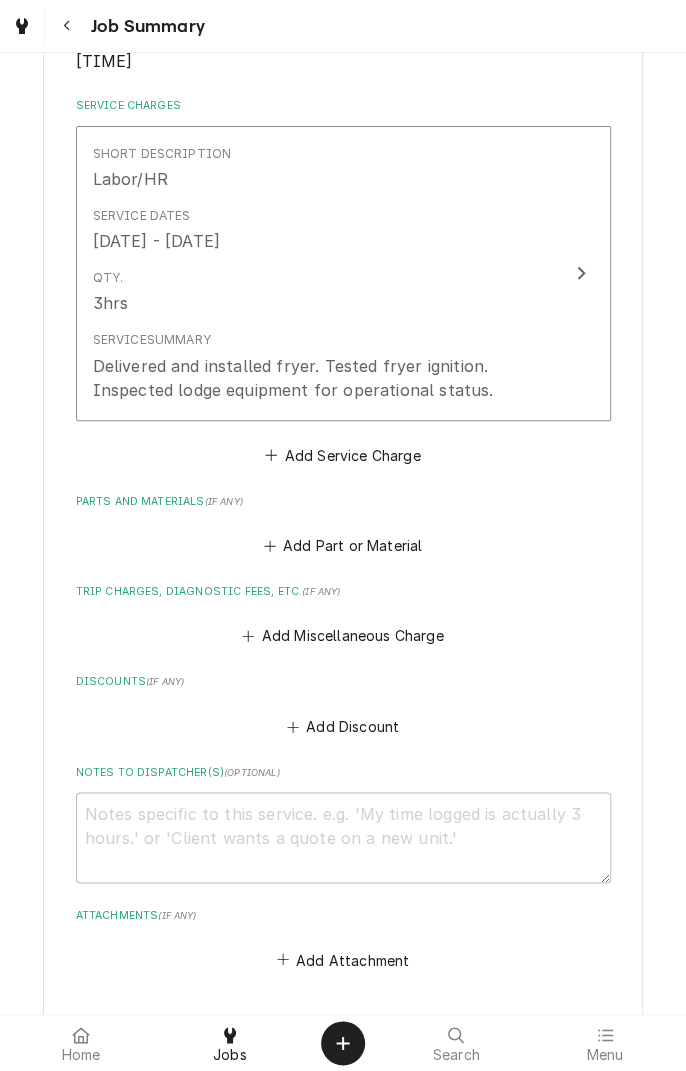 scroll, scrollTop: 457, scrollLeft: 0, axis: vertical 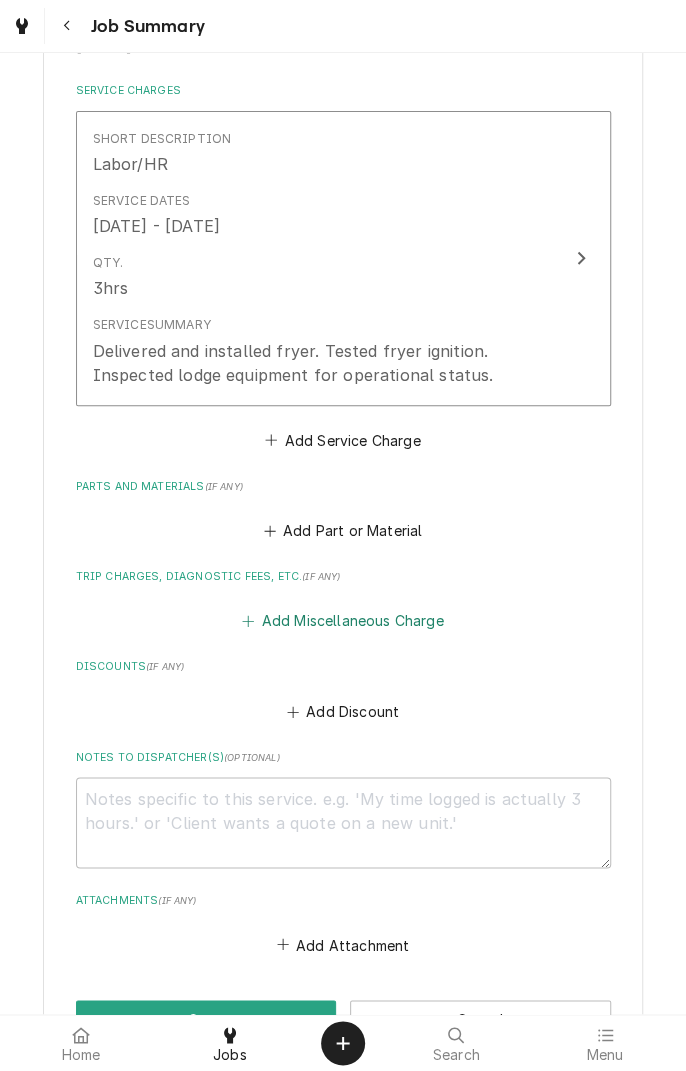 click on "Add Miscellaneous Charge" at bounding box center (343, 621) 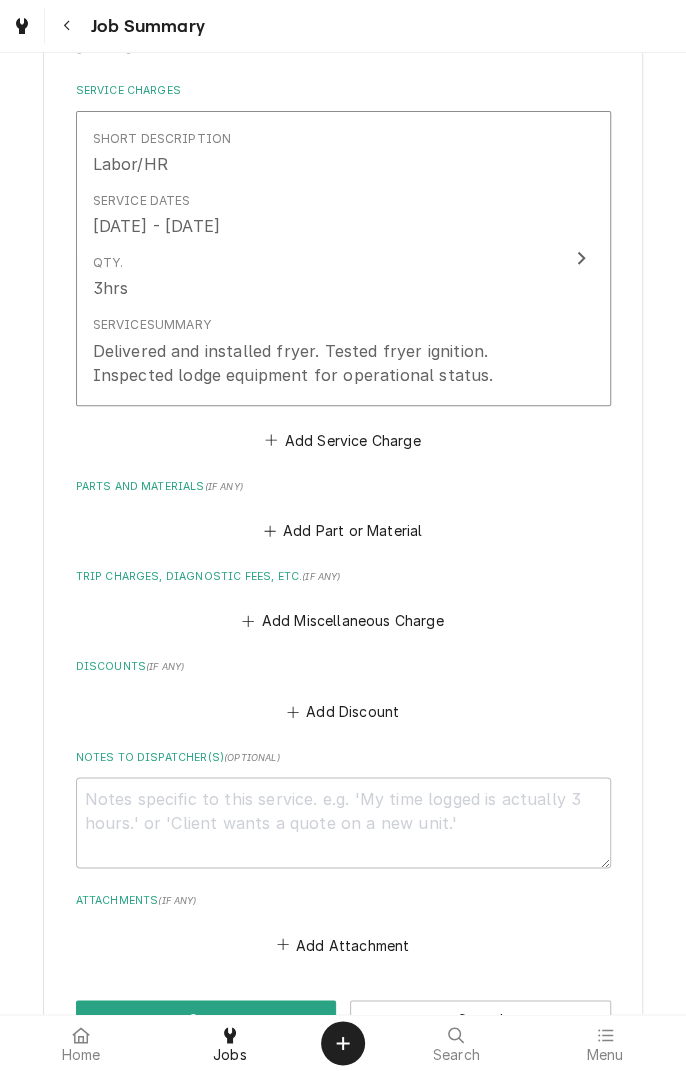 scroll, scrollTop: 0, scrollLeft: 0, axis: both 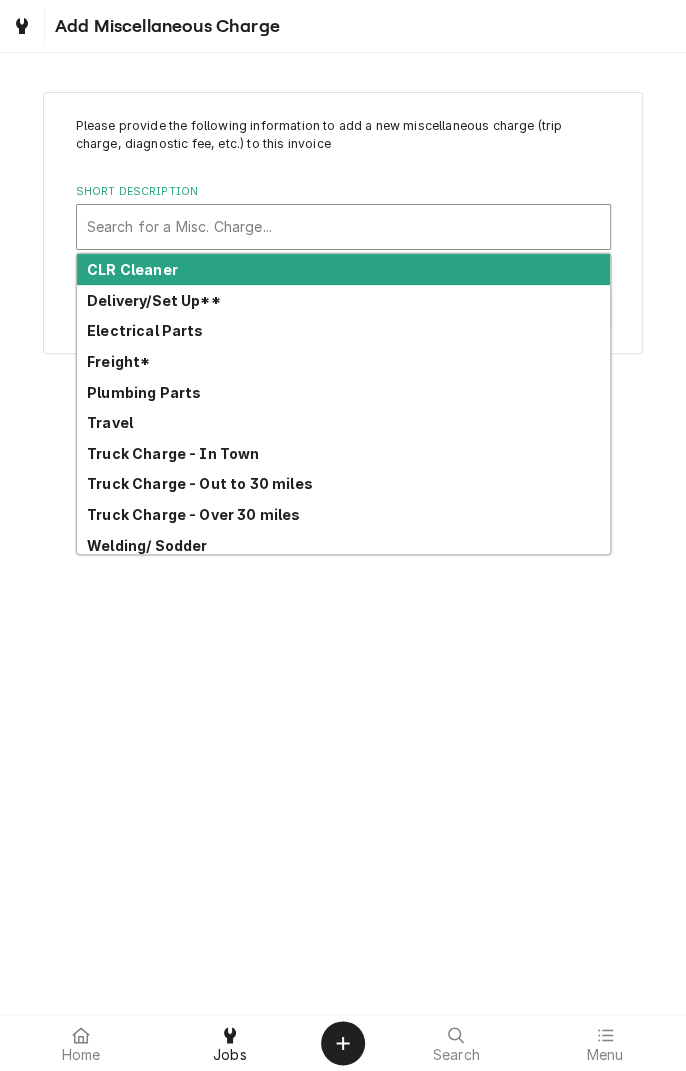click on "Plumbing Parts" at bounding box center (343, 392) 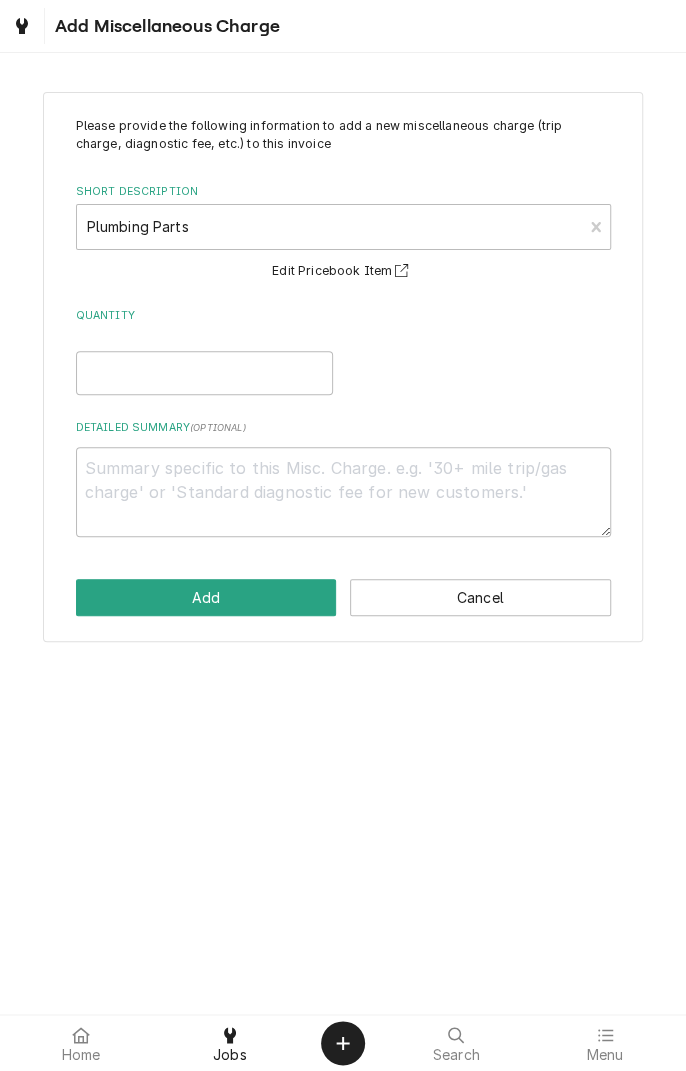 click on "Edit Pricebook Item" at bounding box center (343, 271) 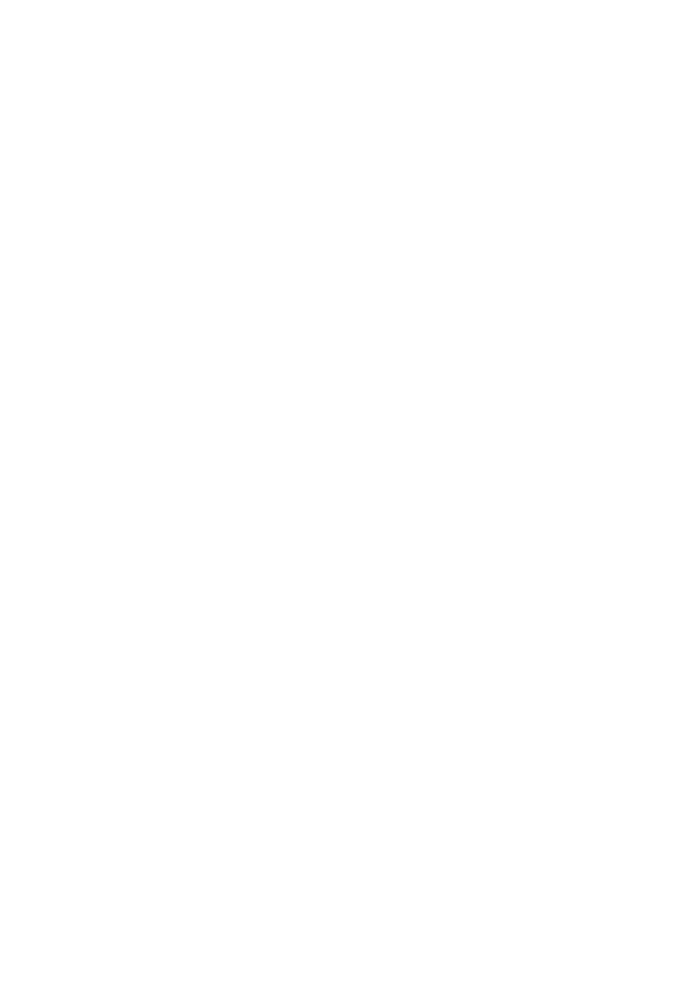 scroll, scrollTop: 0, scrollLeft: 0, axis: both 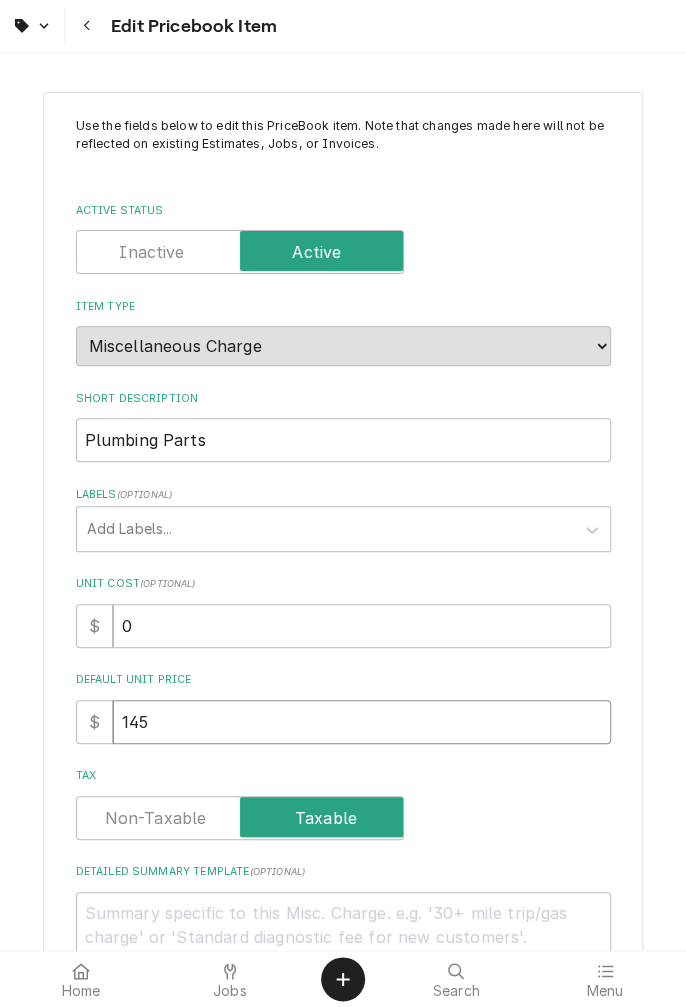 click on "145" at bounding box center [362, 722] 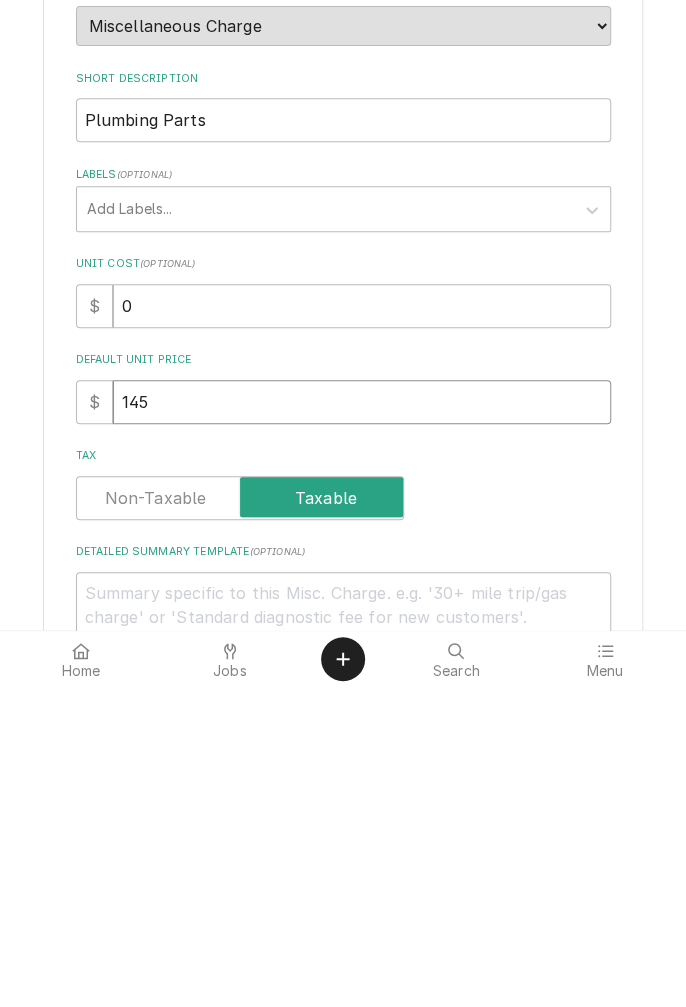 type on "x" 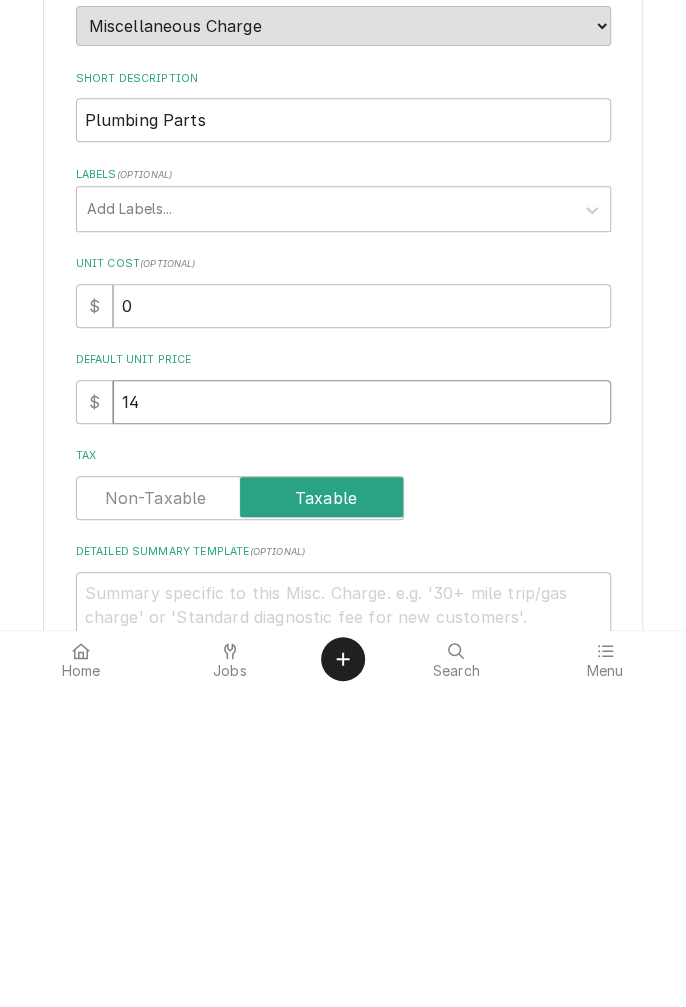 type on "x" 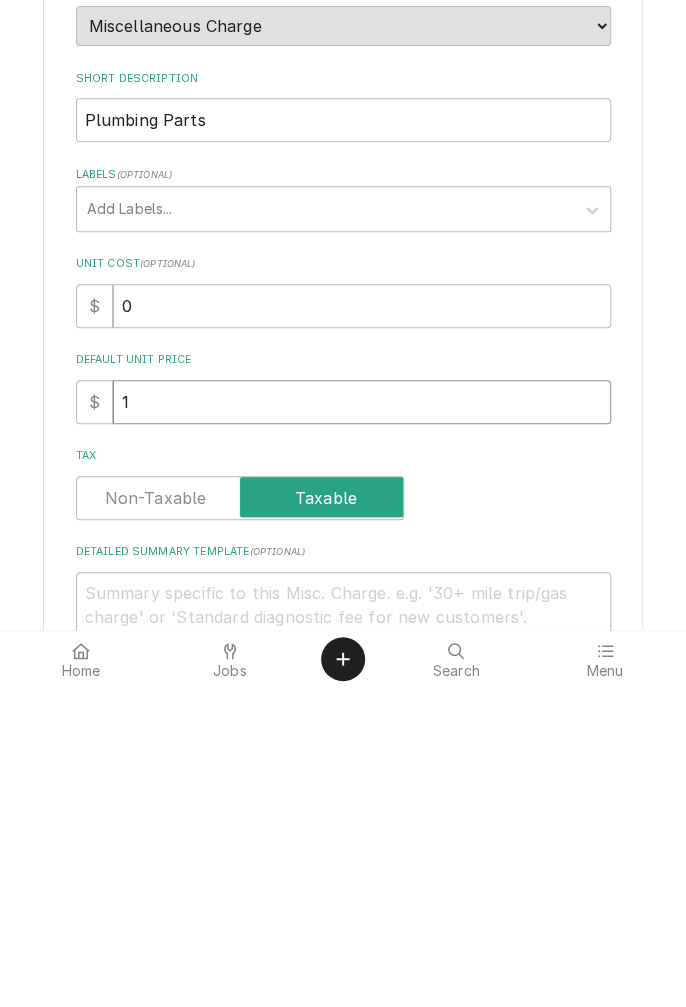 type on "x" 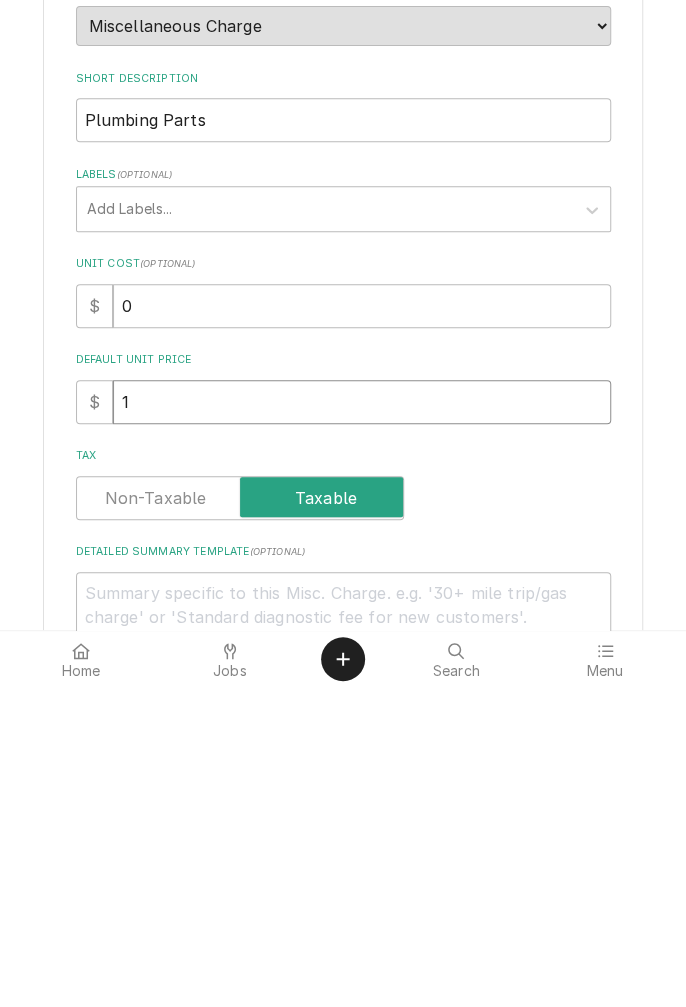 type on "16" 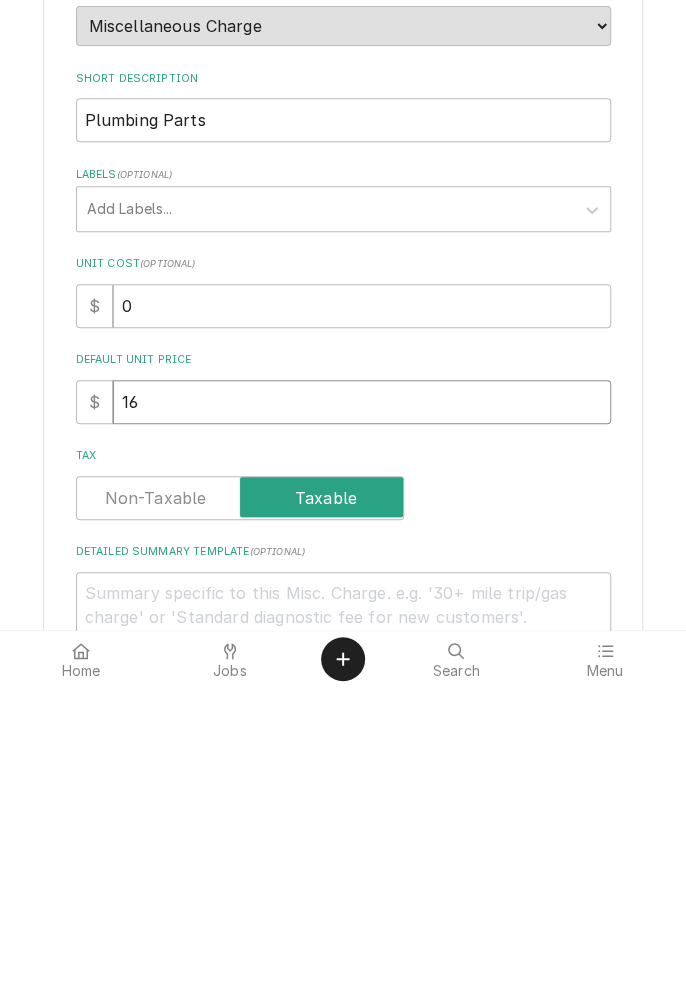type on "x" 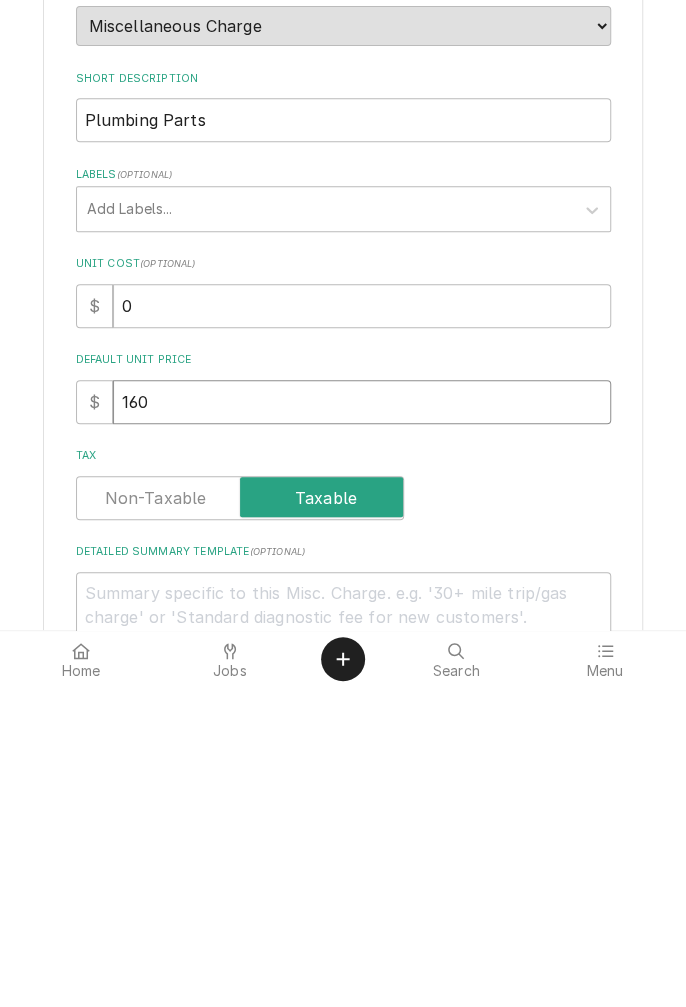 type on "x" 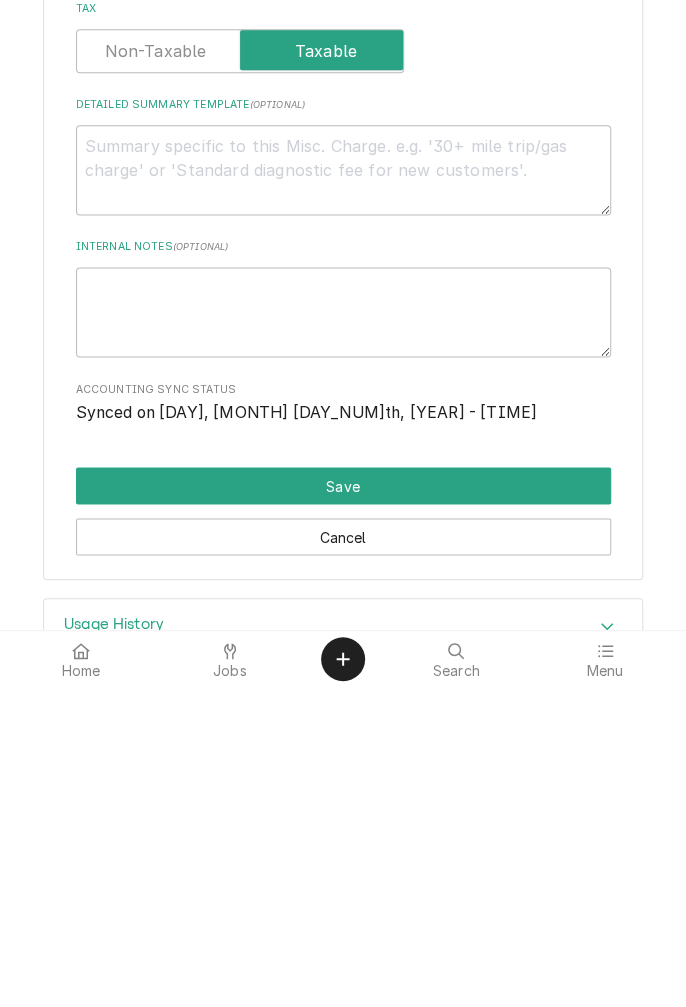scroll, scrollTop: 456, scrollLeft: 0, axis: vertical 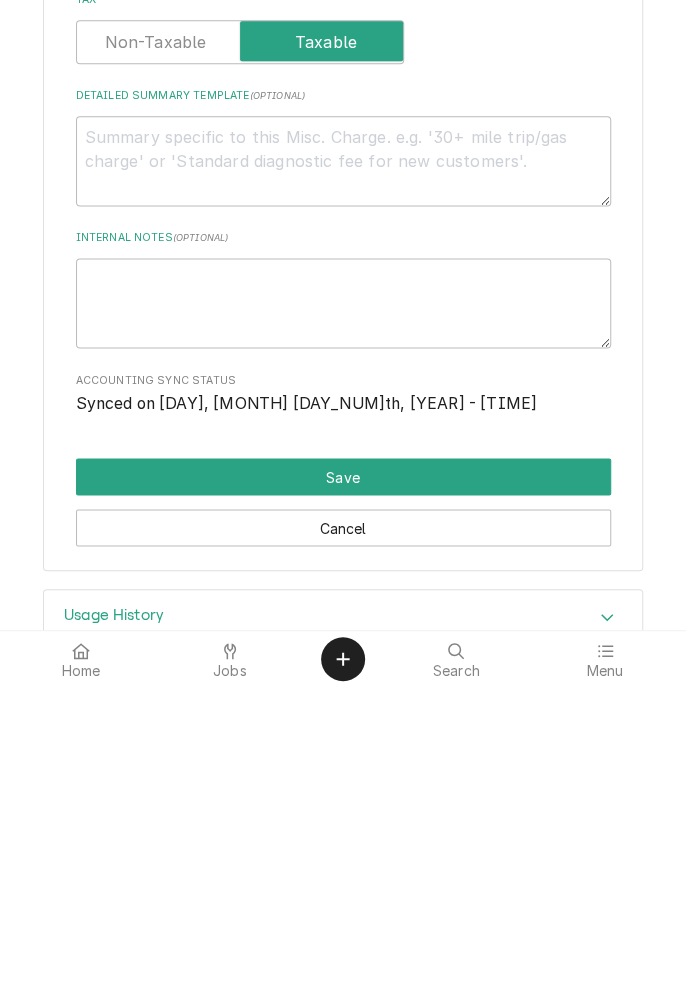 type on "160" 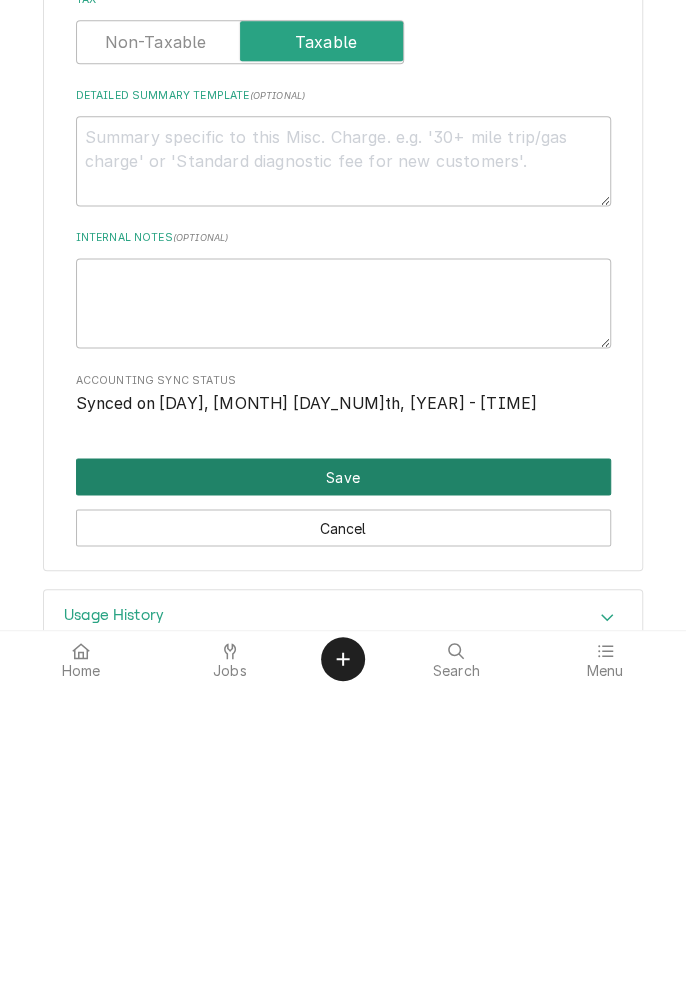 click on "Save" at bounding box center (343, 796) 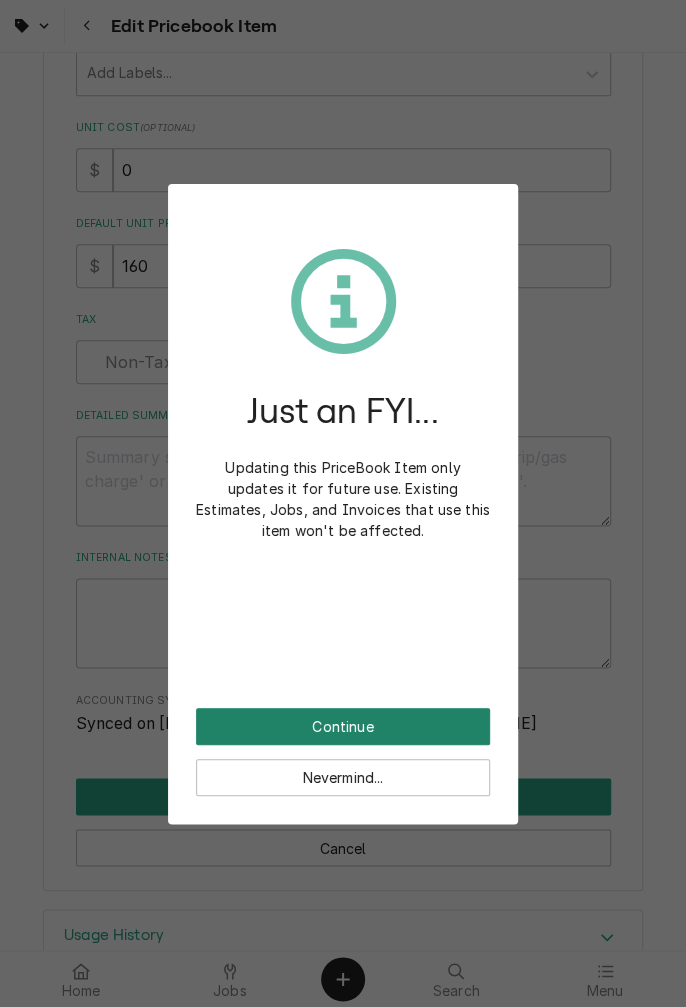 click on "Continue" at bounding box center [343, 726] 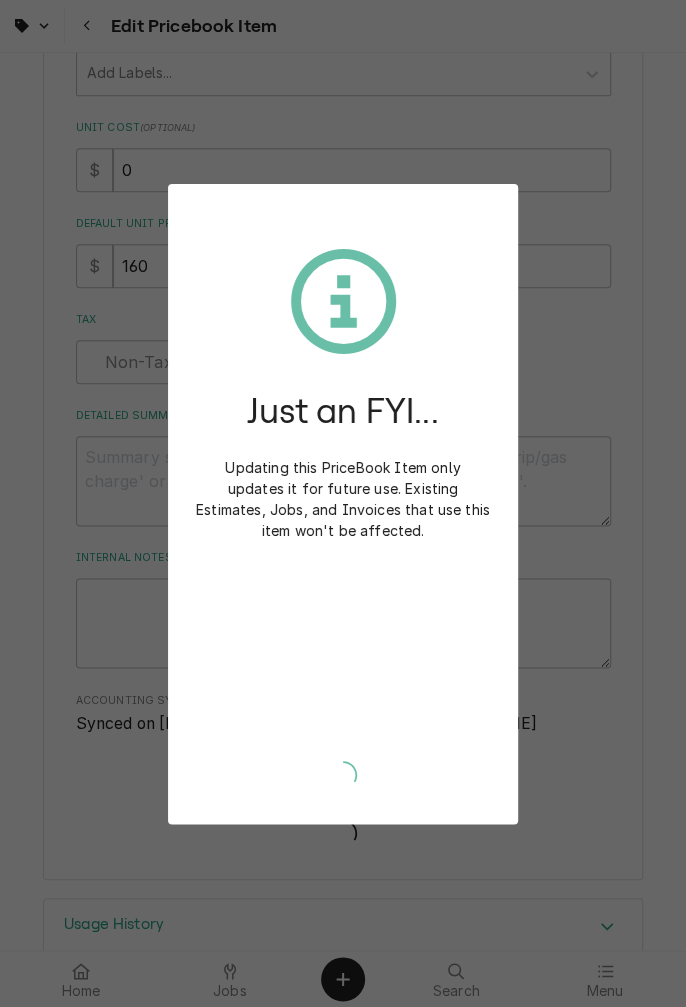 type on "x" 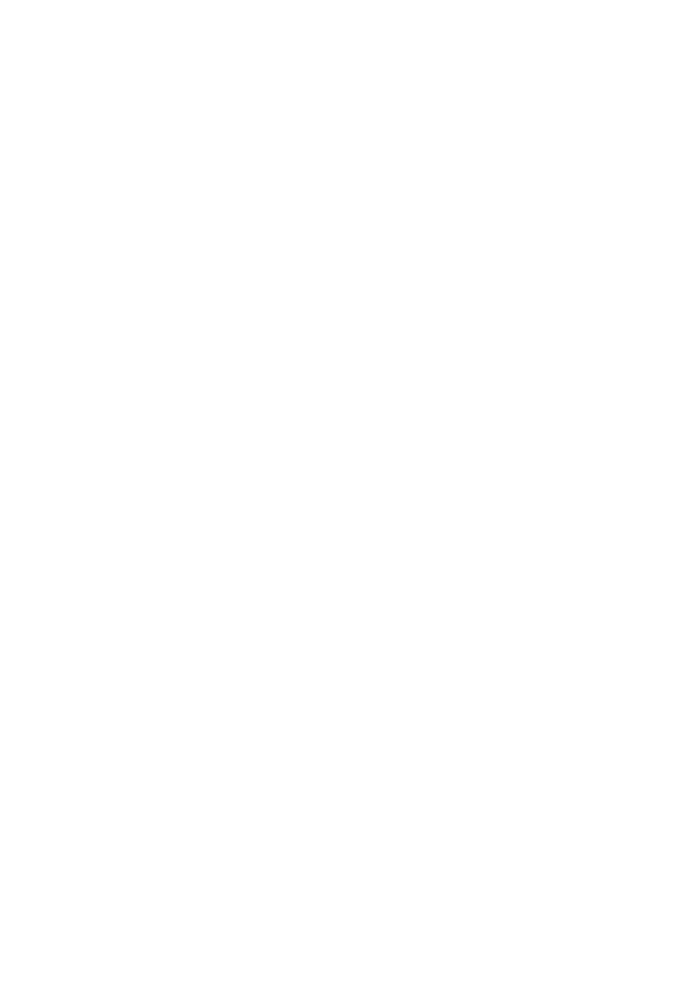 scroll, scrollTop: 0, scrollLeft: 0, axis: both 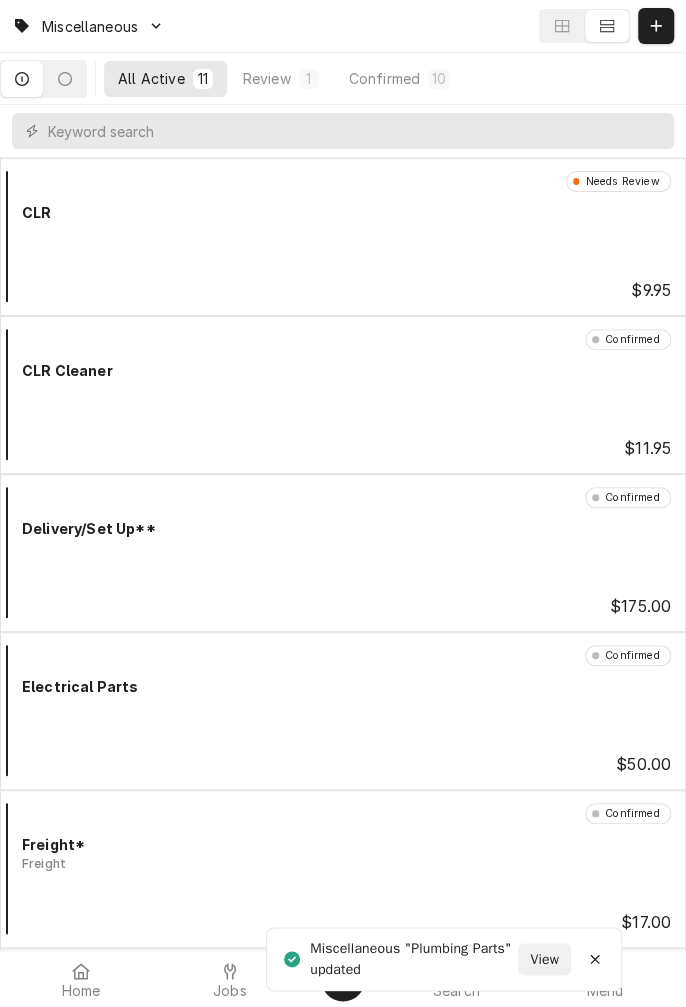click 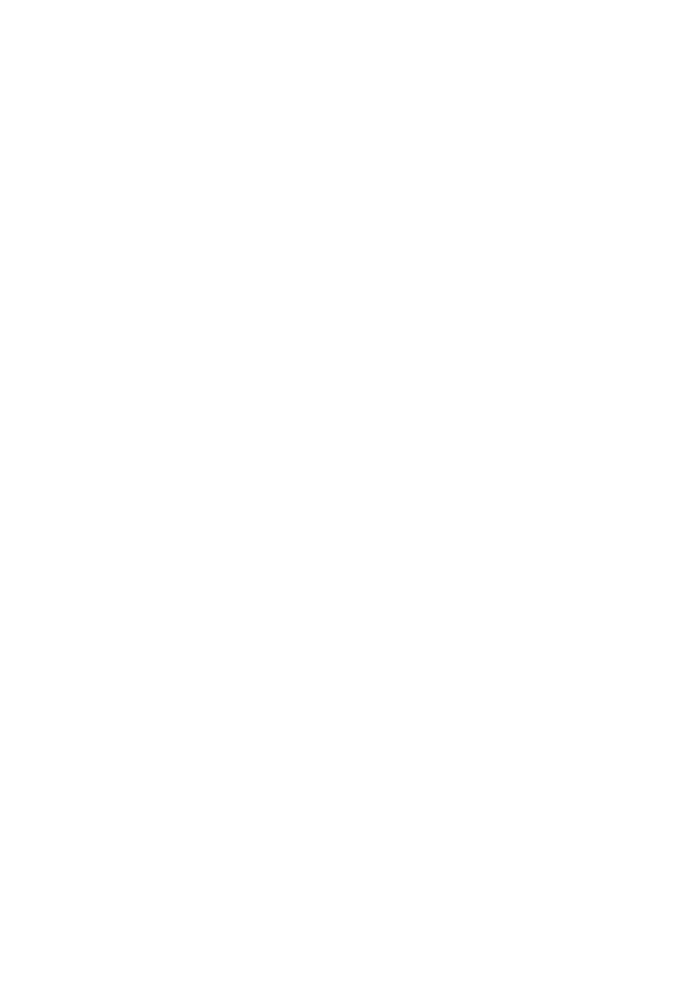 scroll, scrollTop: 0, scrollLeft: 0, axis: both 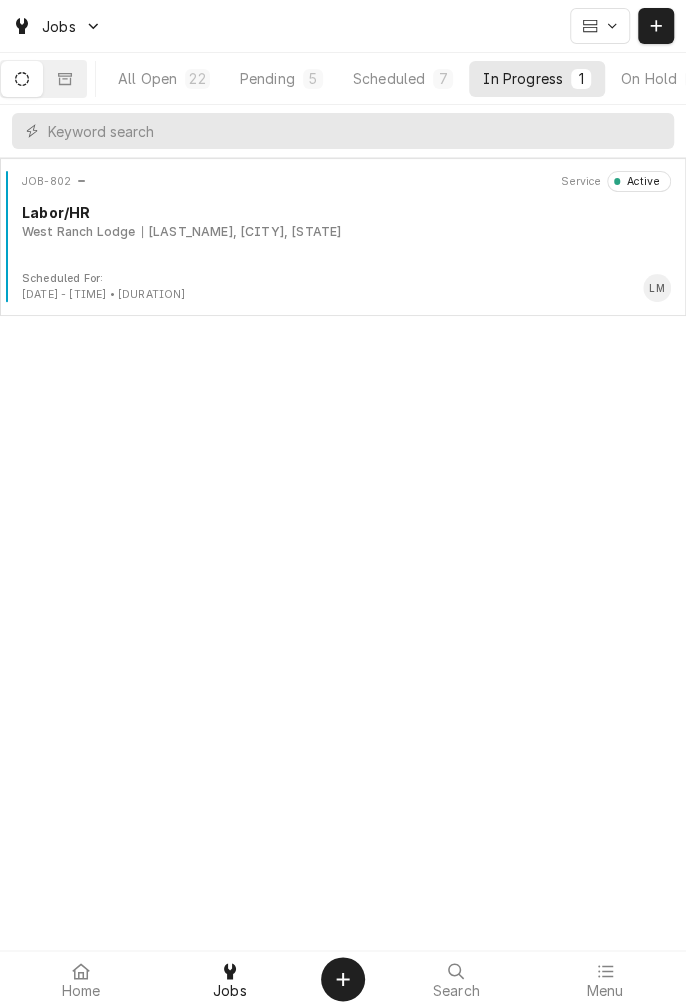 click on "[LAST_NAME], [CITY], [STATE]" at bounding box center (242, 232) 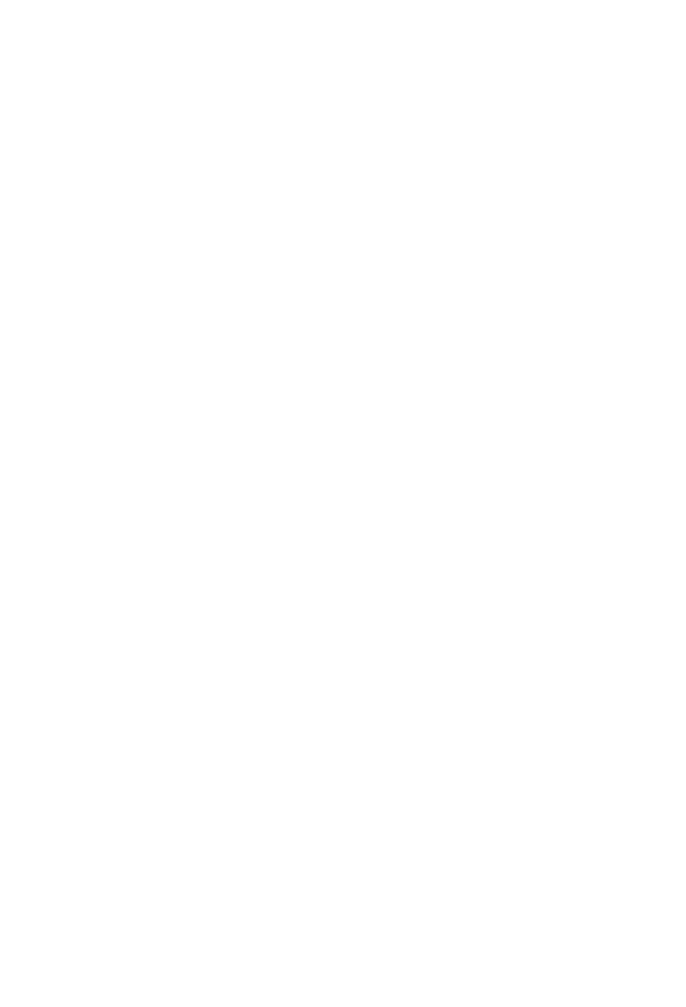 scroll, scrollTop: 0, scrollLeft: 0, axis: both 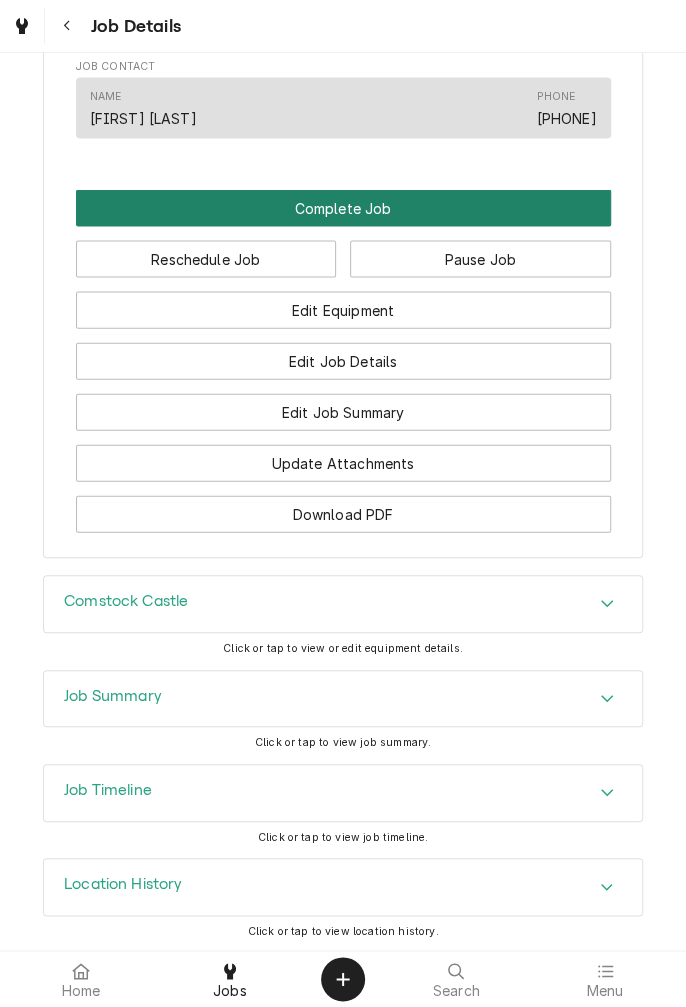 click on "Complete Job" at bounding box center [343, 207] 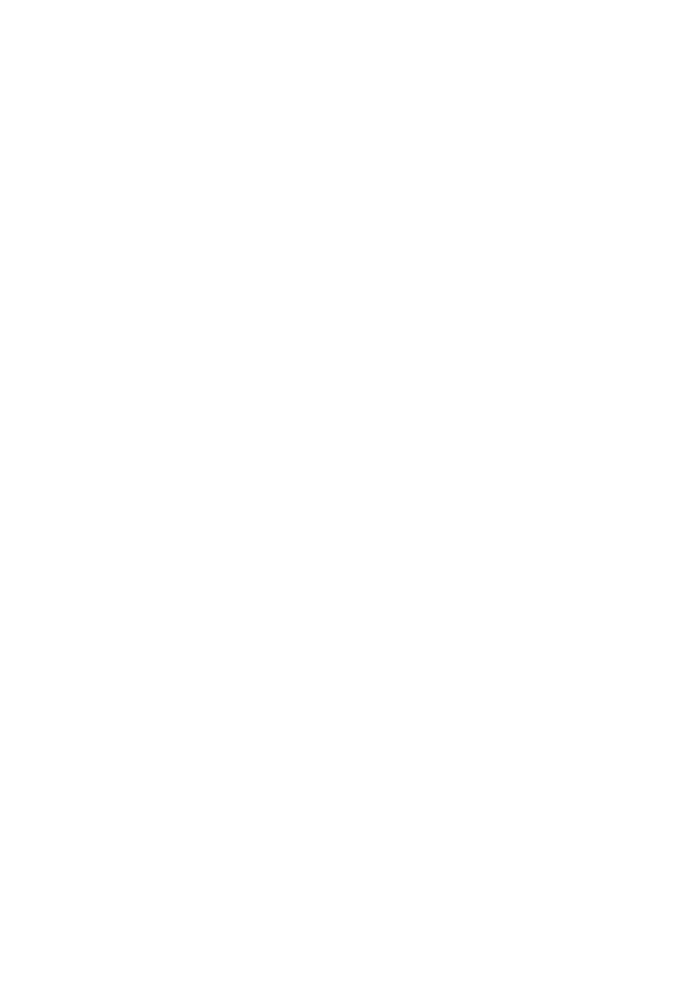 scroll, scrollTop: 0, scrollLeft: 0, axis: both 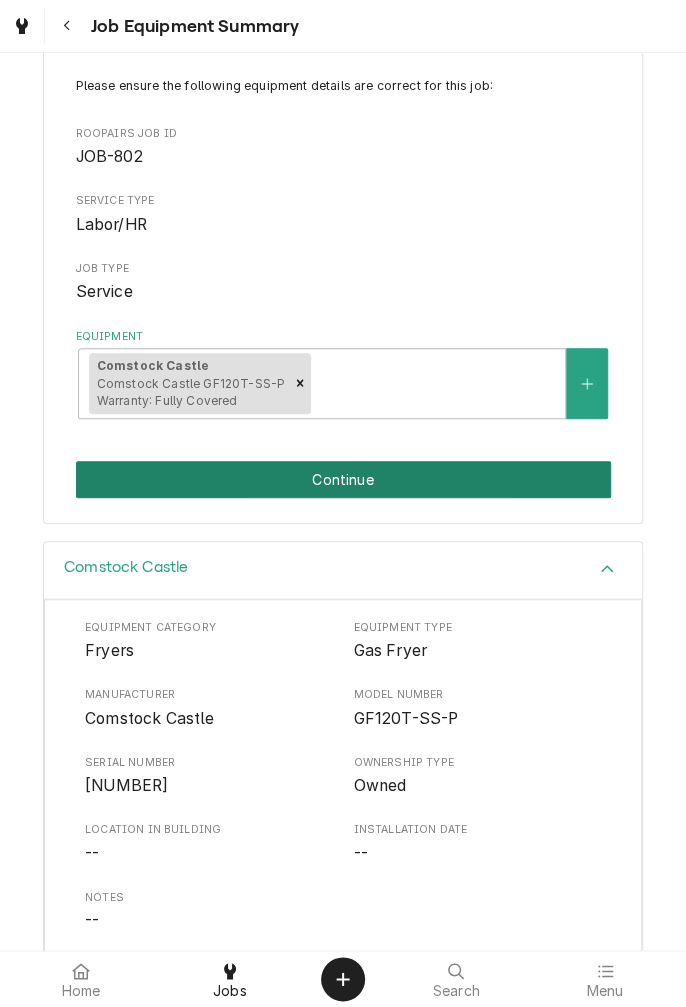 click on "Continue" at bounding box center [343, 479] 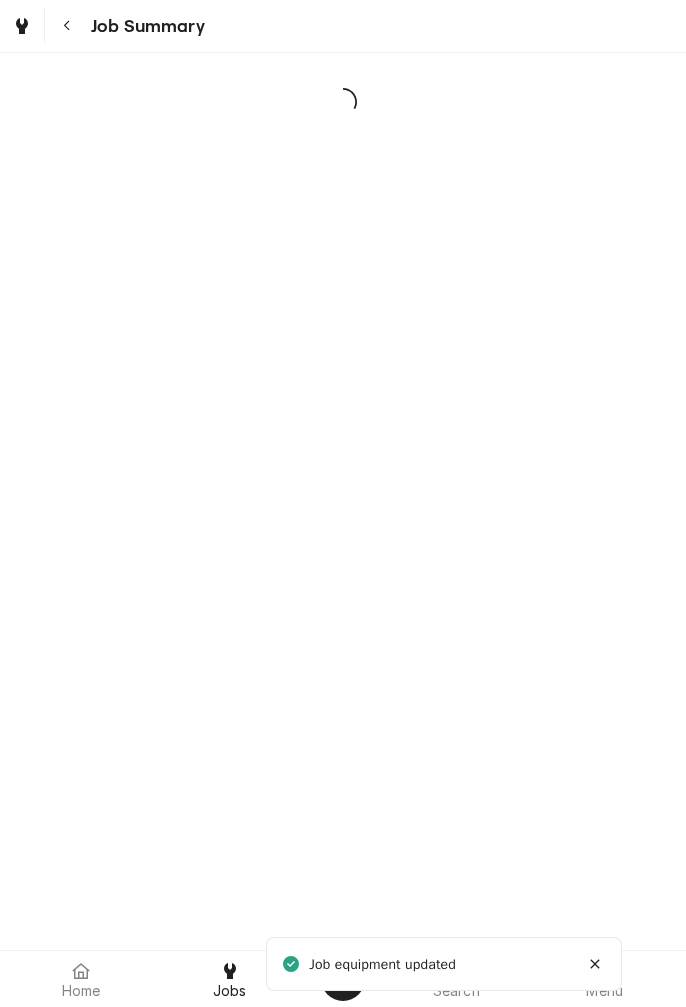 scroll, scrollTop: 0, scrollLeft: 0, axis: both 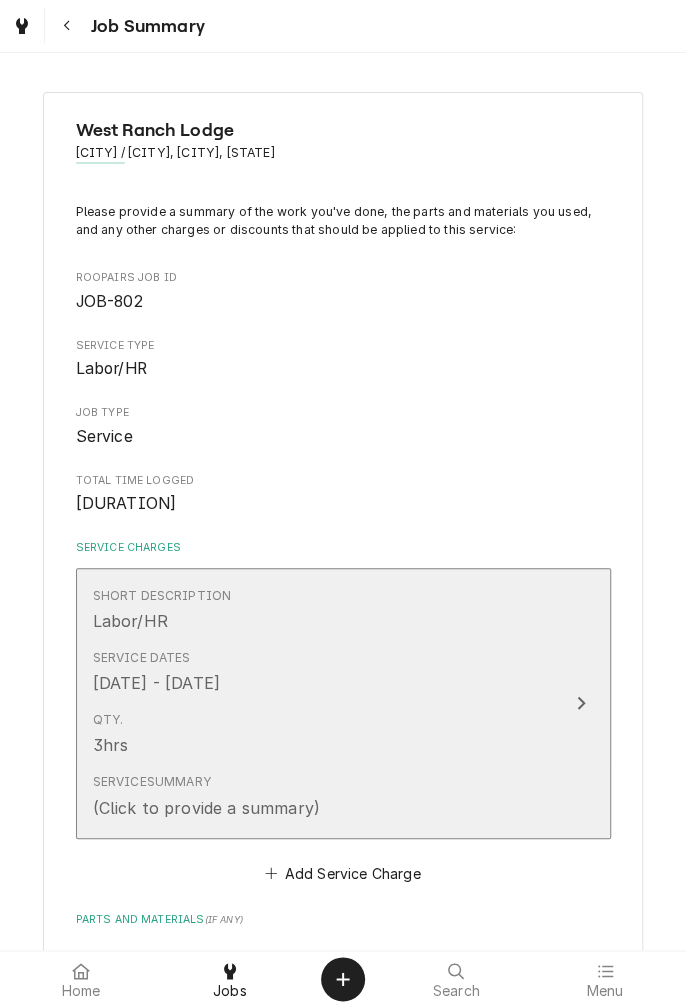 click on "Short Description Labor/HR Service Dates [DATE] - [DATE] Qty. [NUMBER]hrs Service  Summary (Click to provide a summary)" at bounding box center (343, 703) 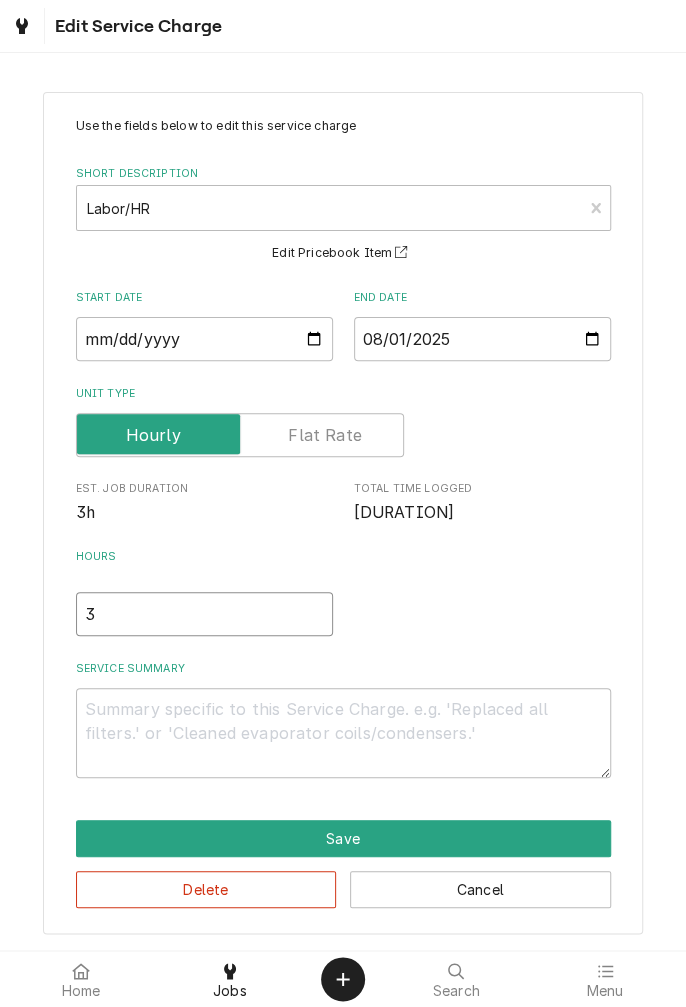 click on "3" at bounding box center [204, 614] 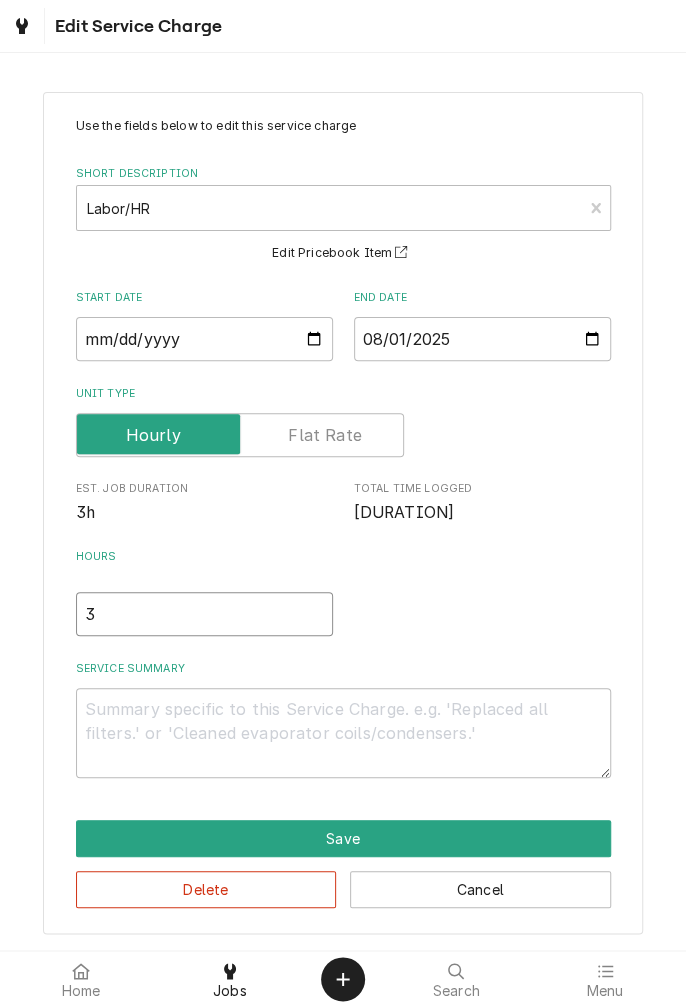 type on "31" 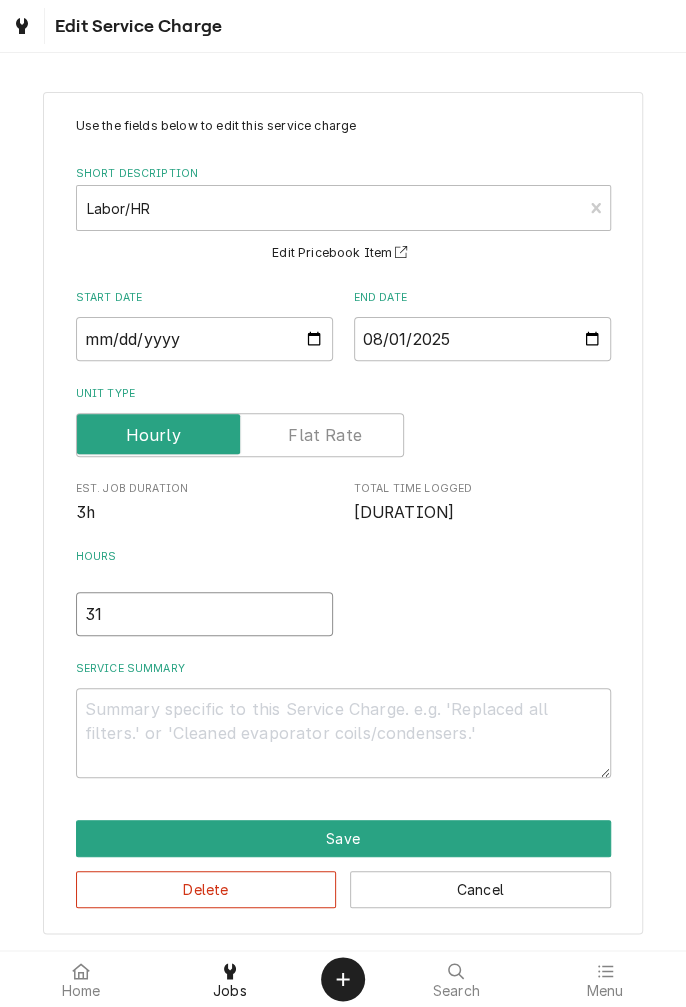 type on "x" 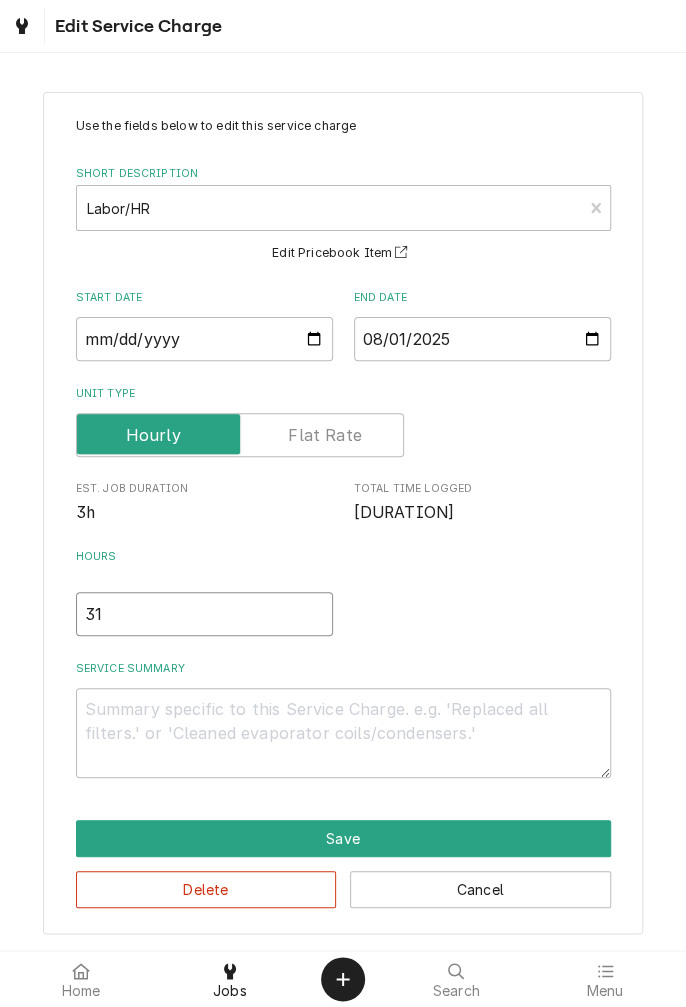 type on "31" 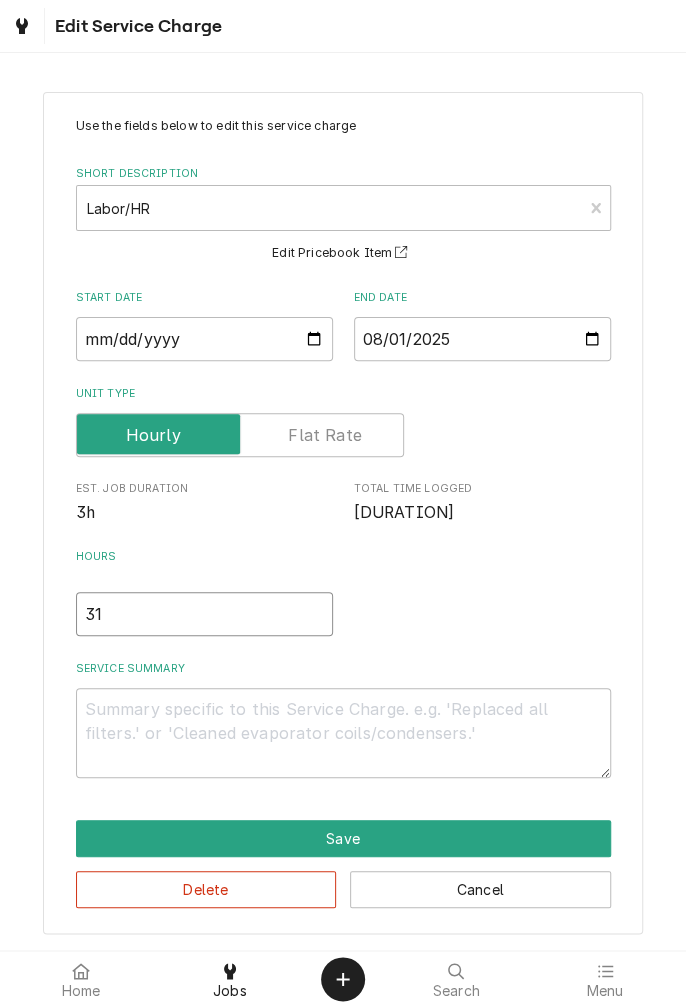 type on "x" 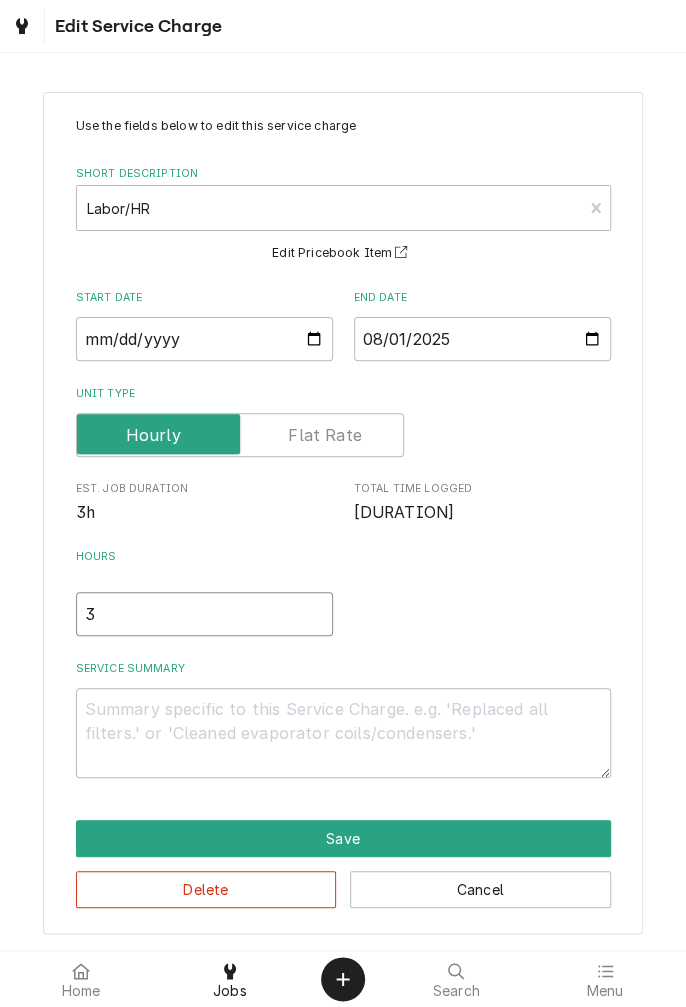 type on "x" 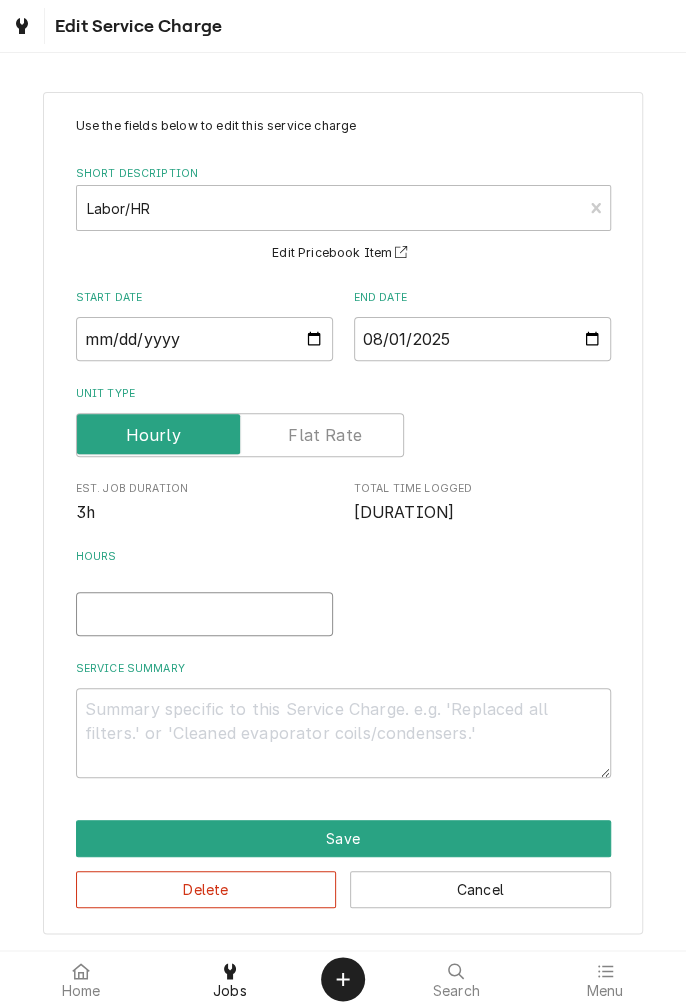 type on "x" 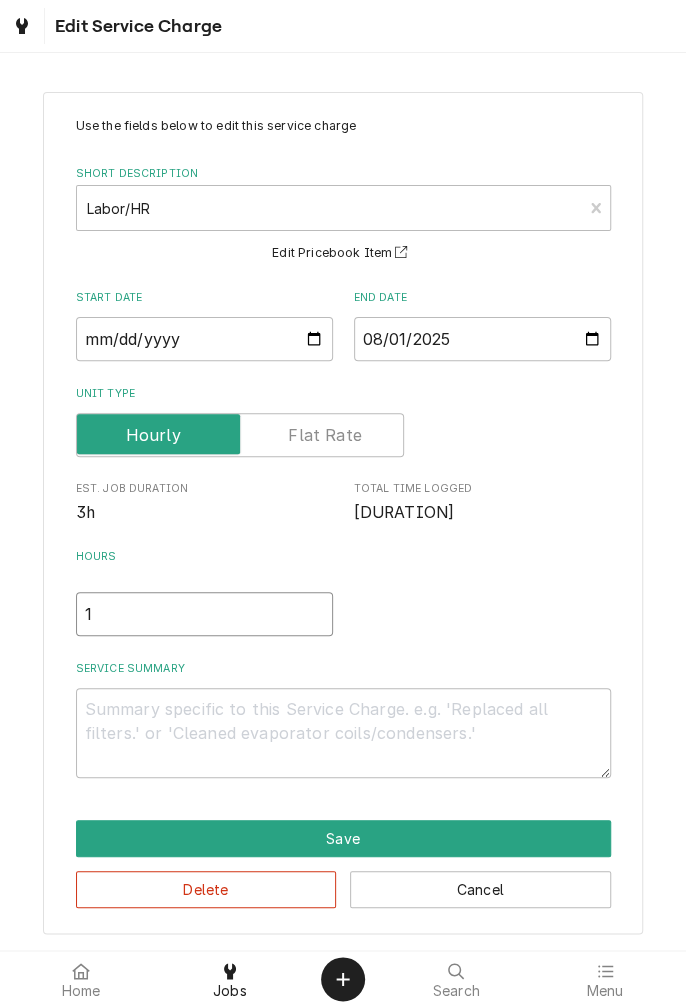 type on "x" 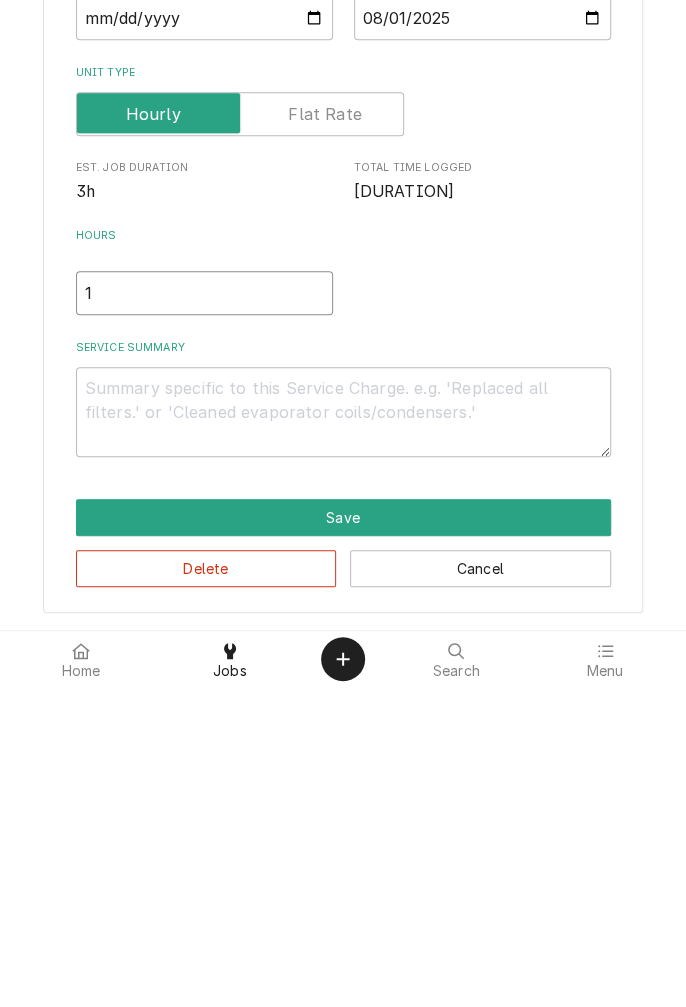 type on "1.5" 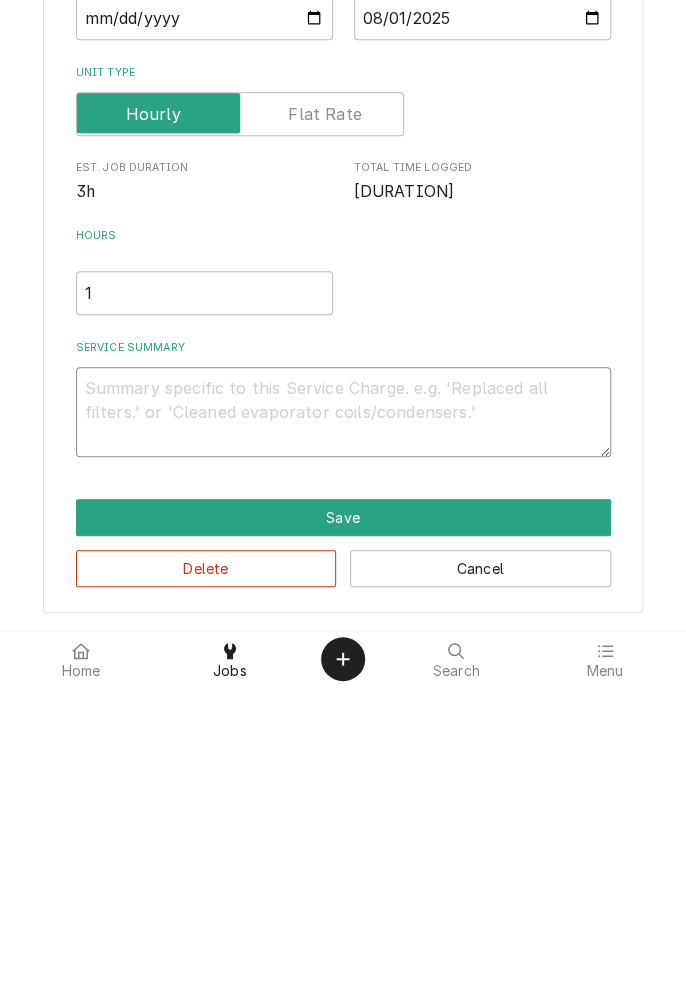 click on "Service Summary" at bounding box center [343, 732] 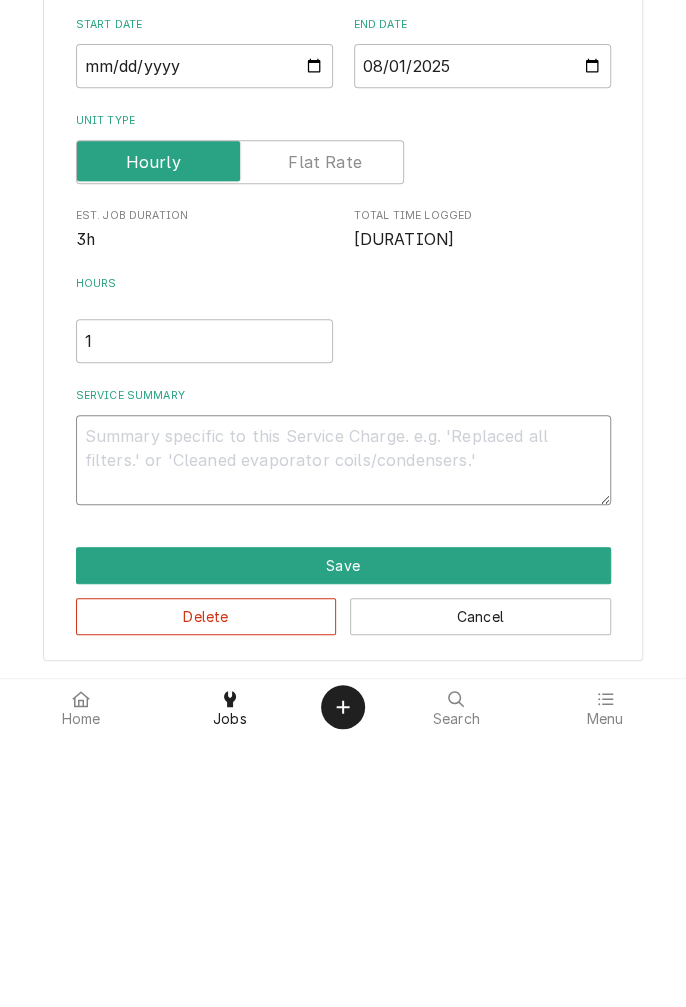 type on "x" 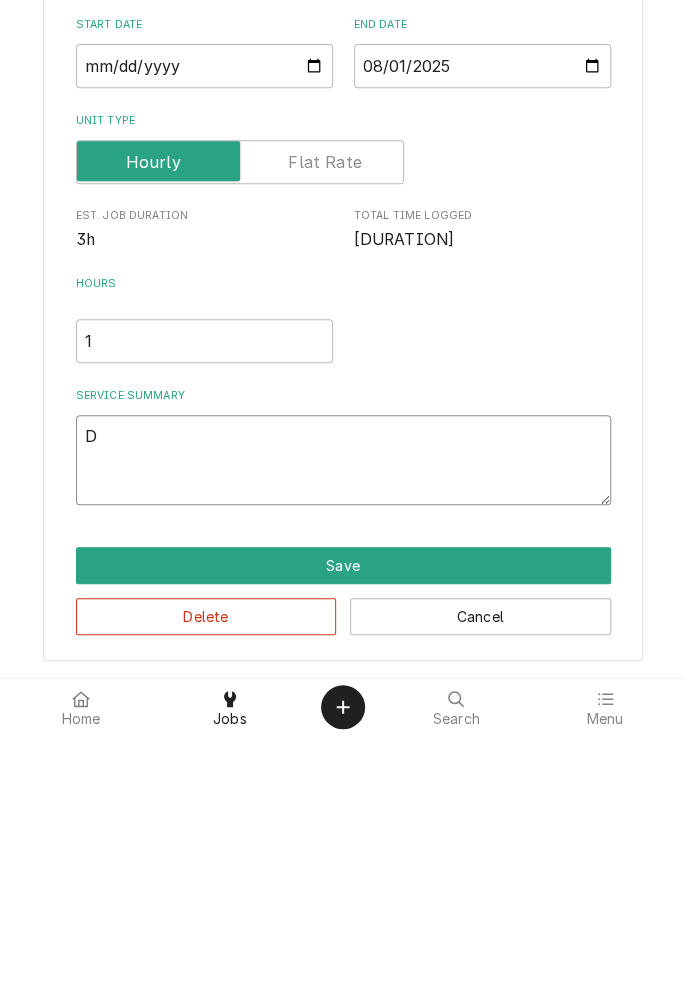 type on "x" 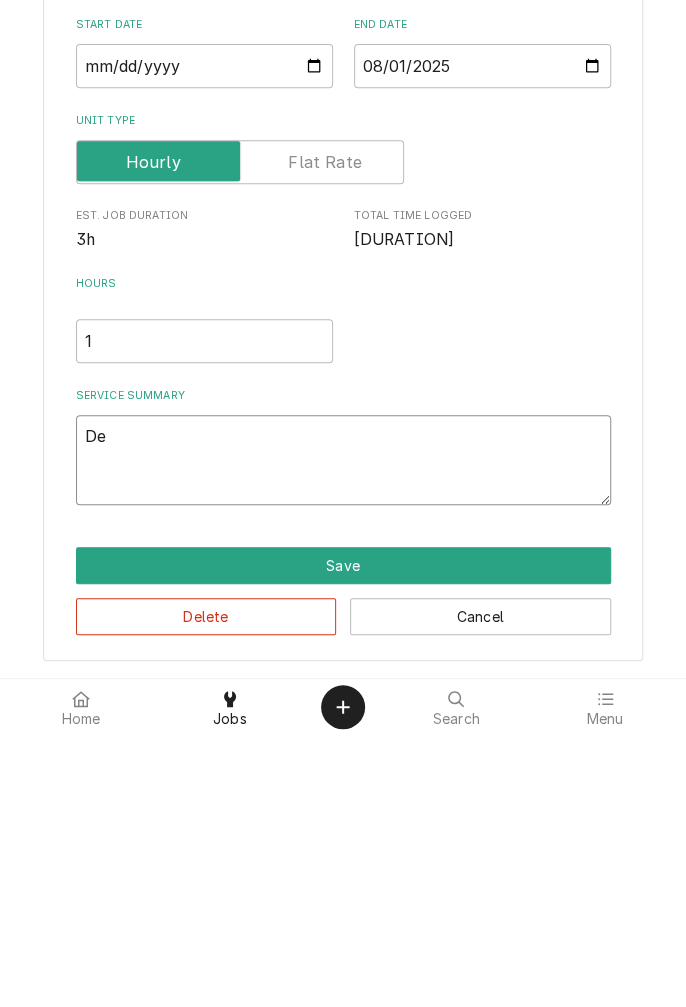 type on "x" 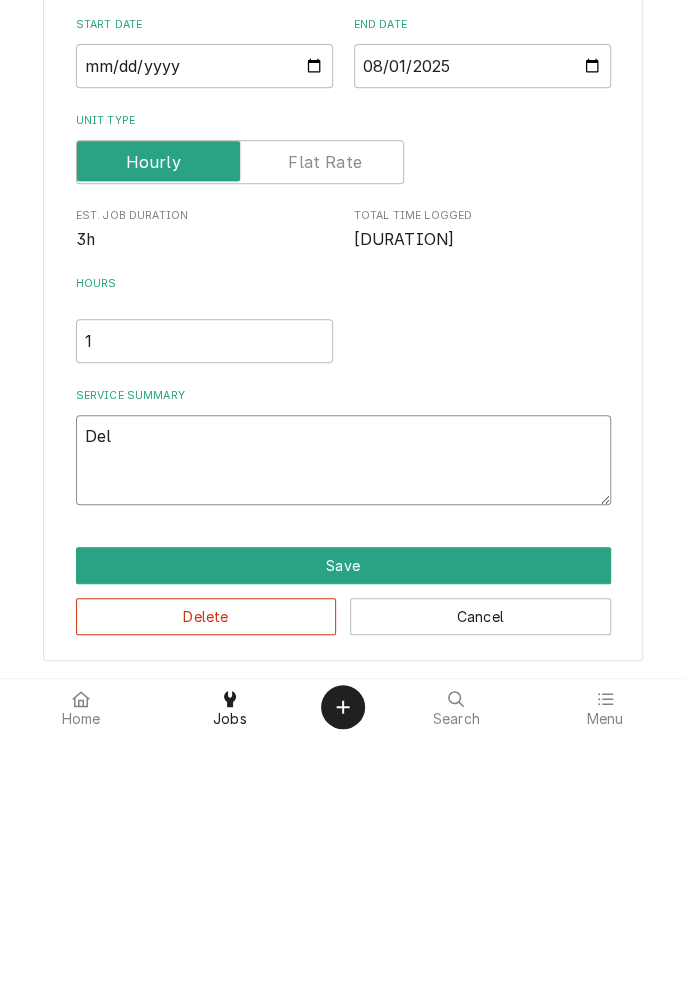 type on "x" 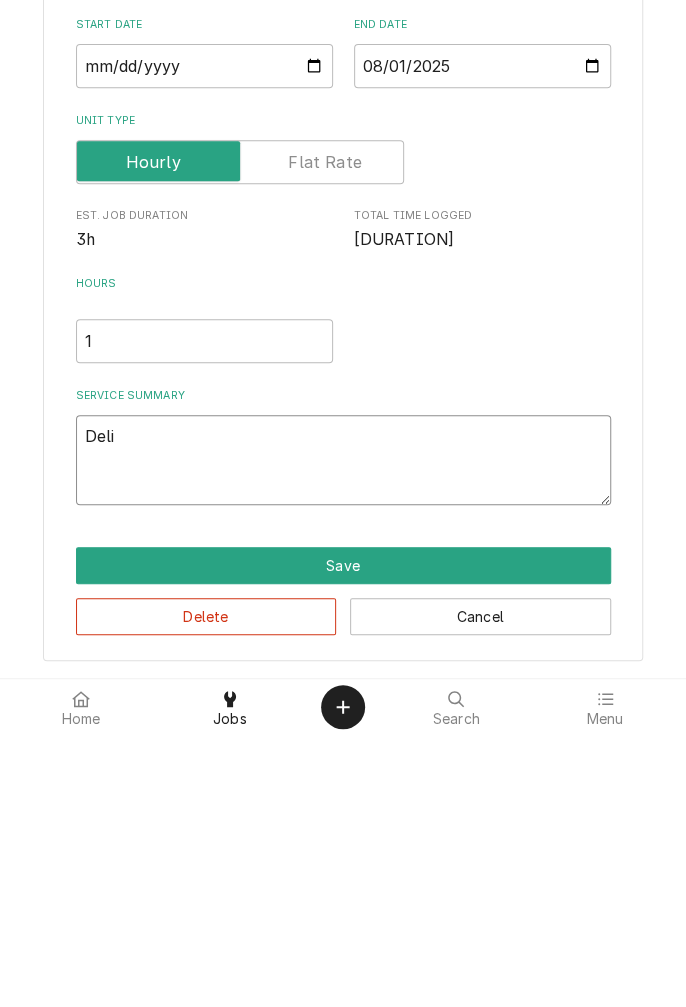 type on "x" 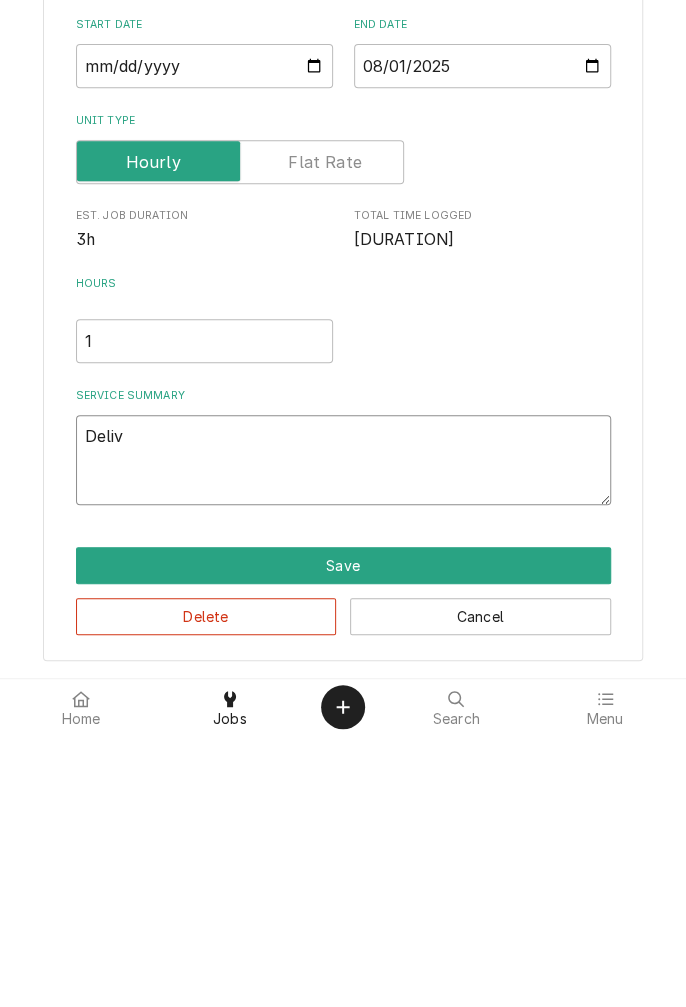 type on "x" 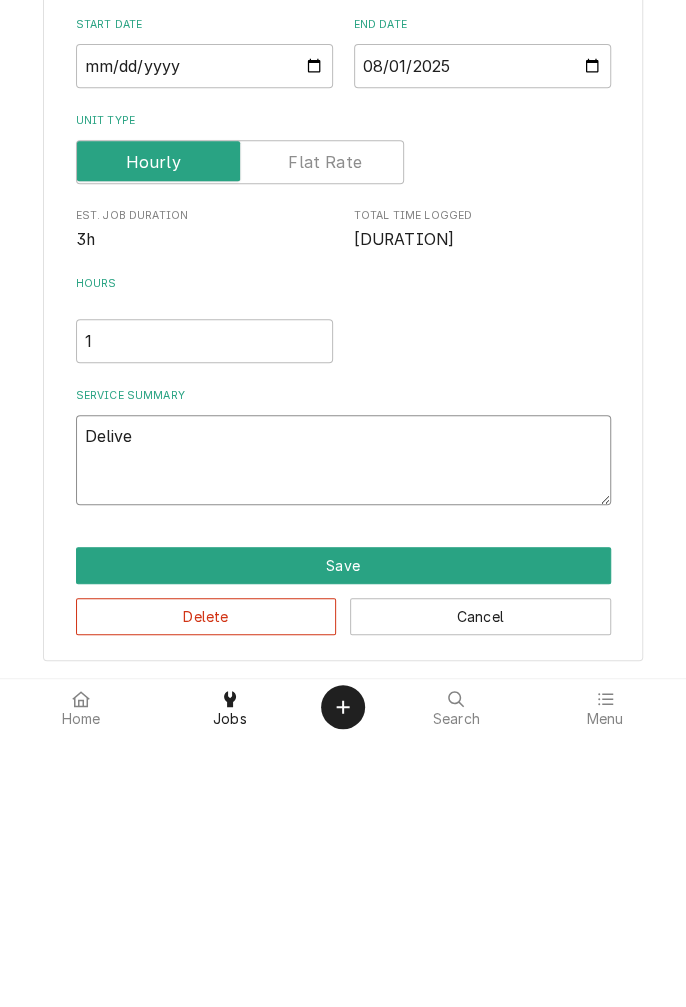 type on "x" 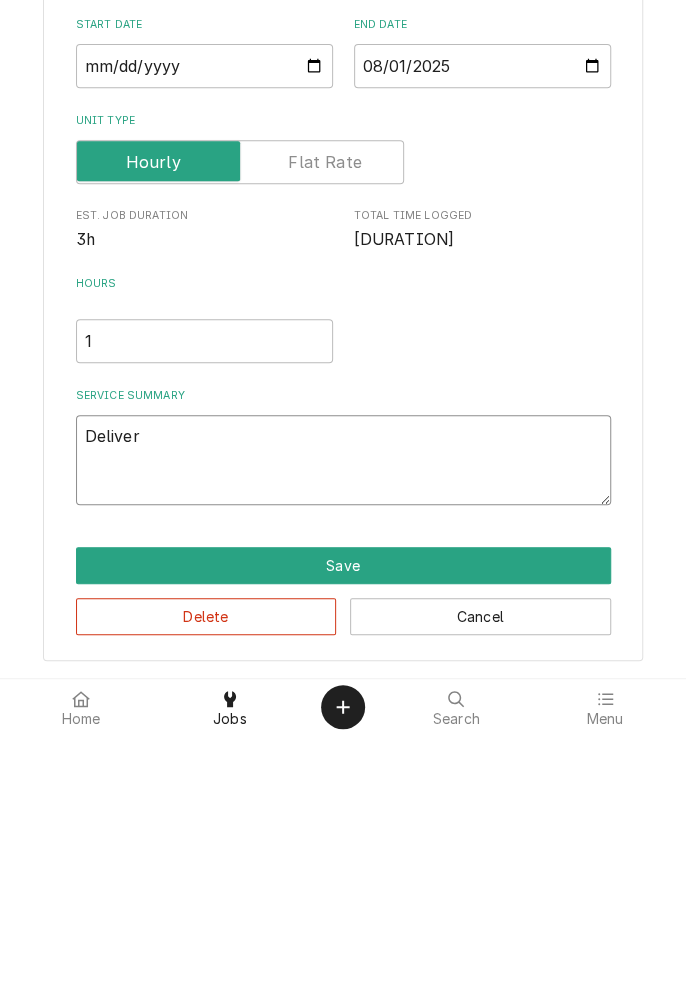 type on "x" 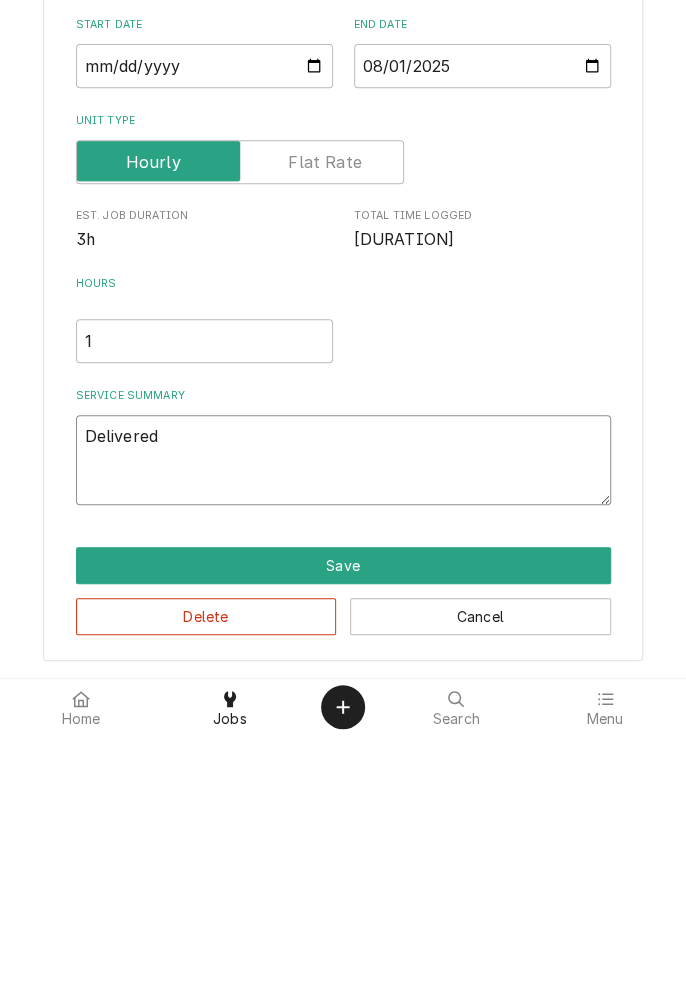 type on "x" 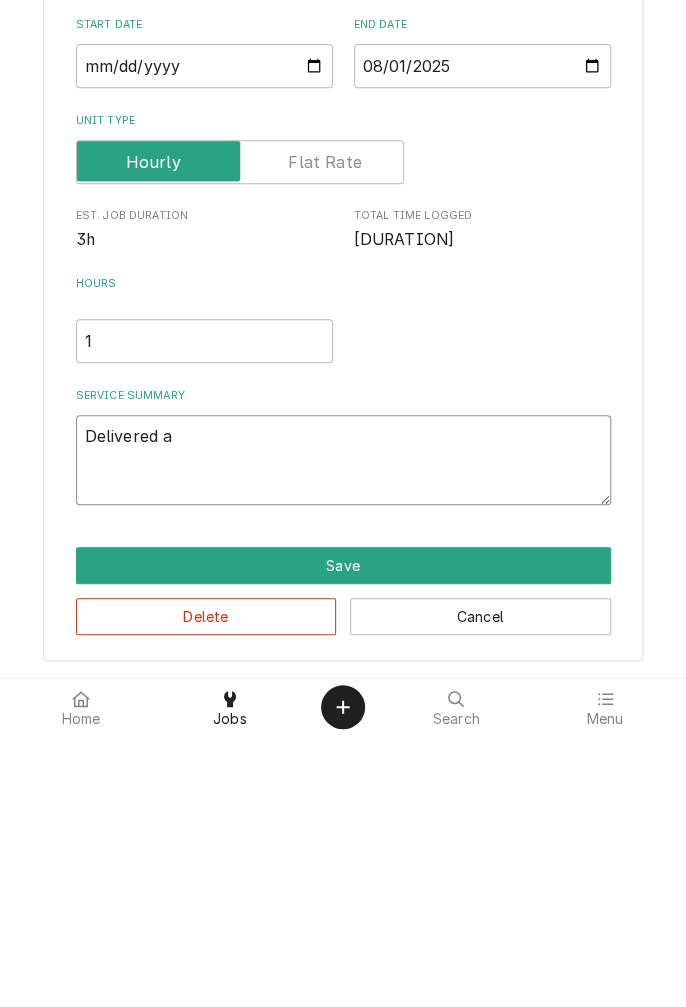 type on "x" 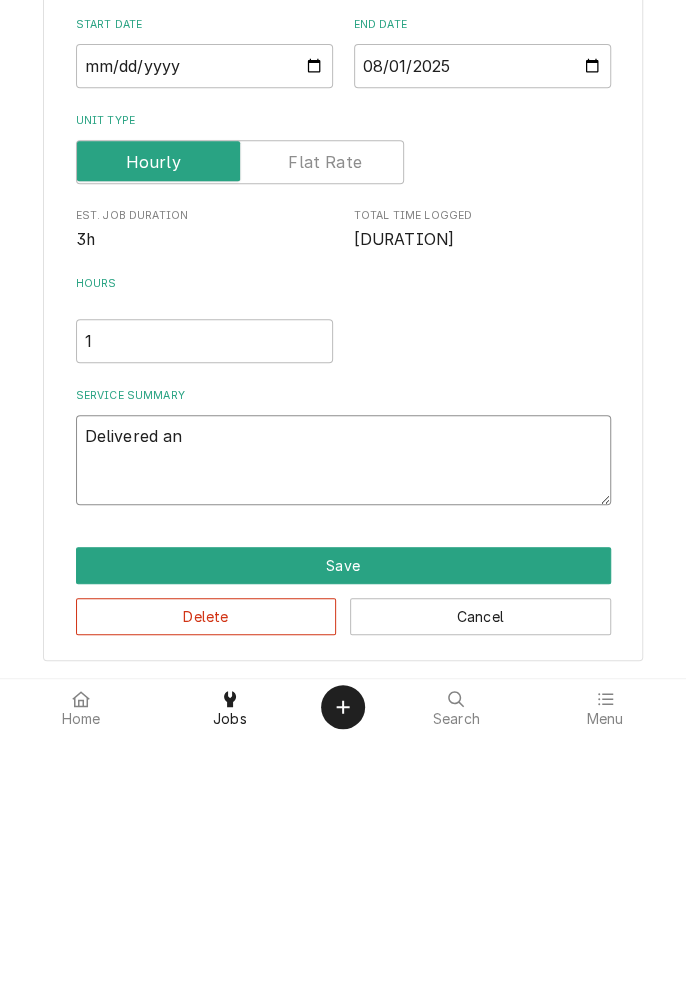 type on "x" 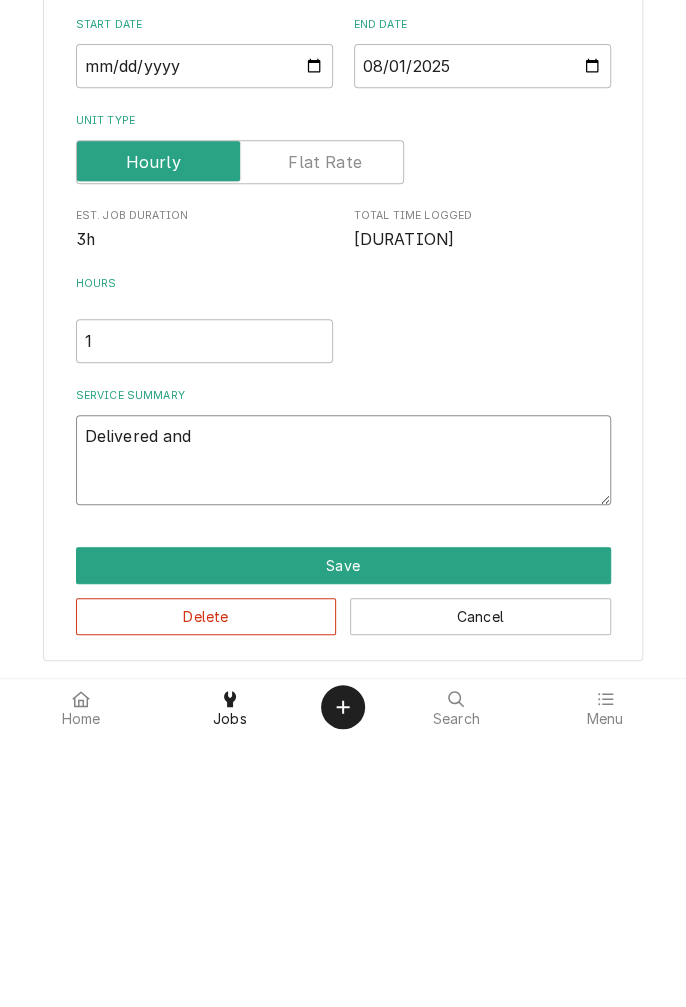 type on "x" 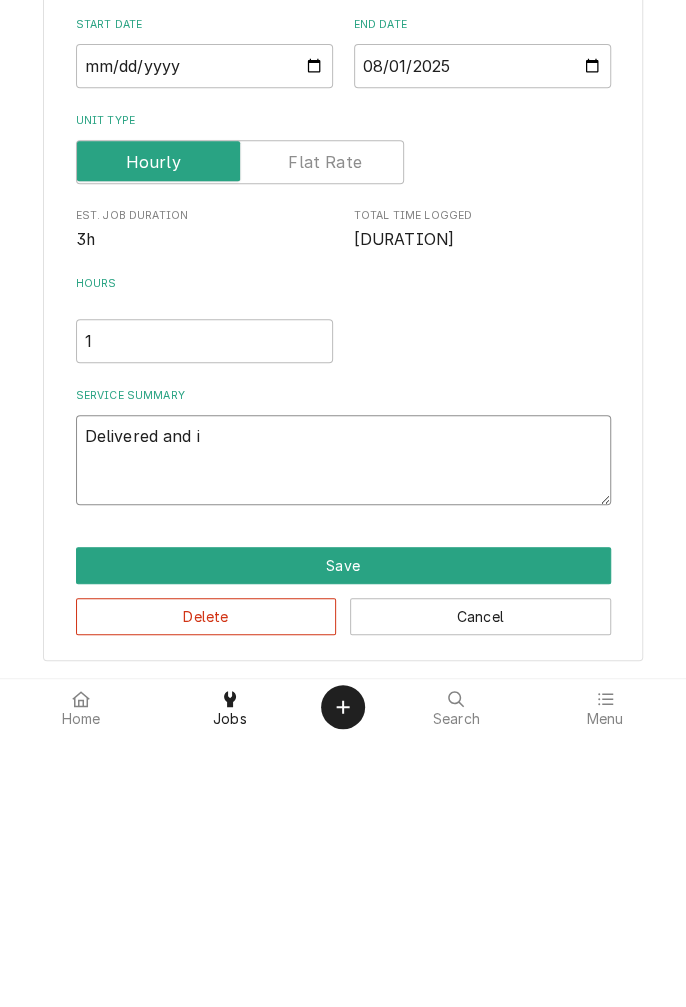 type on "x" 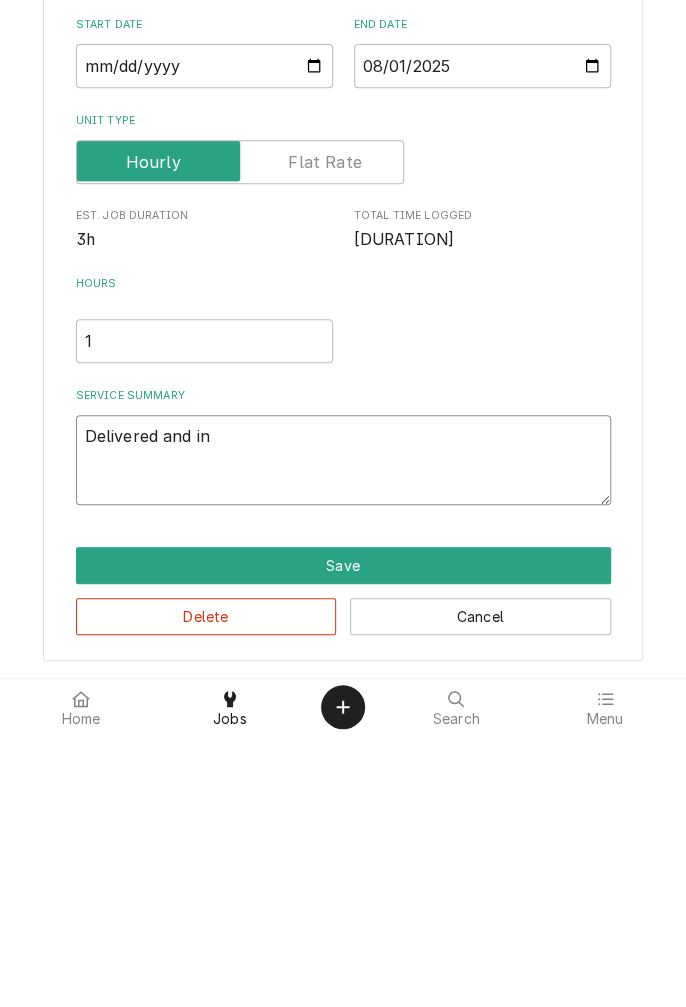 type on "x" 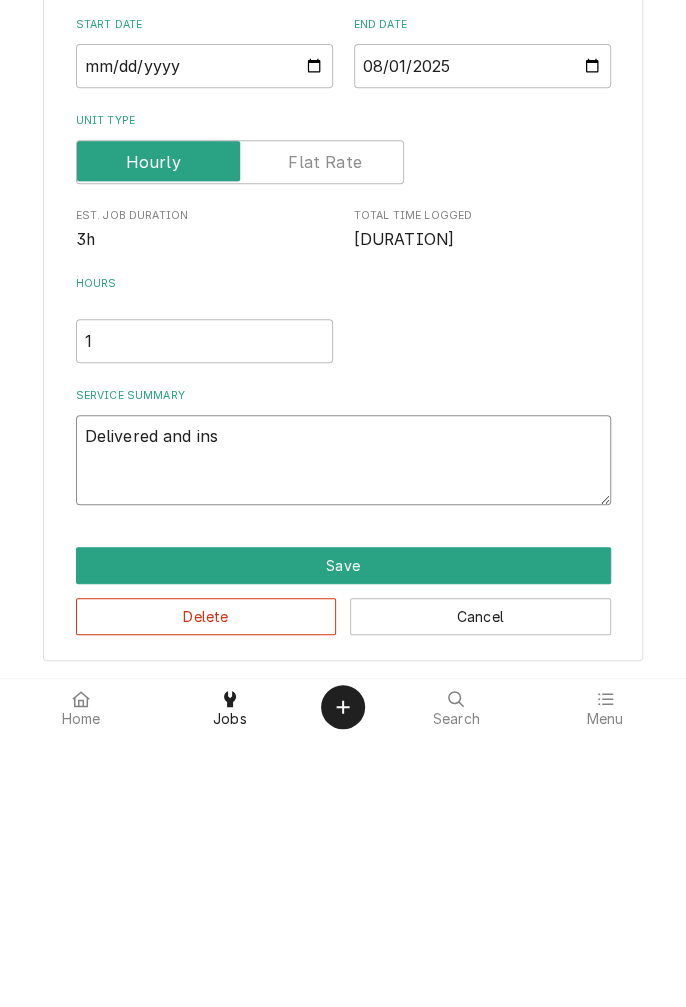 type on "x" 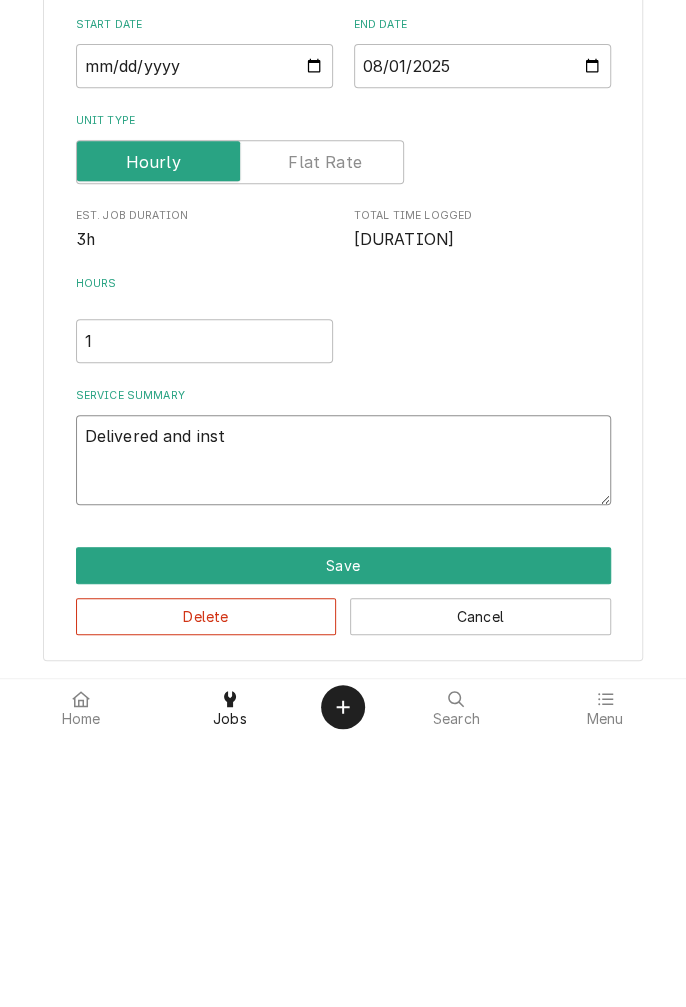 type on "x" 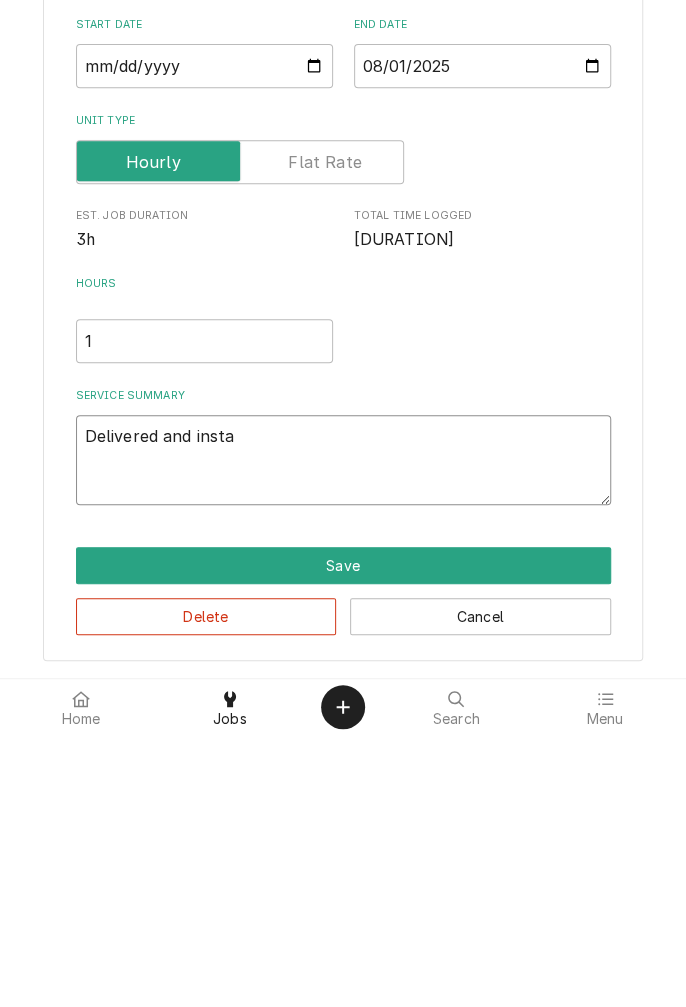type on "x" 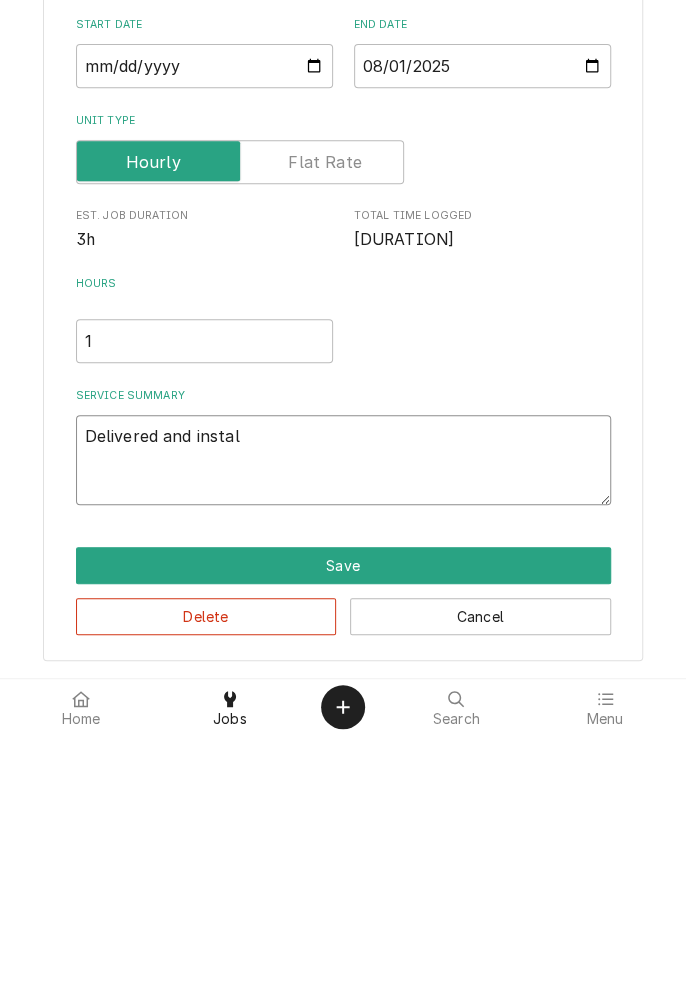 type on "x" 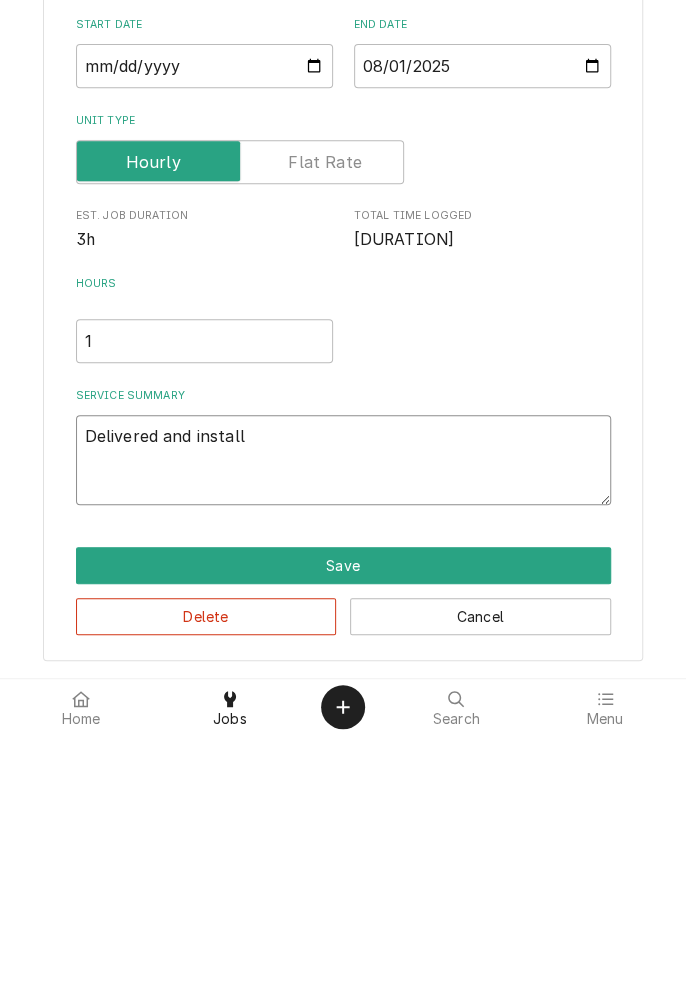 type on "x" 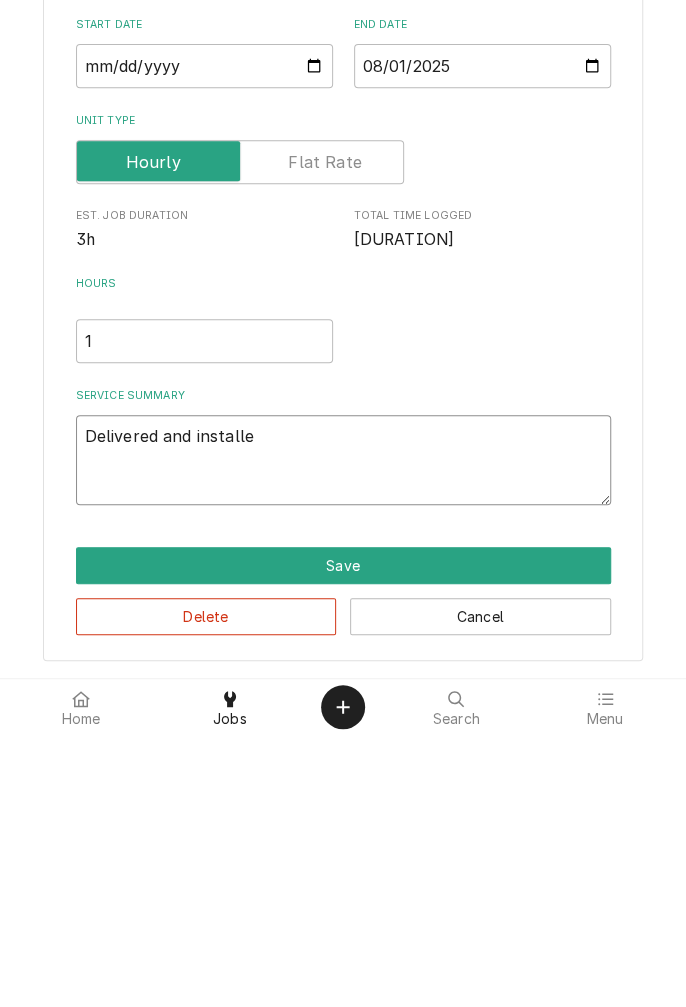 type on "x" 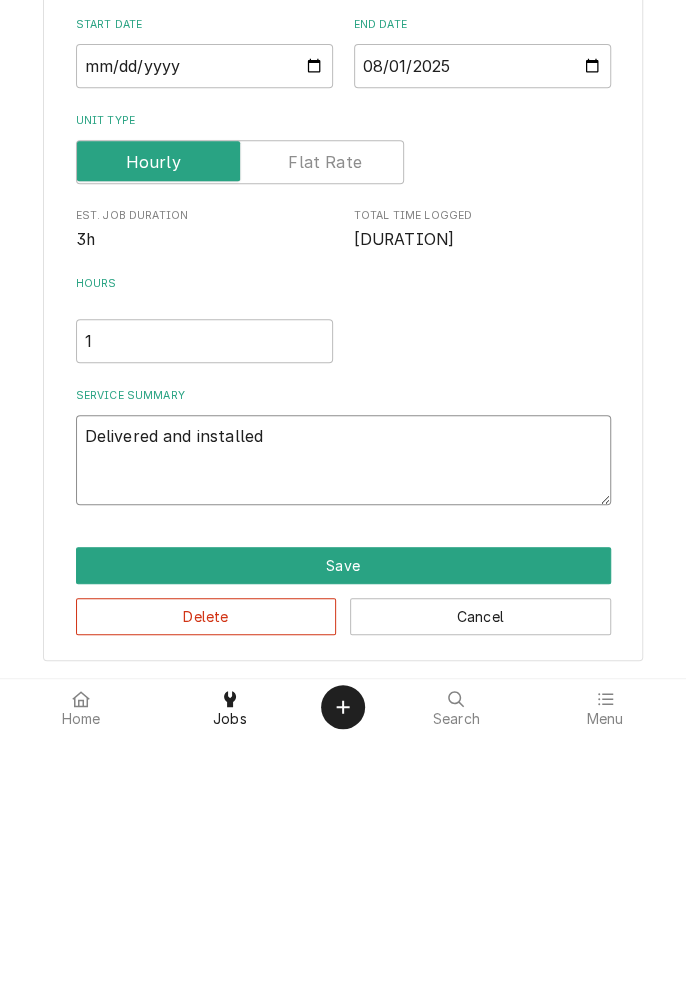 type on "x" 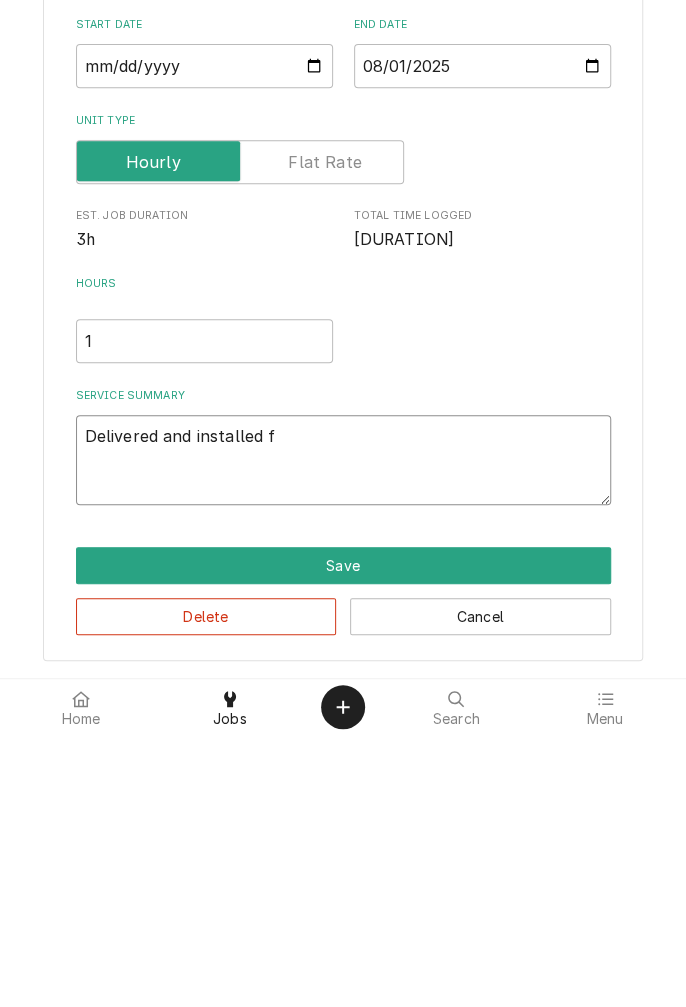 type on "x" 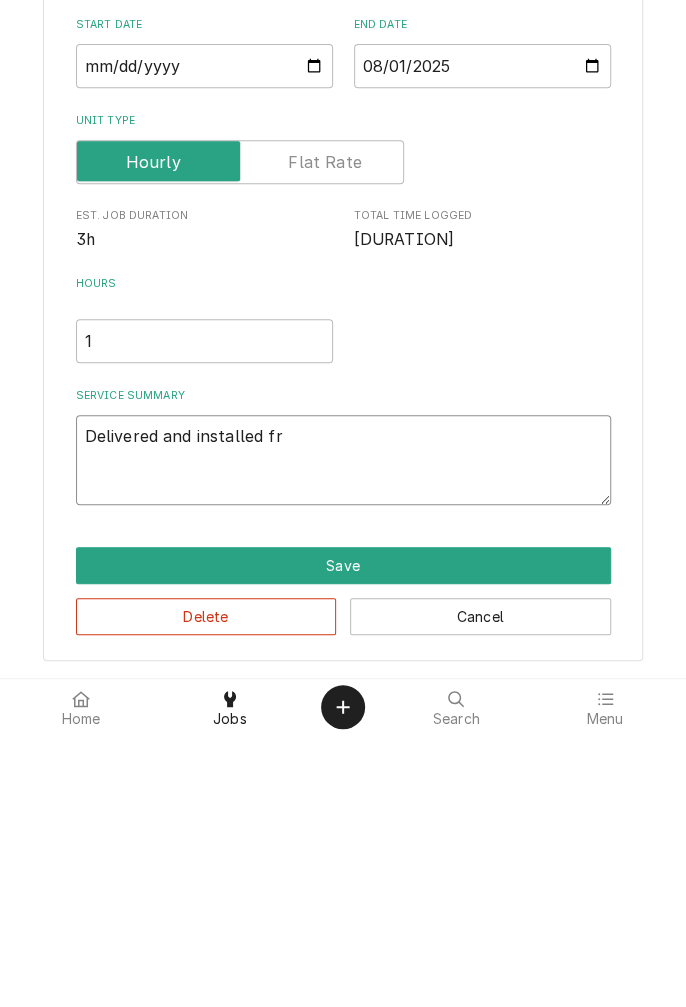 type on "x" 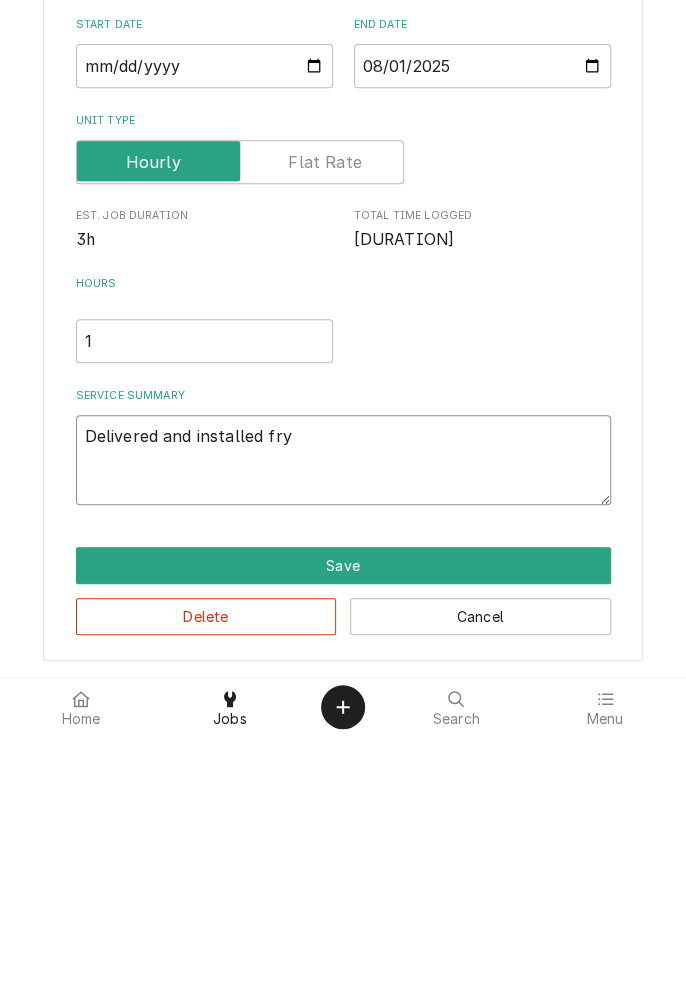 type on "x" 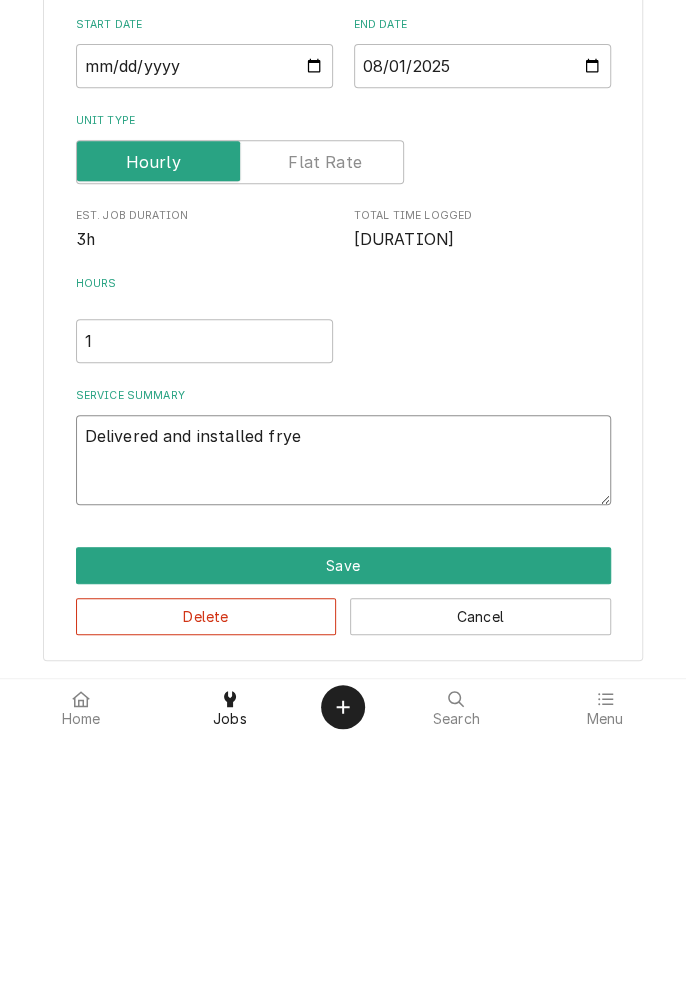 type on "x" 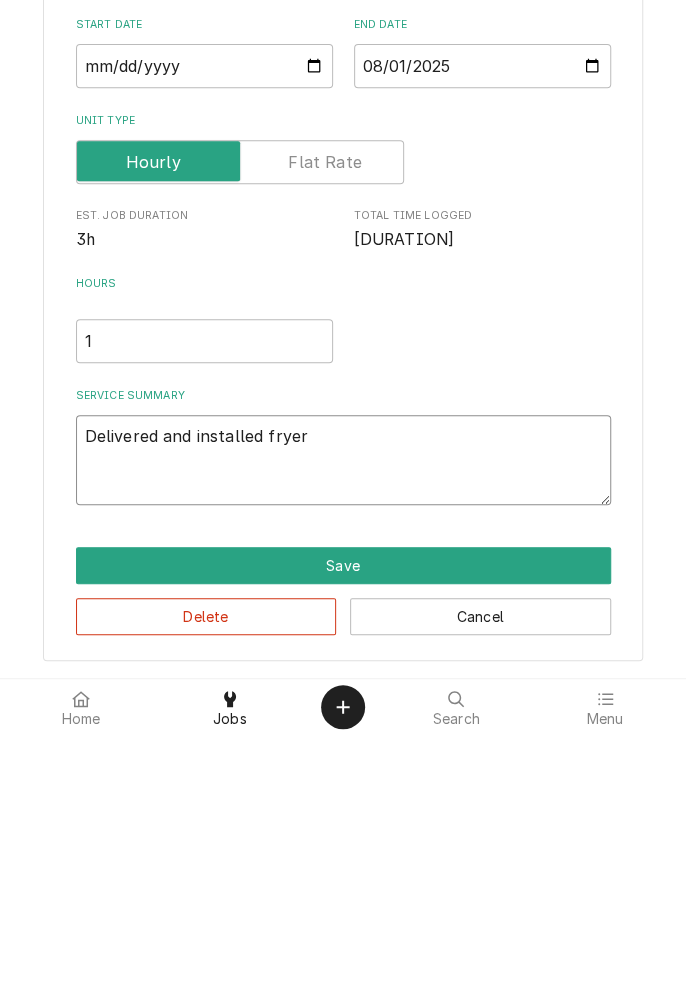 type on "x" 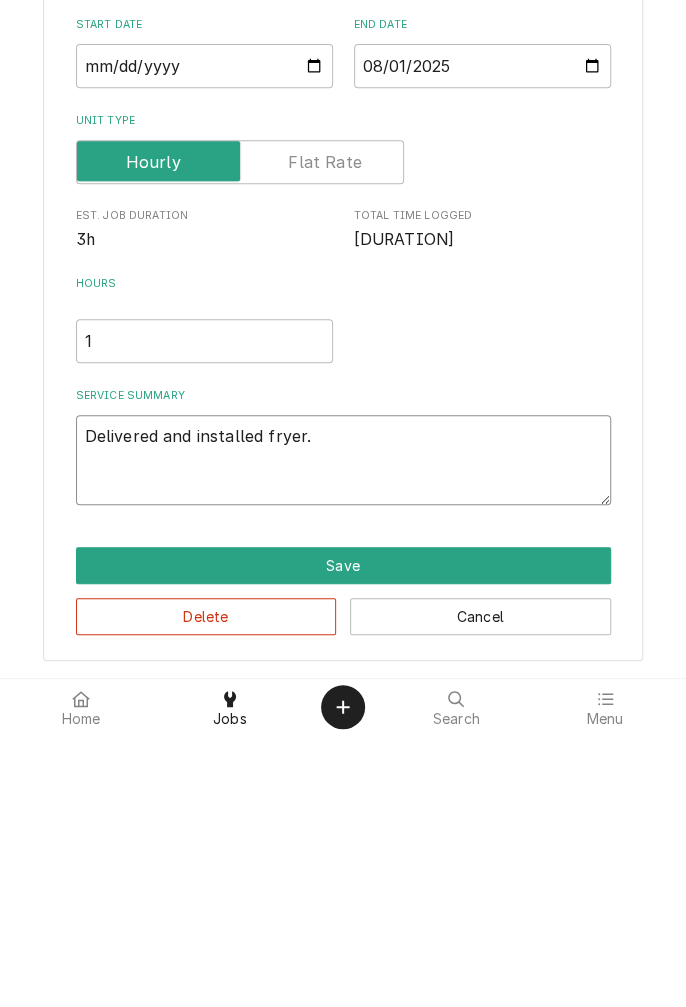 type on "x" 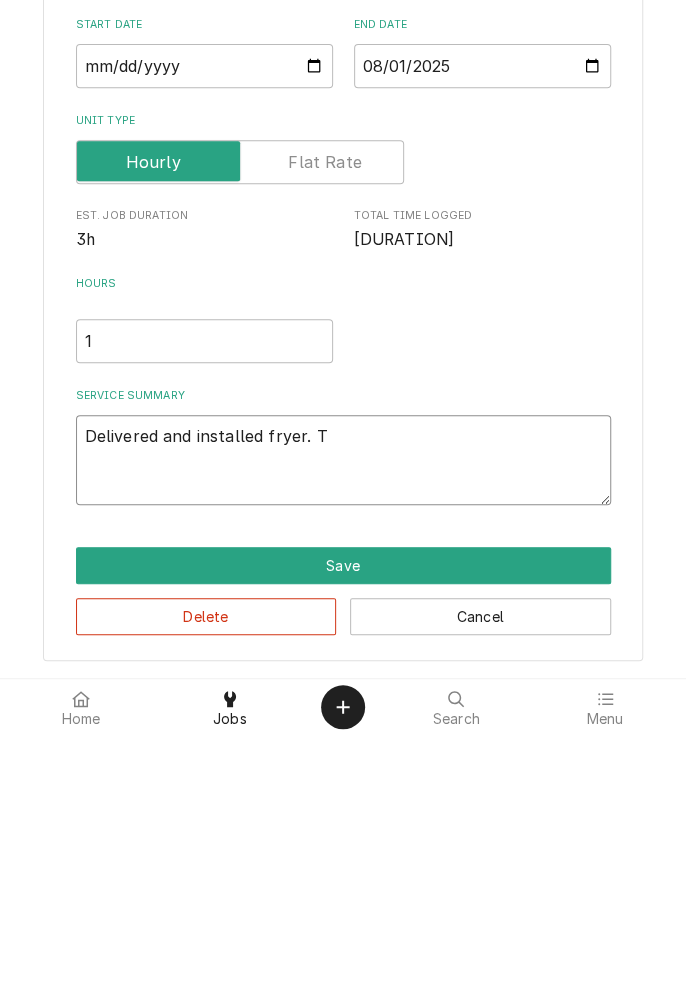 type on "x" 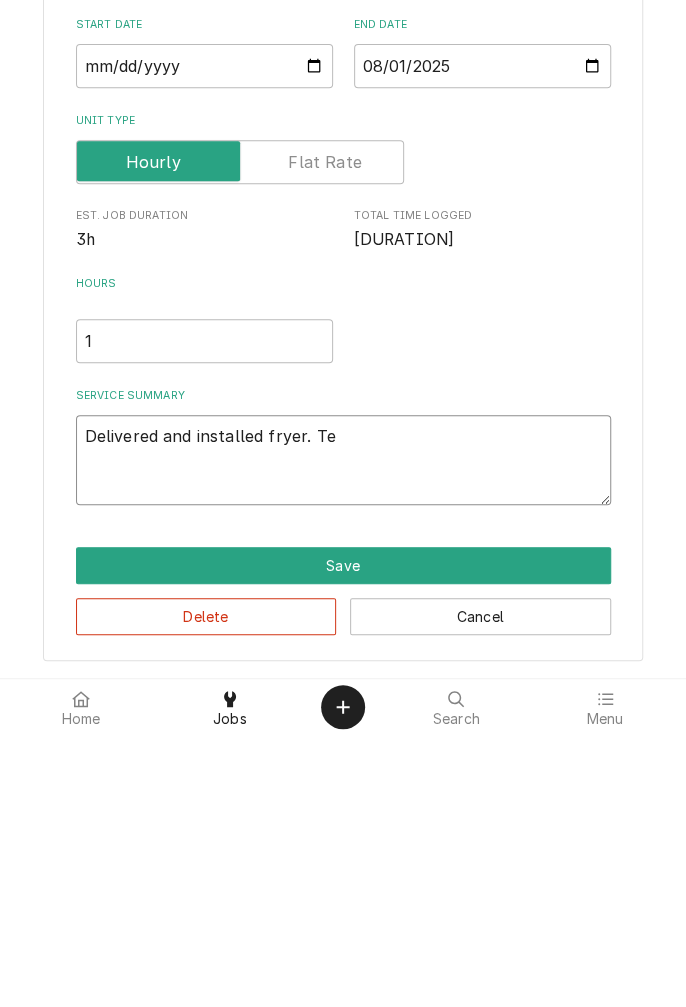 type on "x" 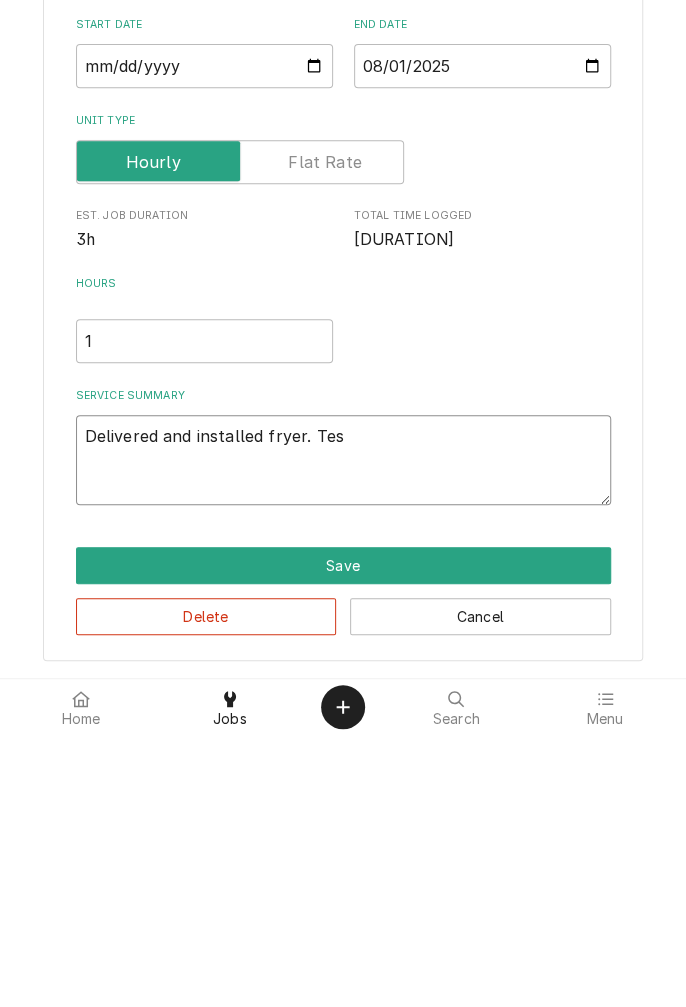 type on "x" 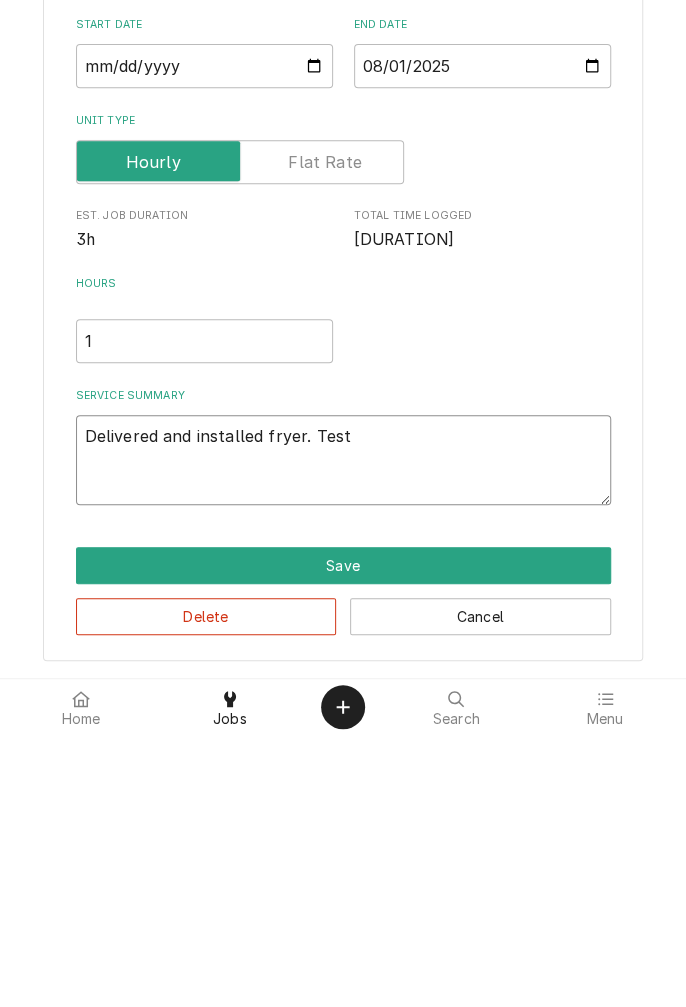type on "x" 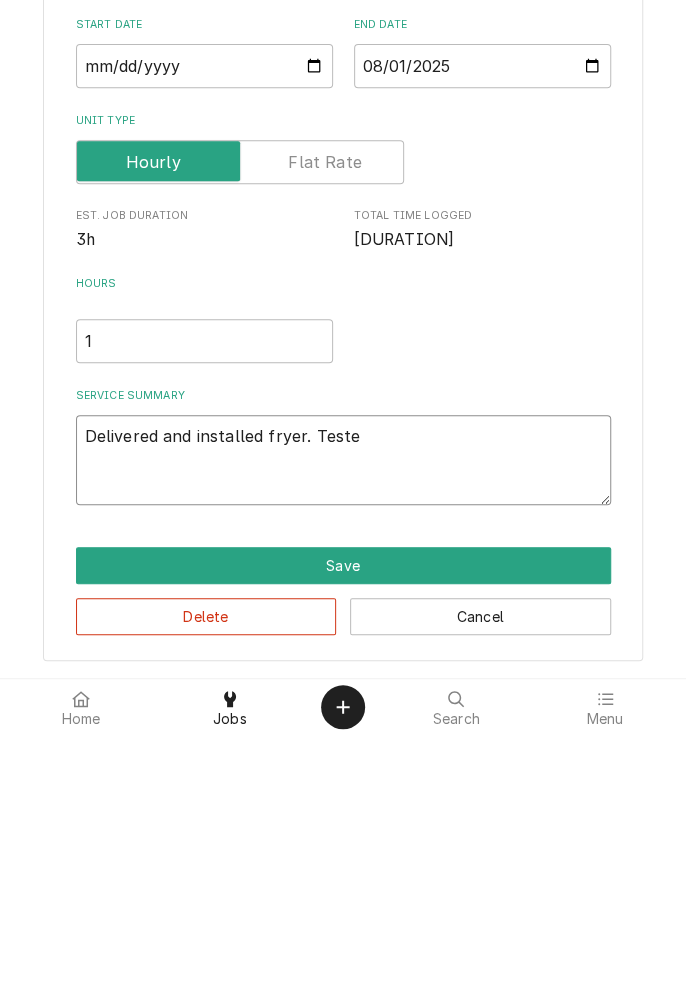 type on "x" 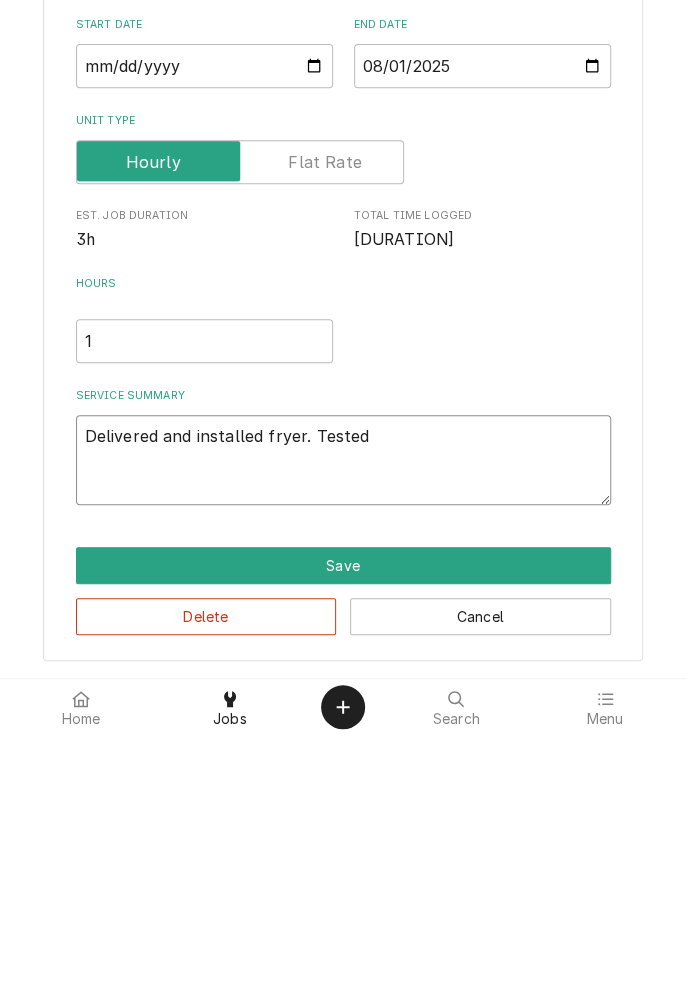 type on "x" 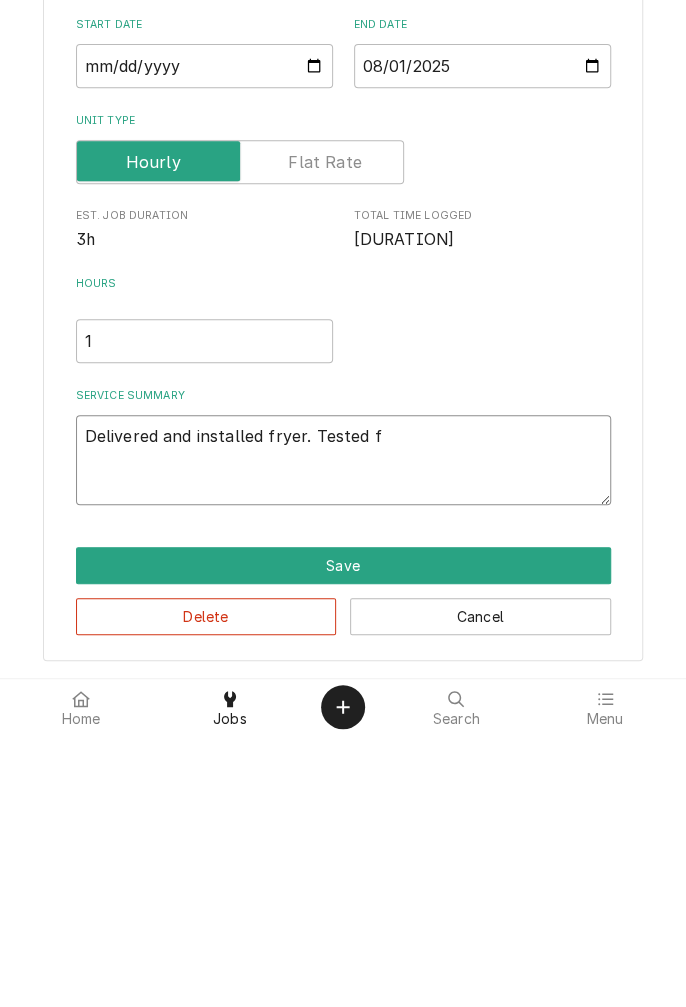 type on "x" 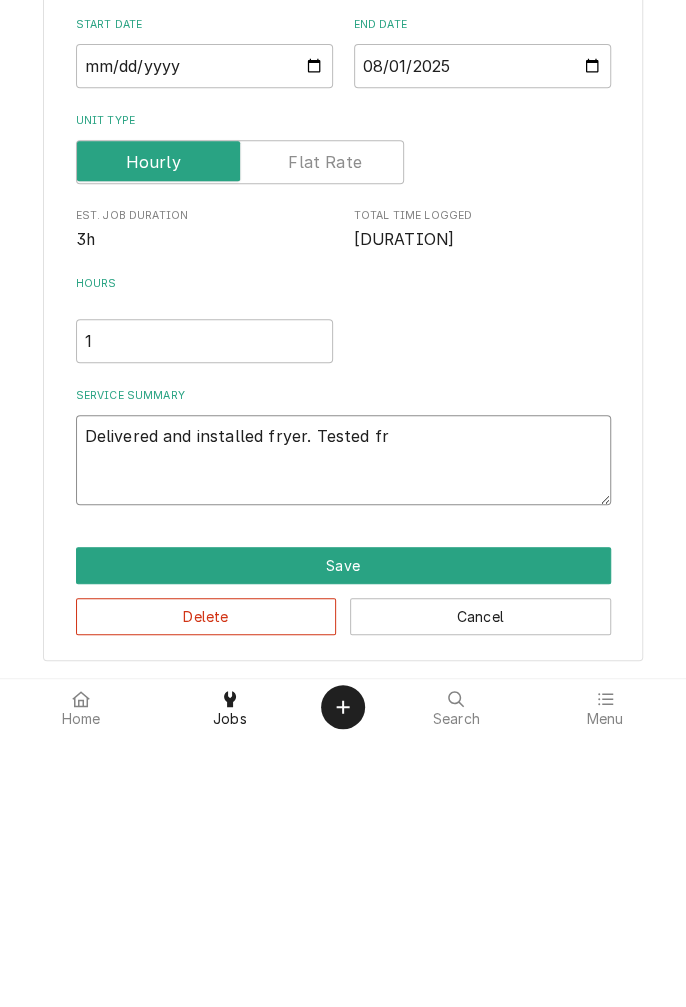 type on "x" 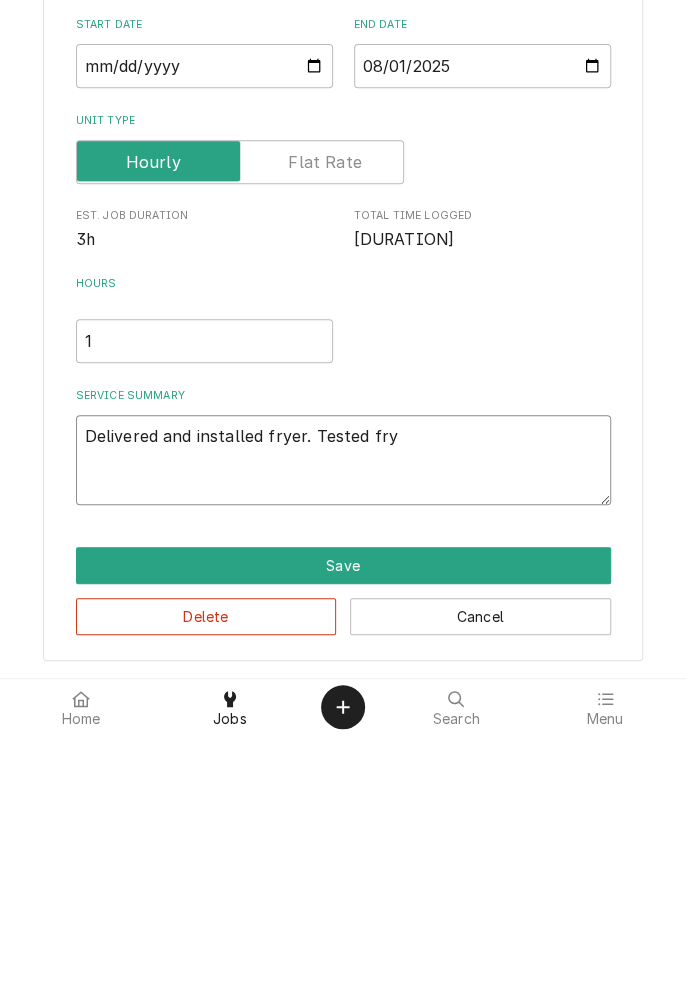 type on "x" 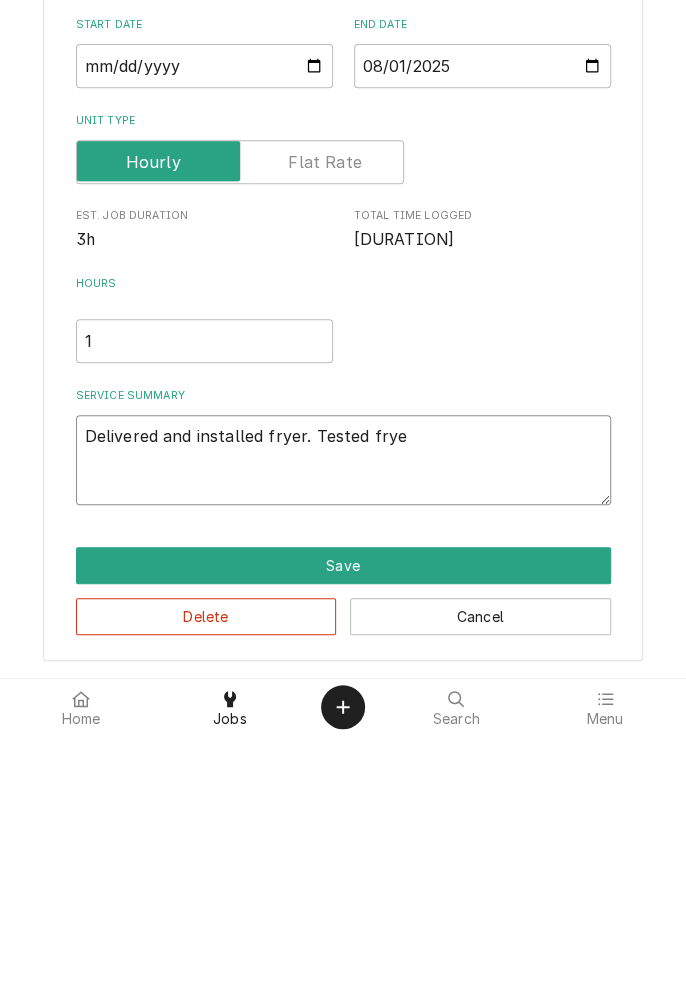 type on "x" 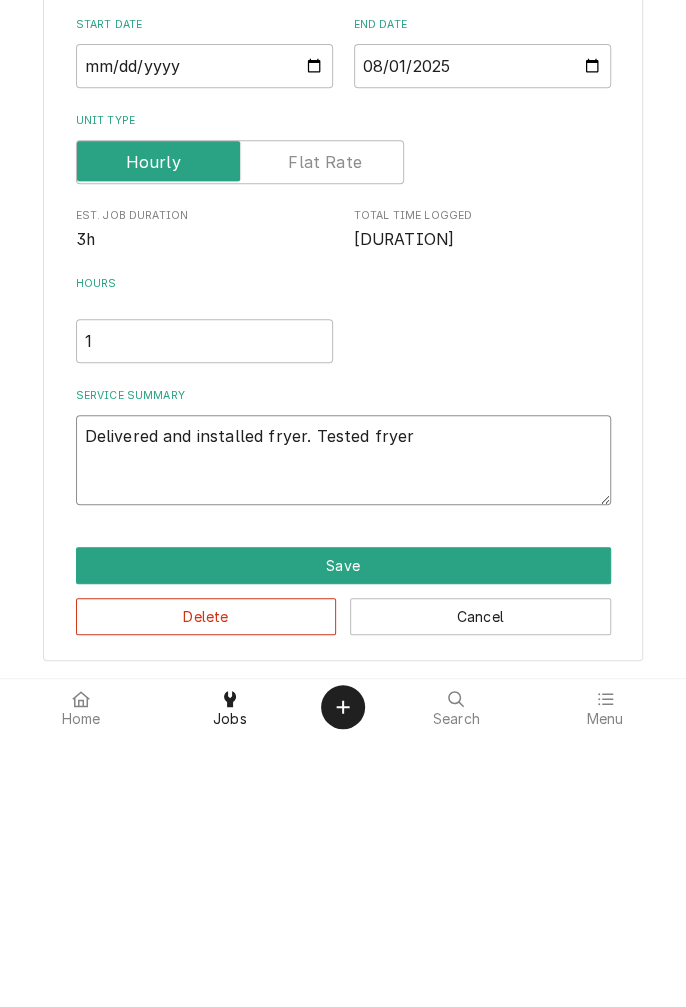type on "x" 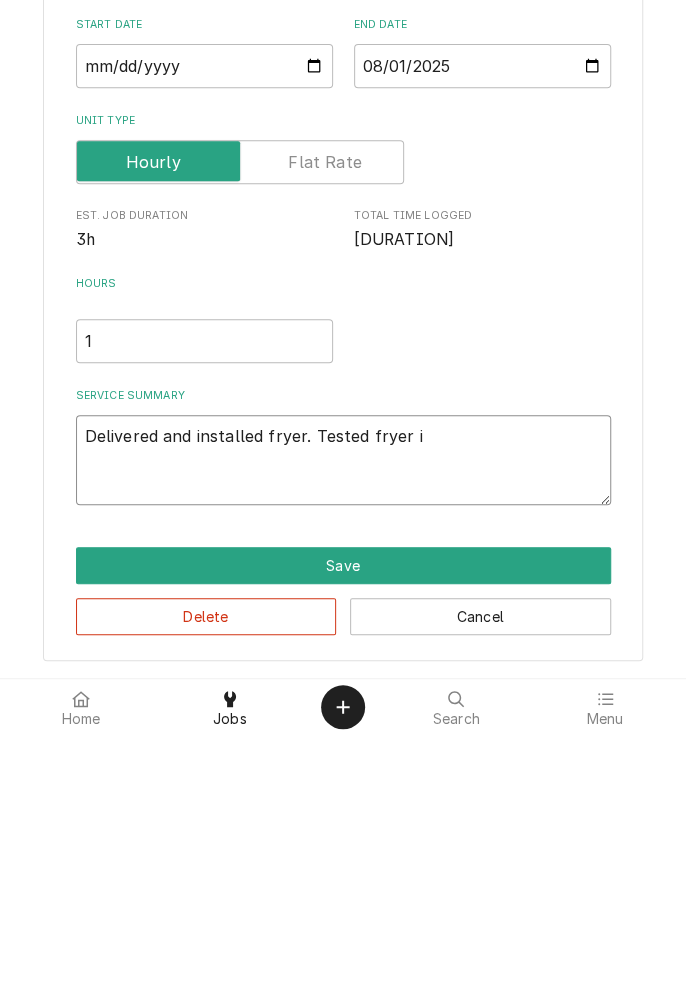 type on "x" 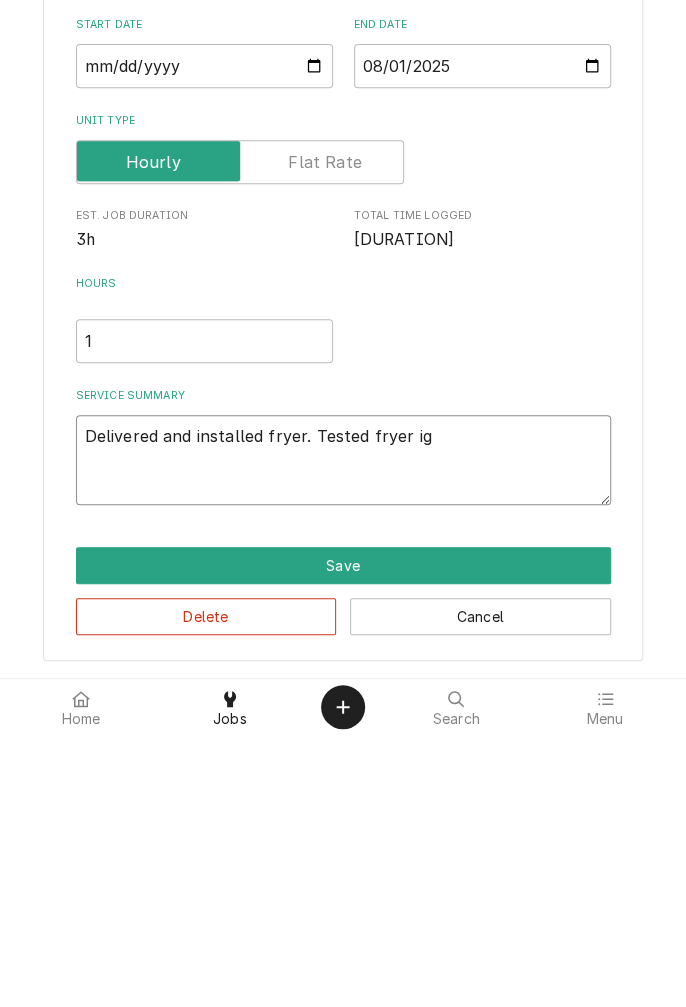 type on "x" 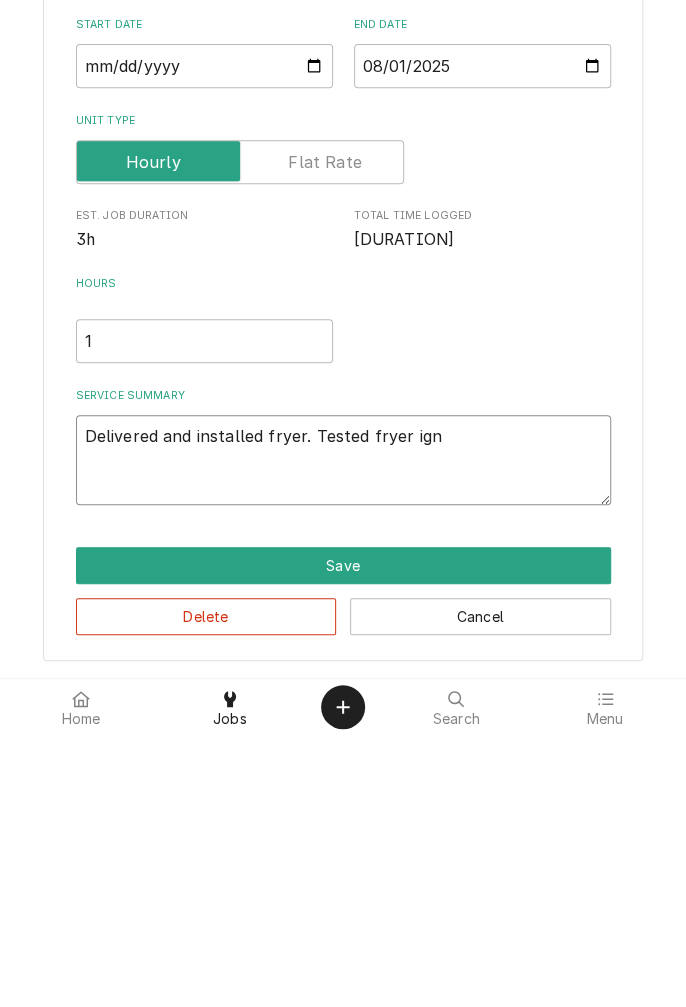 type on "x" 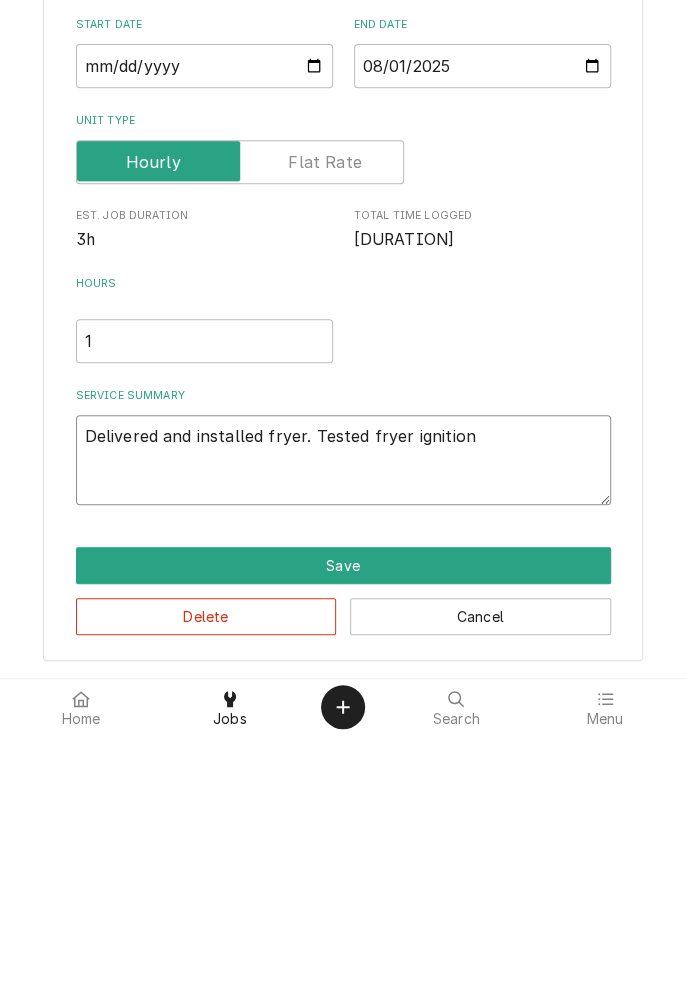type on "x" 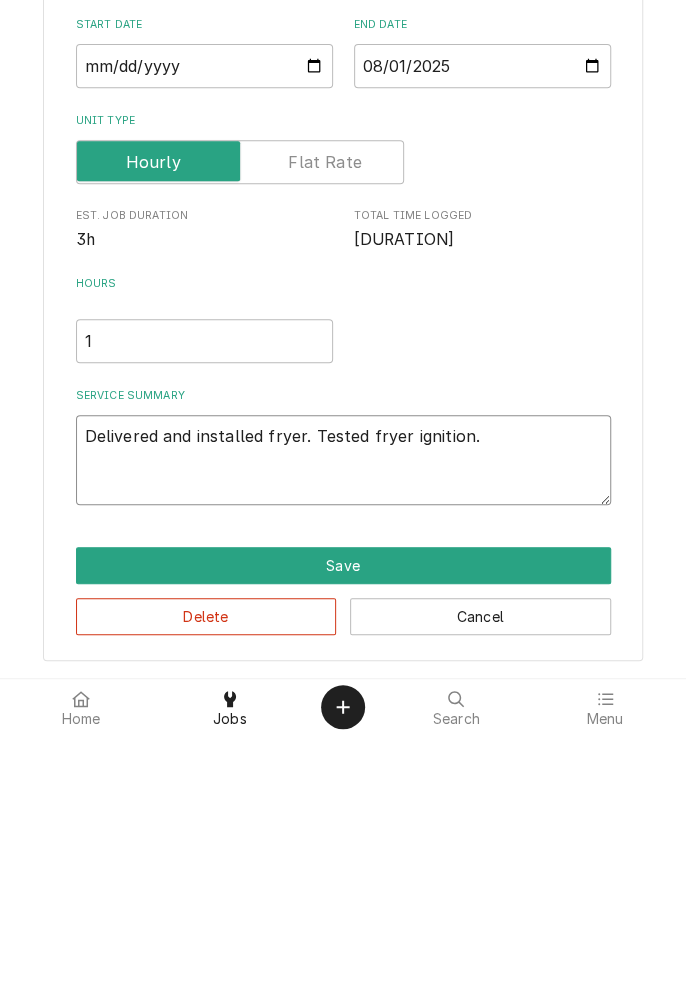 type on "x" 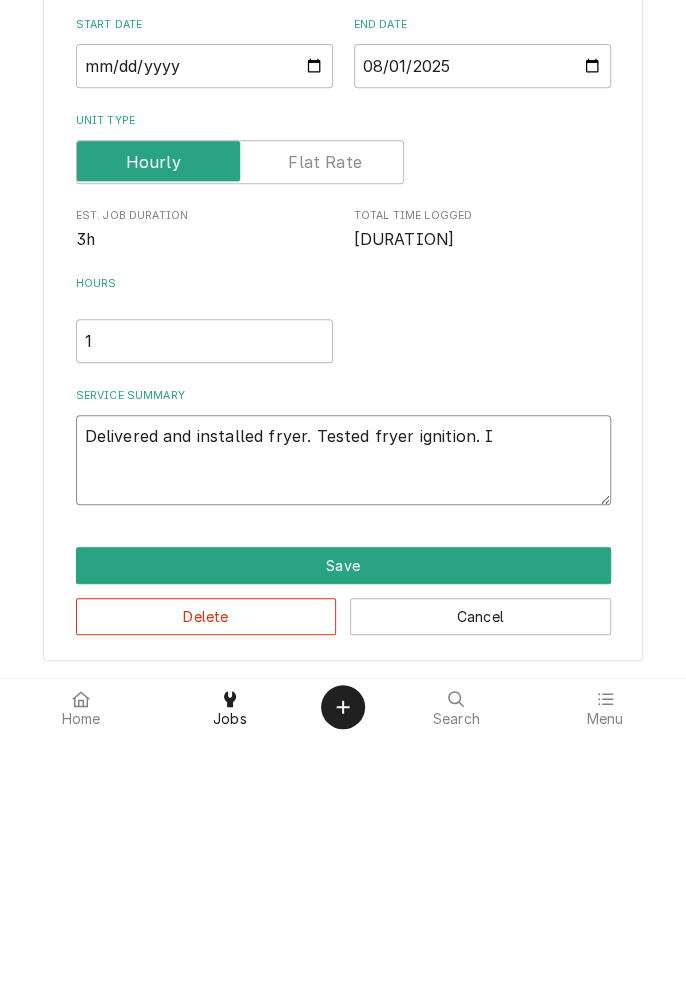 type on "x" 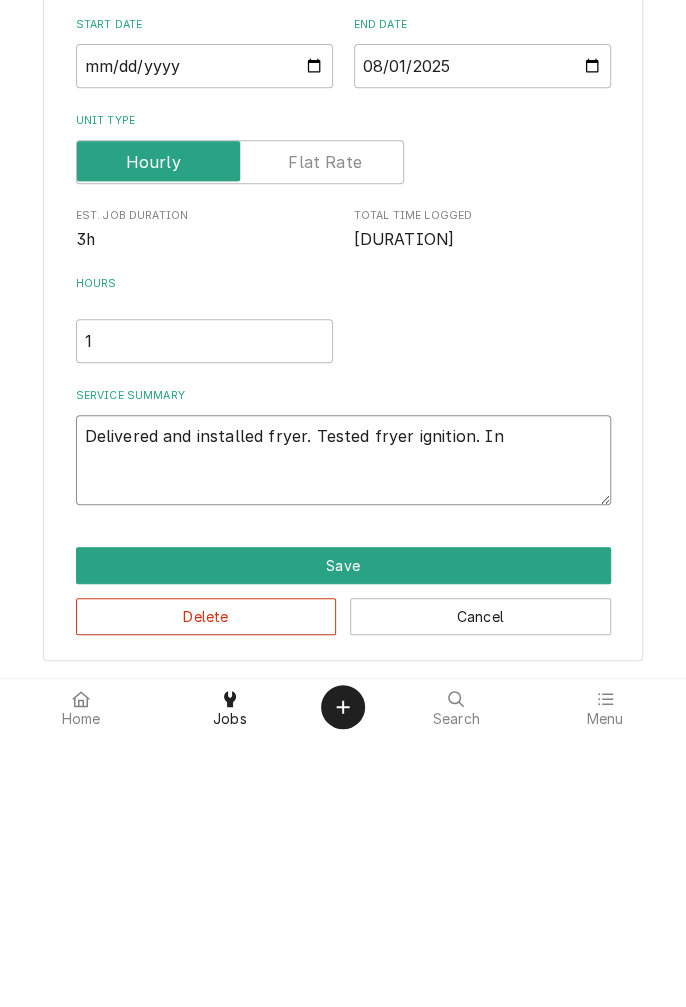 type on "x" 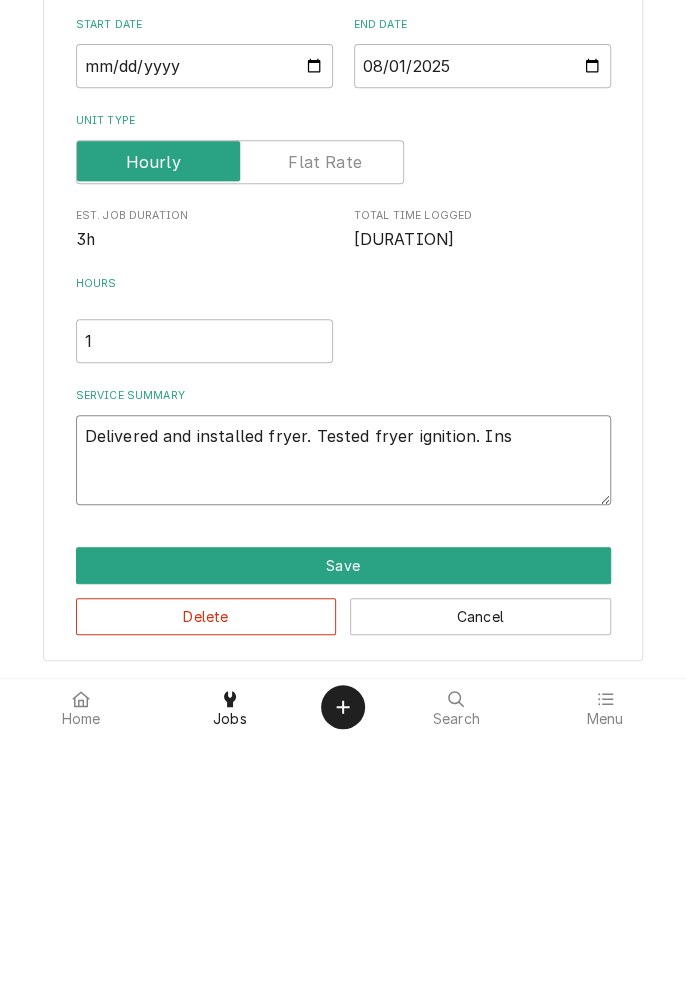 type on "x" 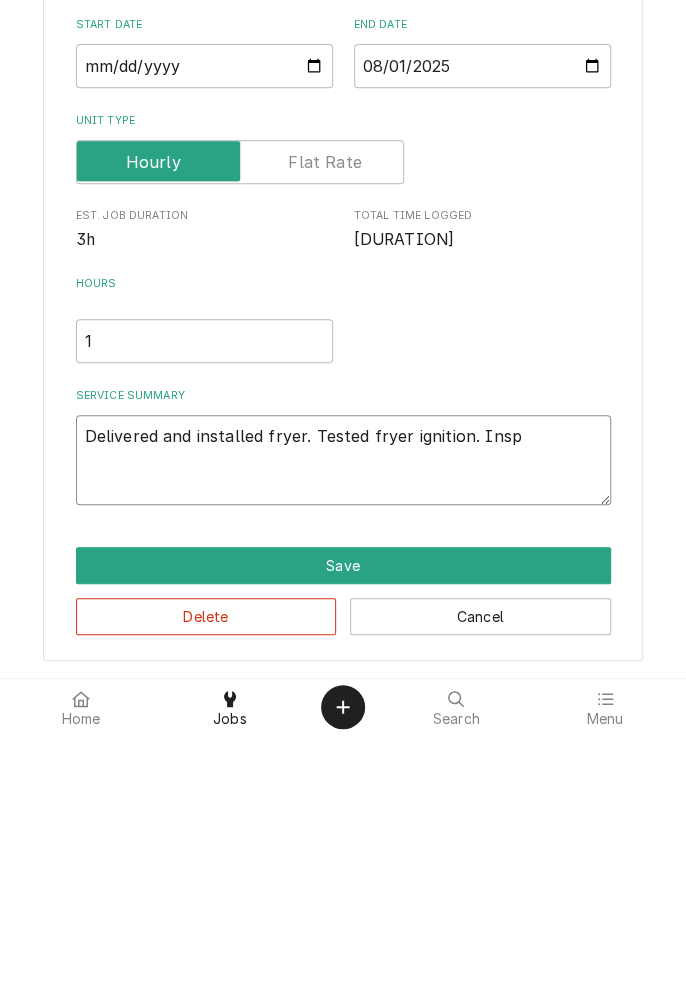 type on "x" 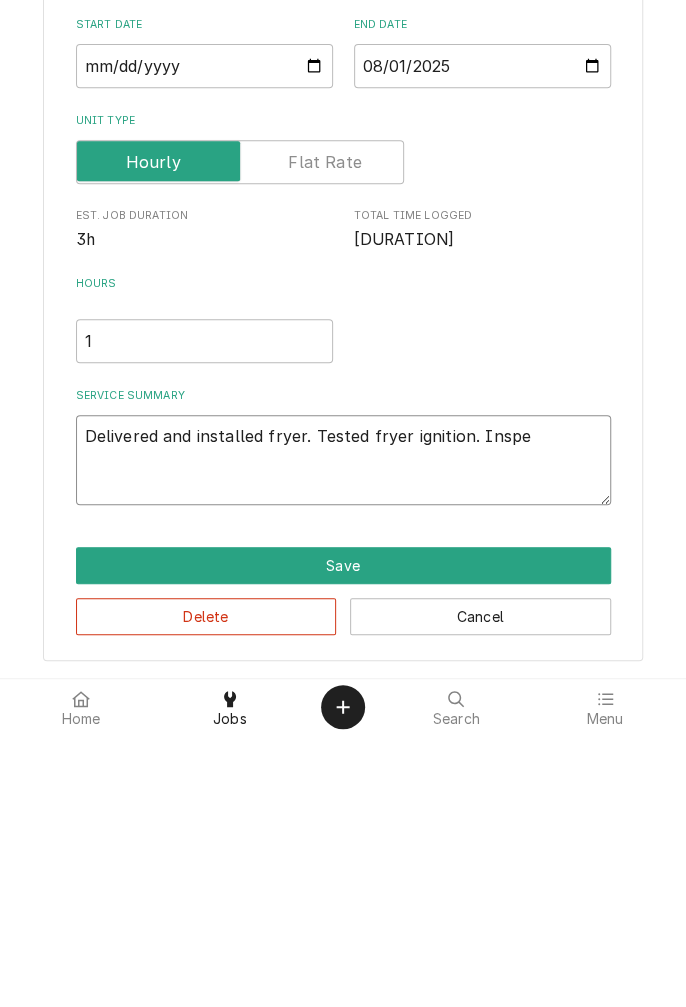 type on "x" 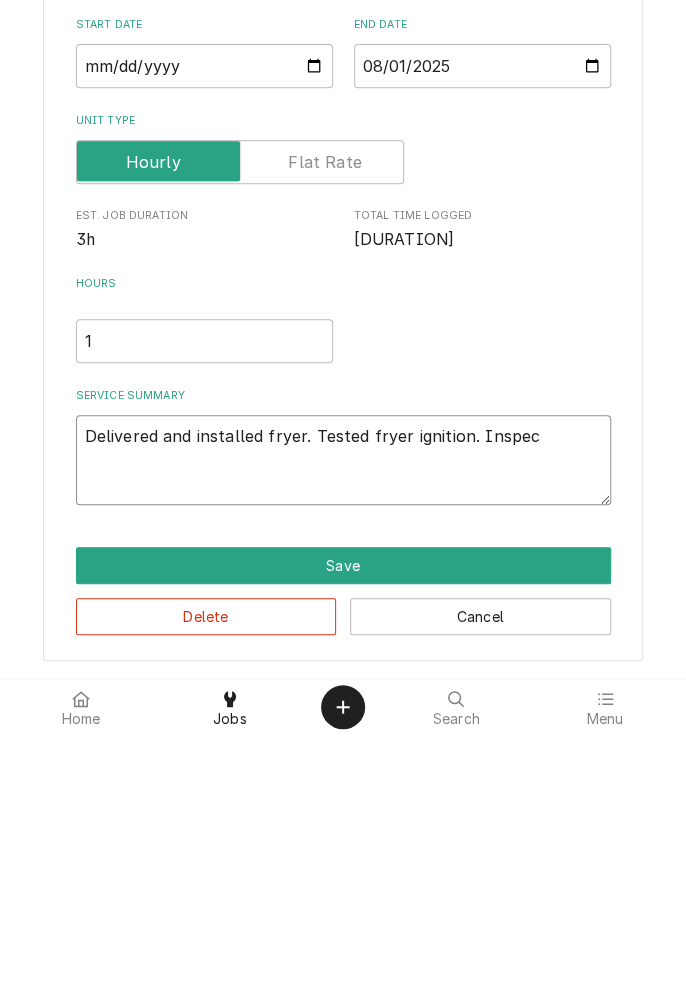 type on "x" 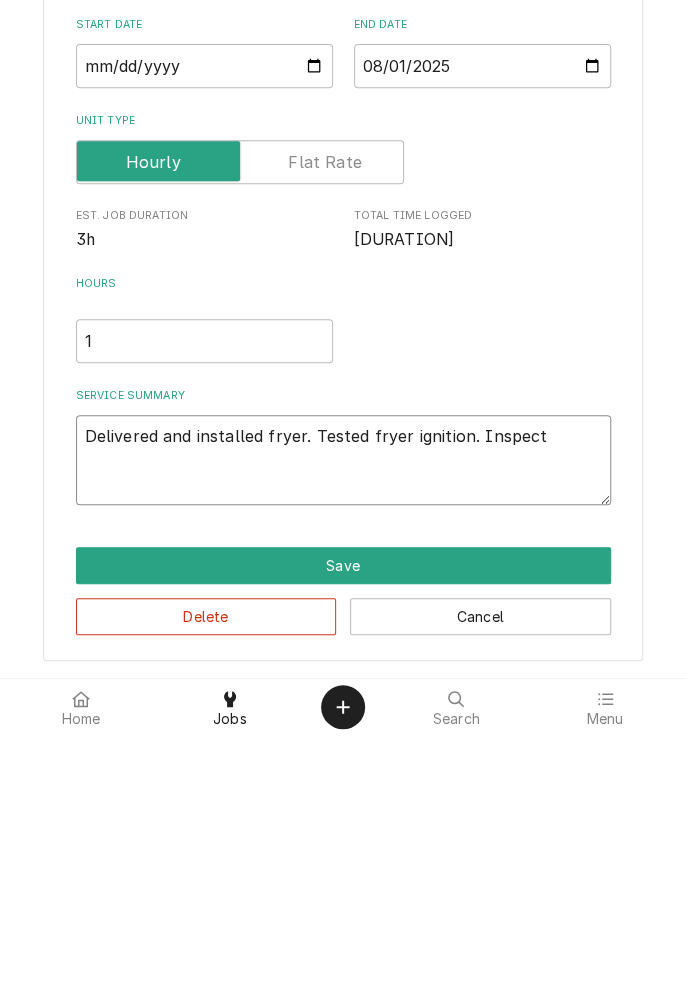 type on "x" 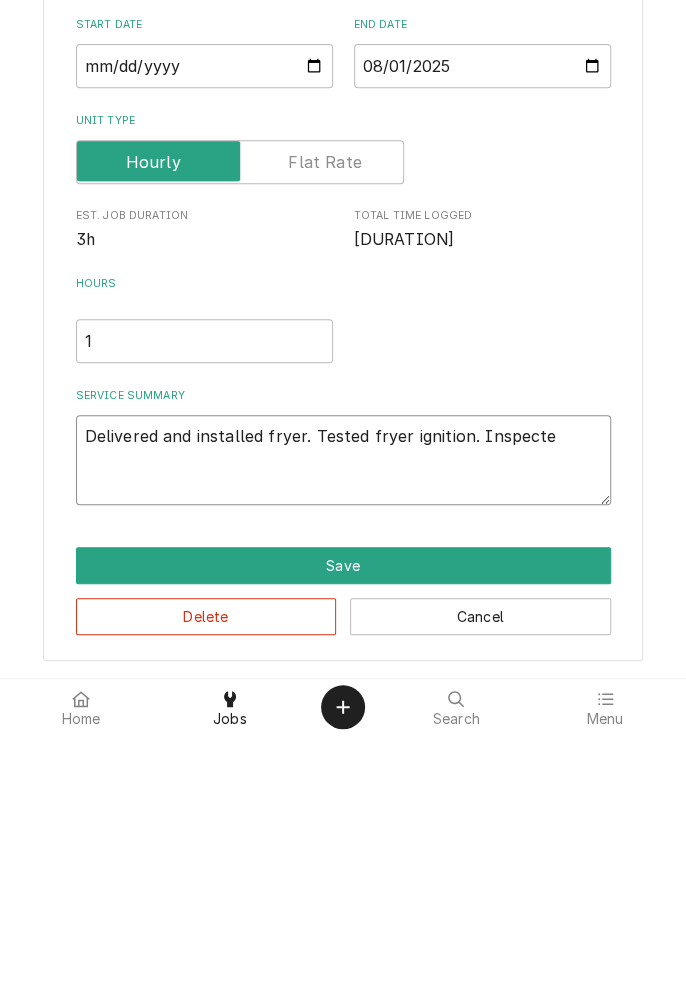 type on "x" 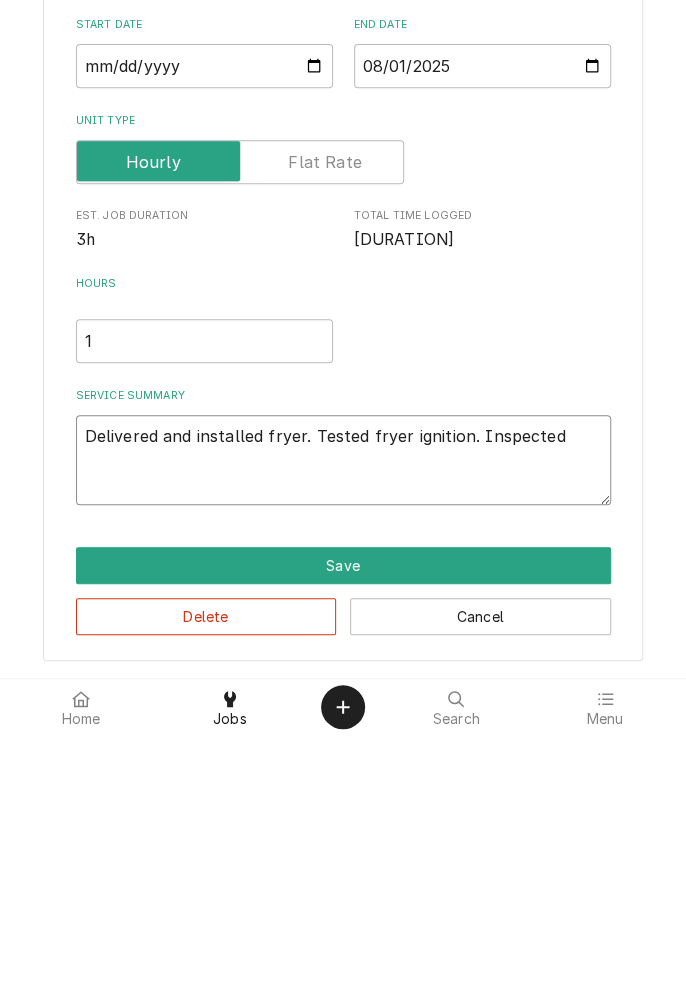 type on "x" 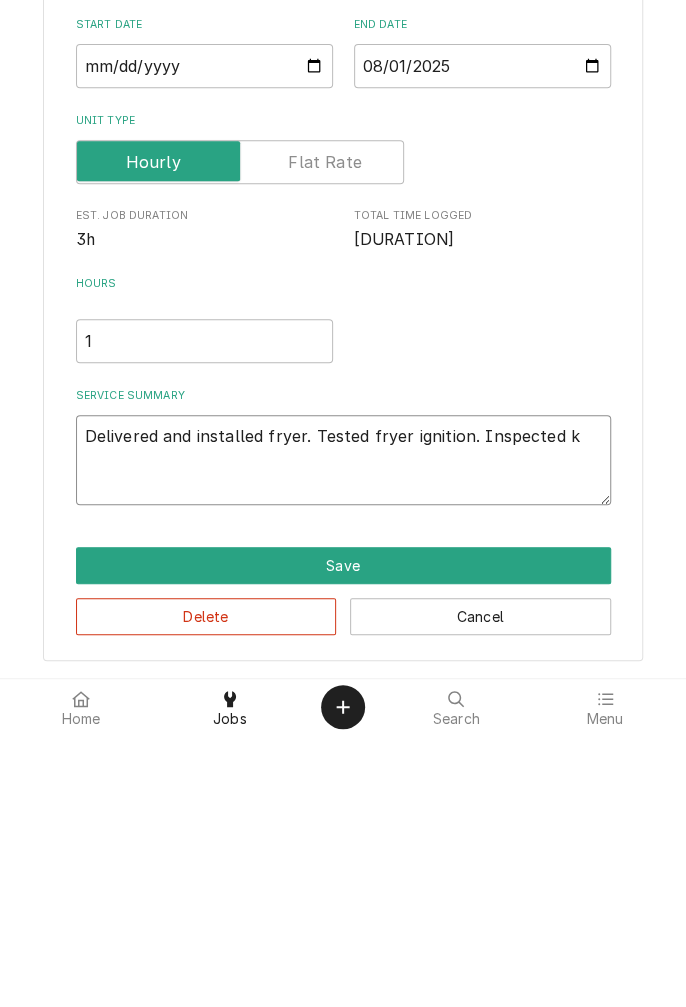 type on "x" 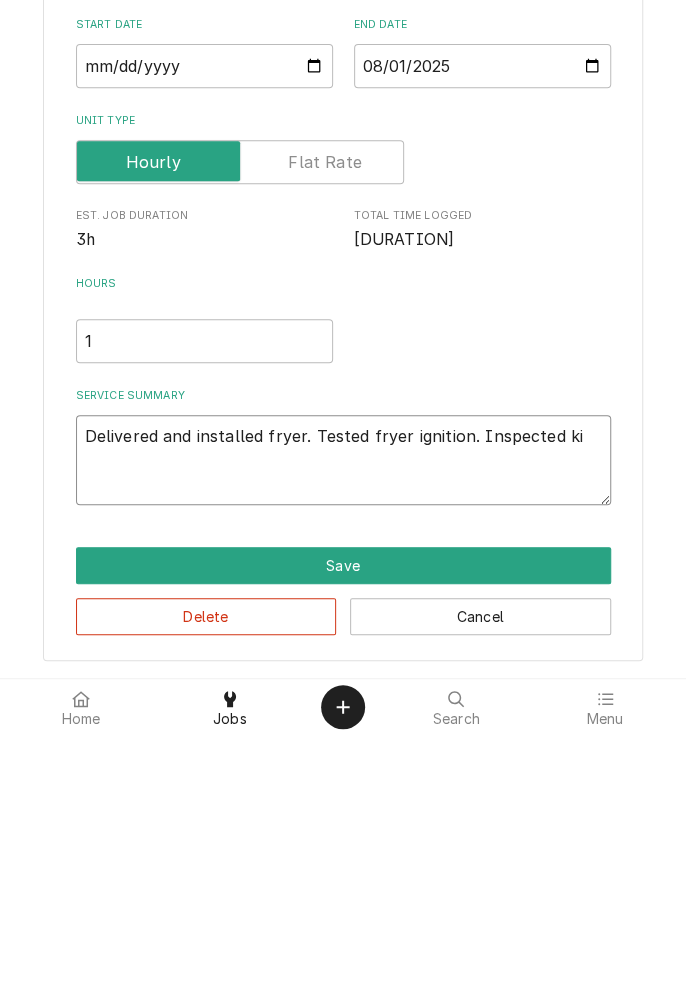 type on "x" 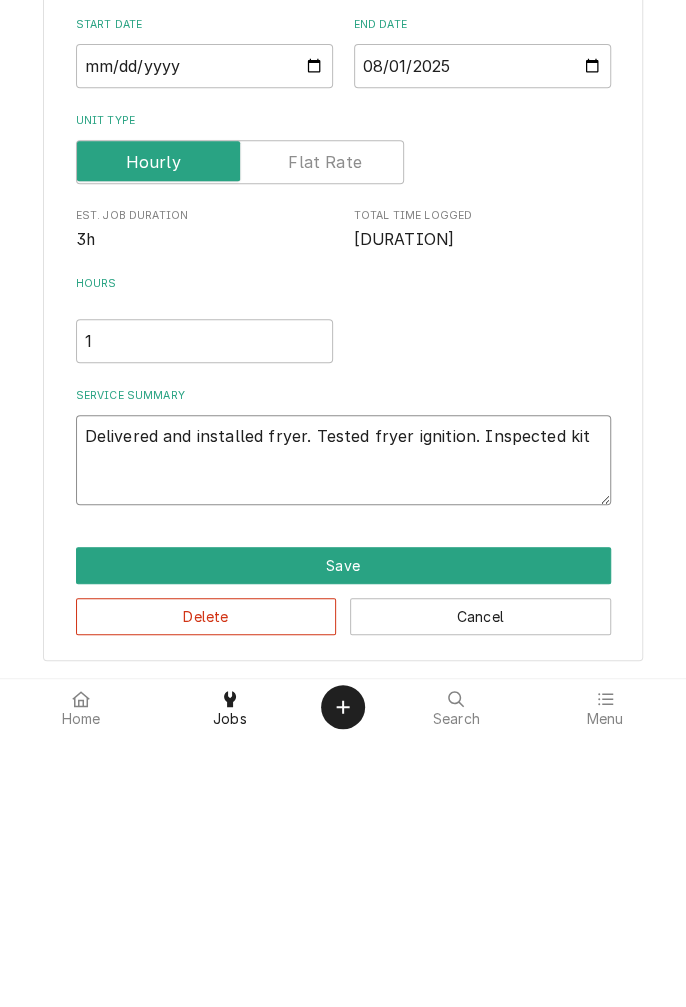 type on "x" 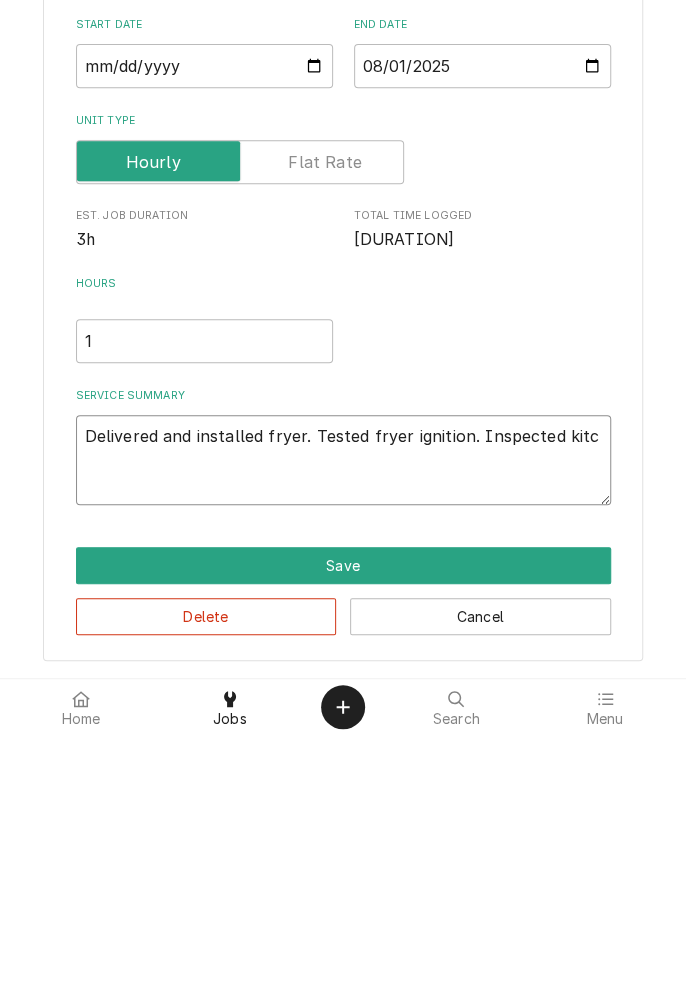 type on "Delivered and installed fryer. Tested fryer ignition. Inspected kitch" 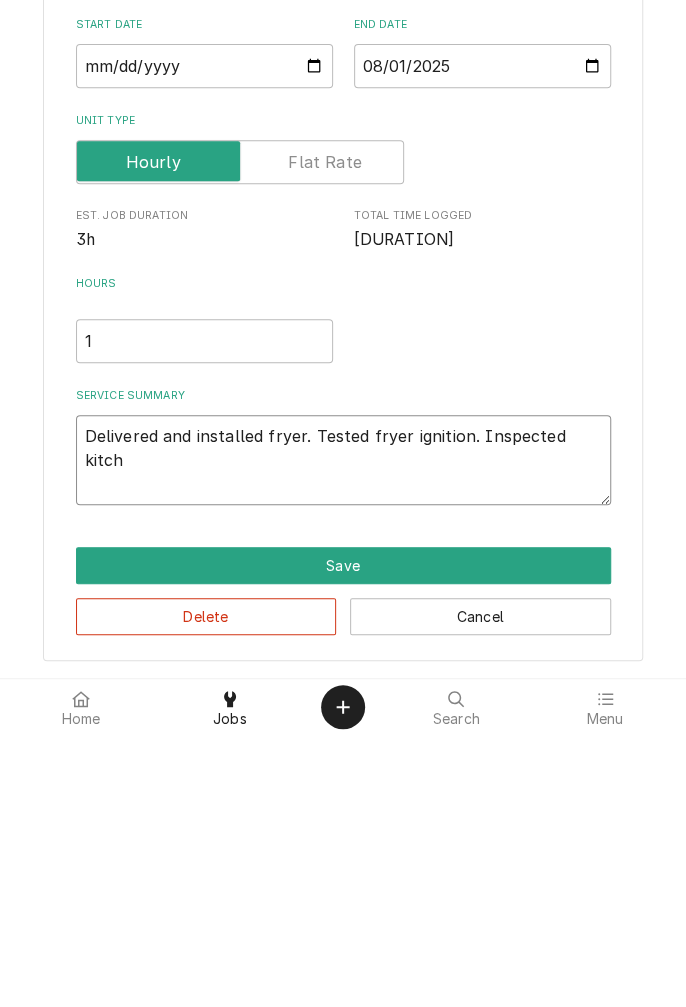 type on "x" 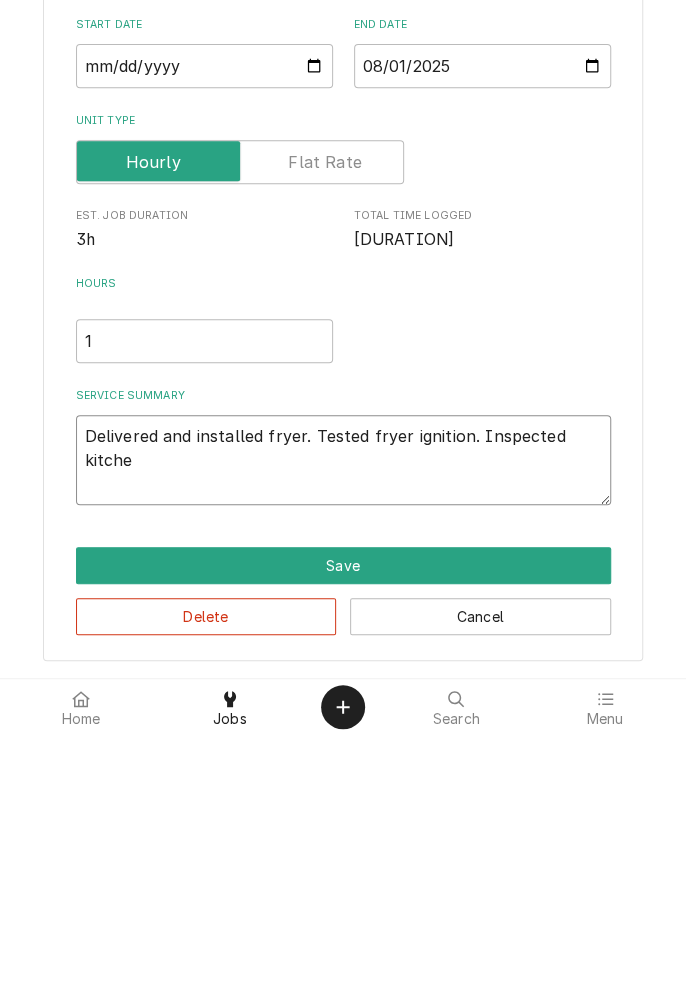 type on "x" 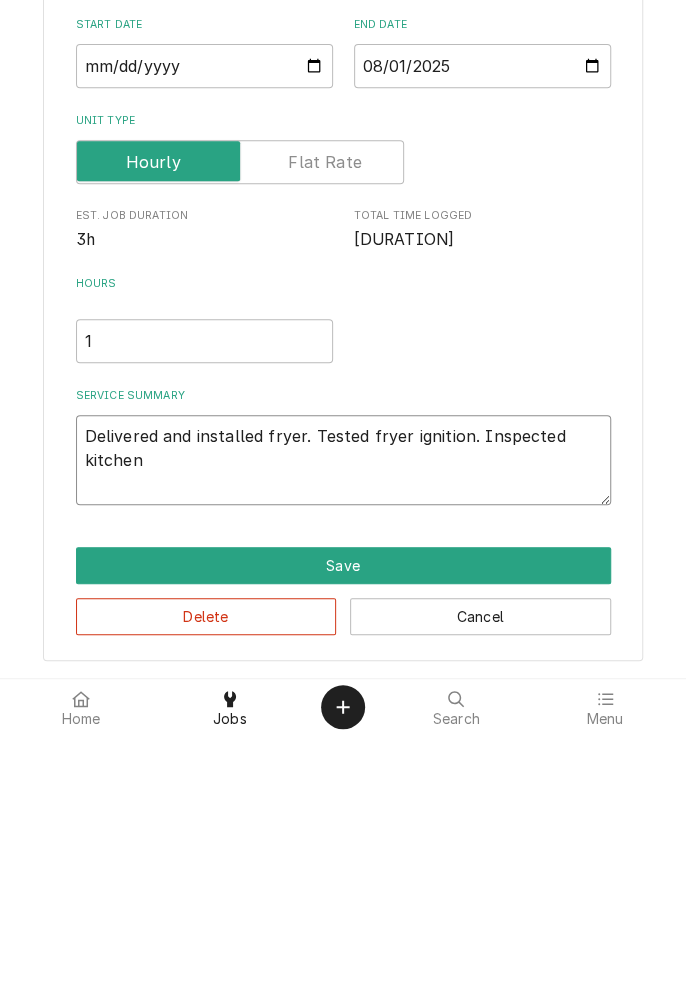 type on "x" 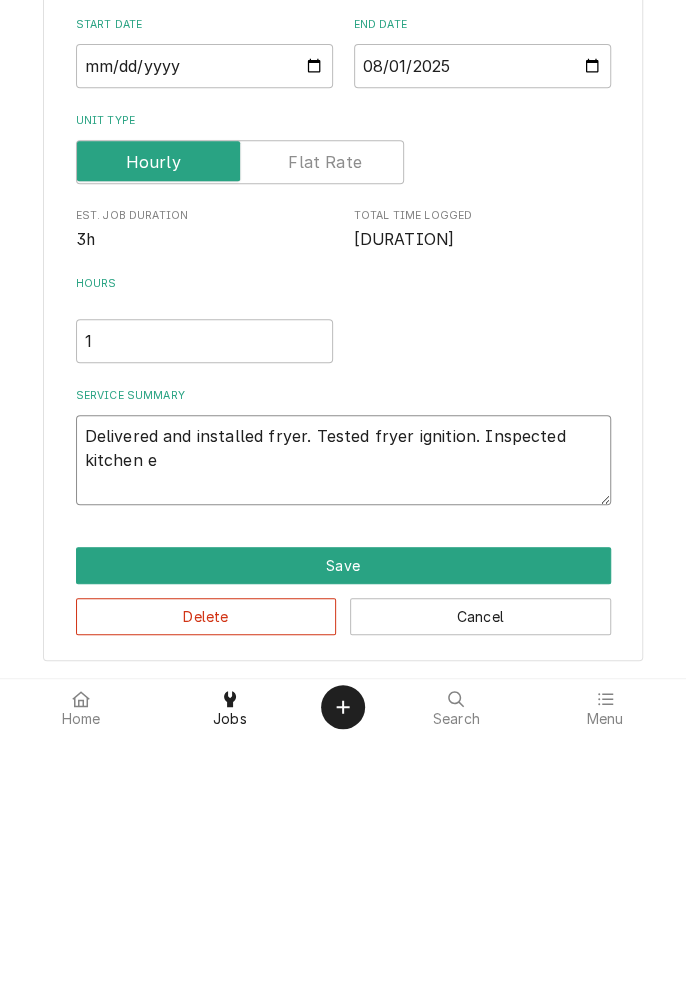 type on "x" 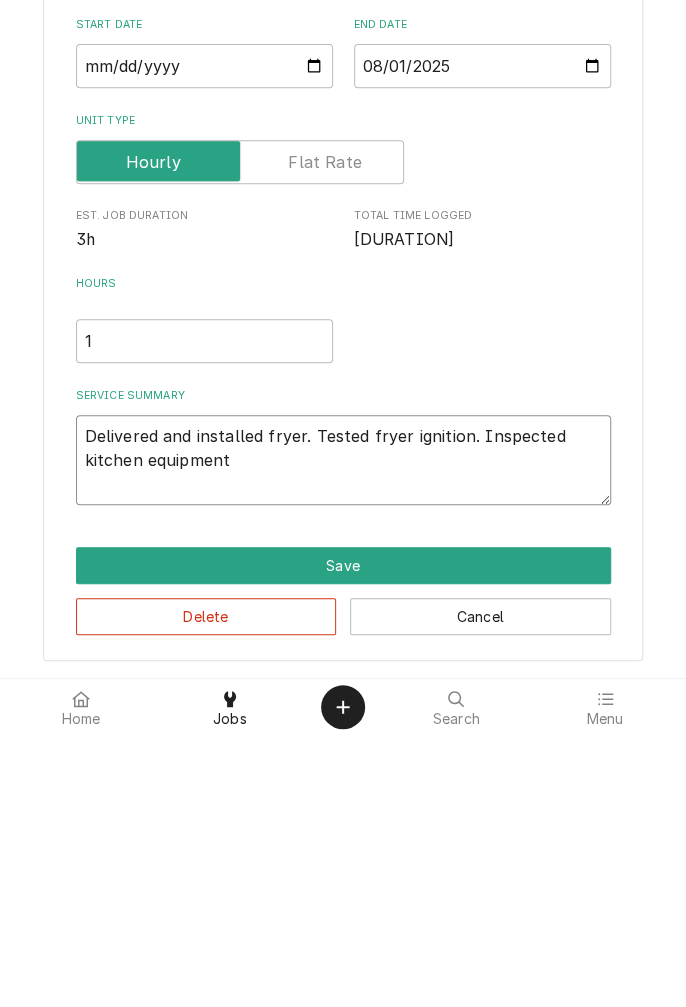 type on "x" 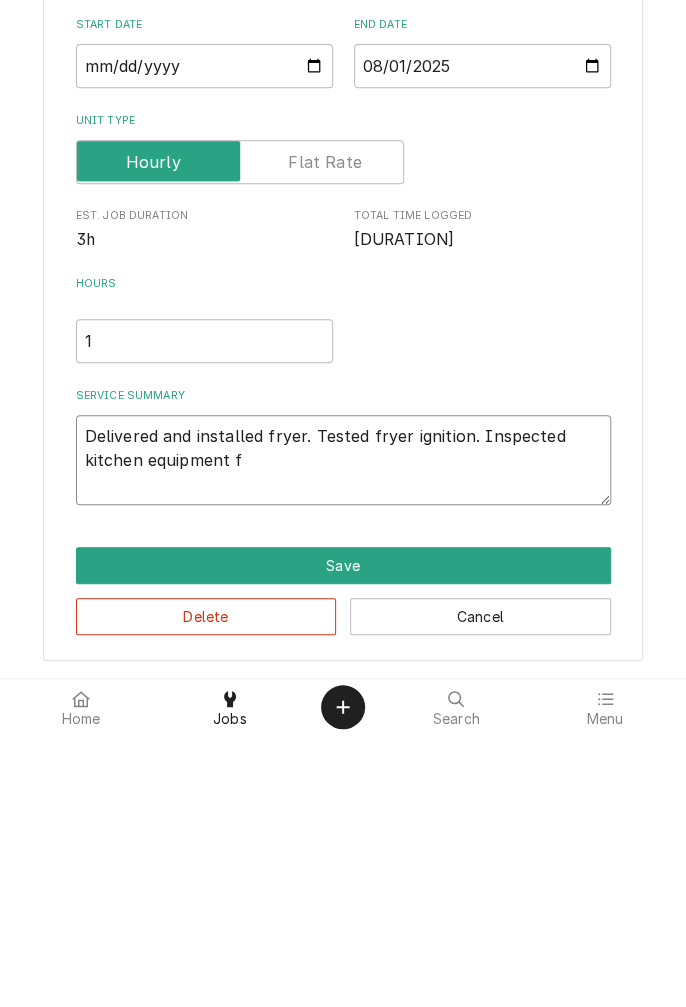 type on "x" 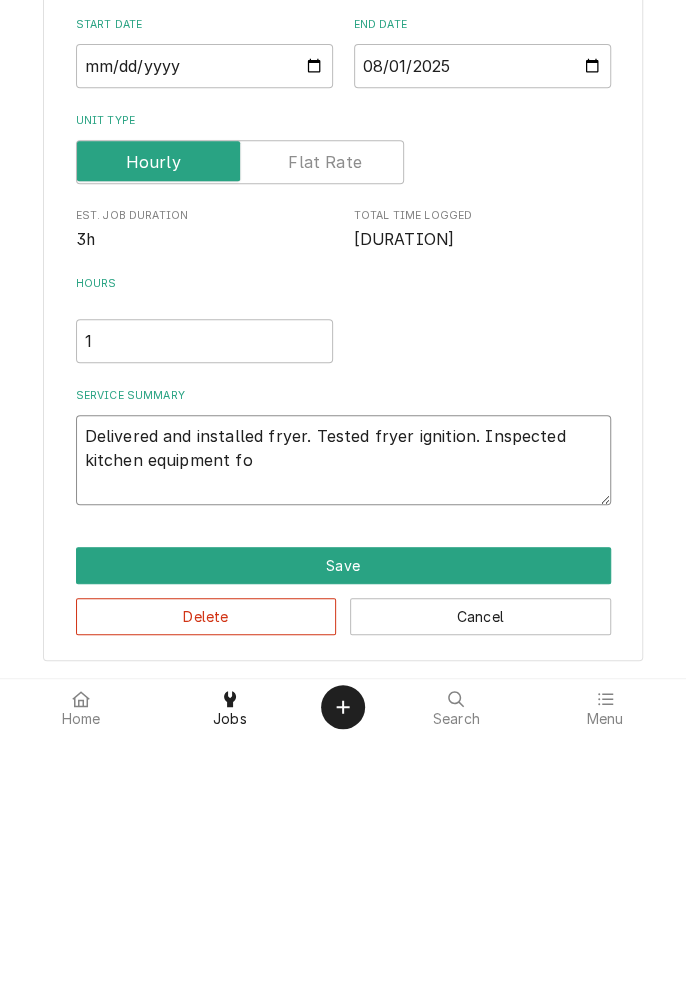 type on "x" 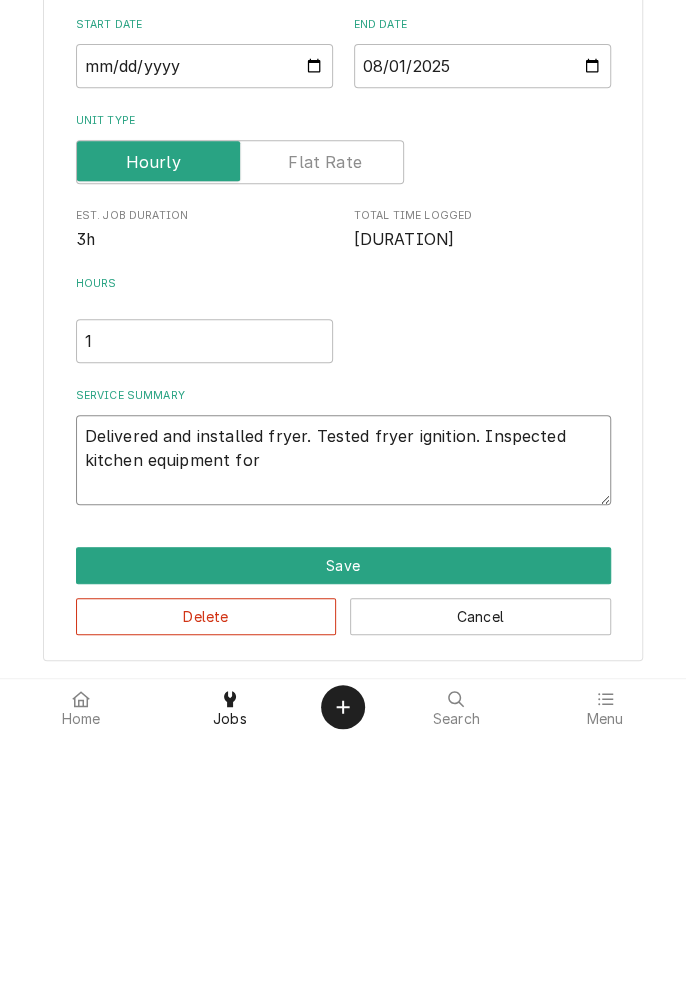 type on "x" 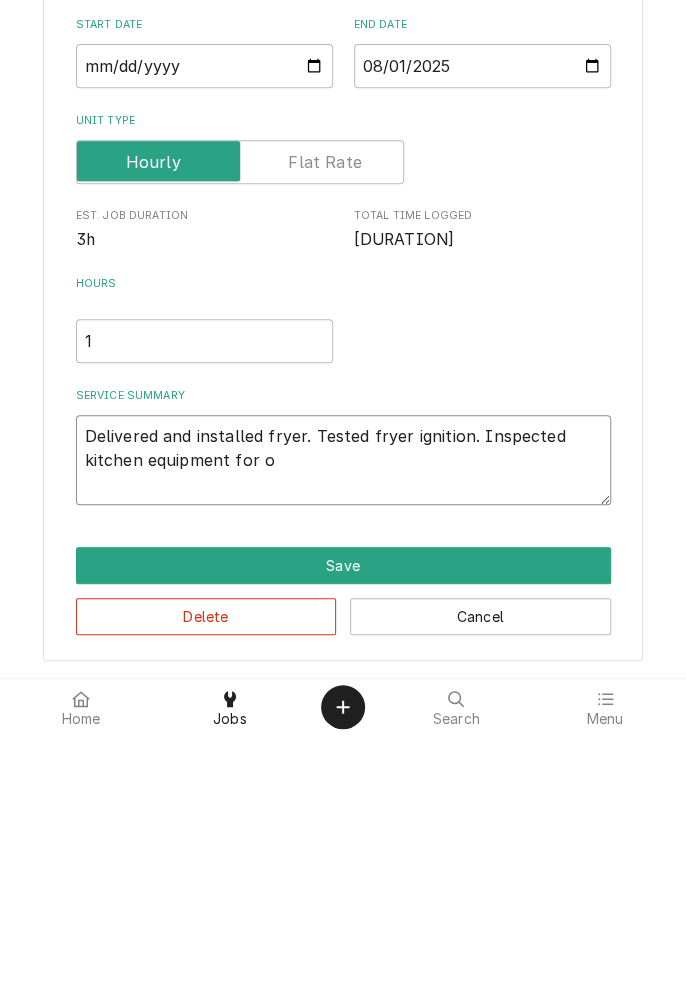type on "x" 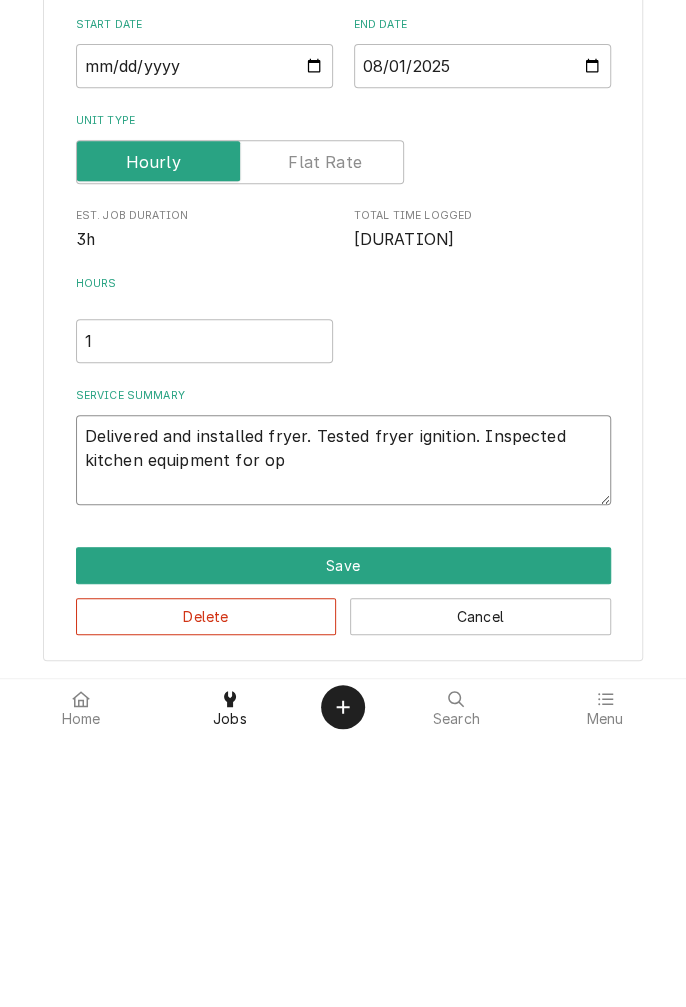 type on "x" 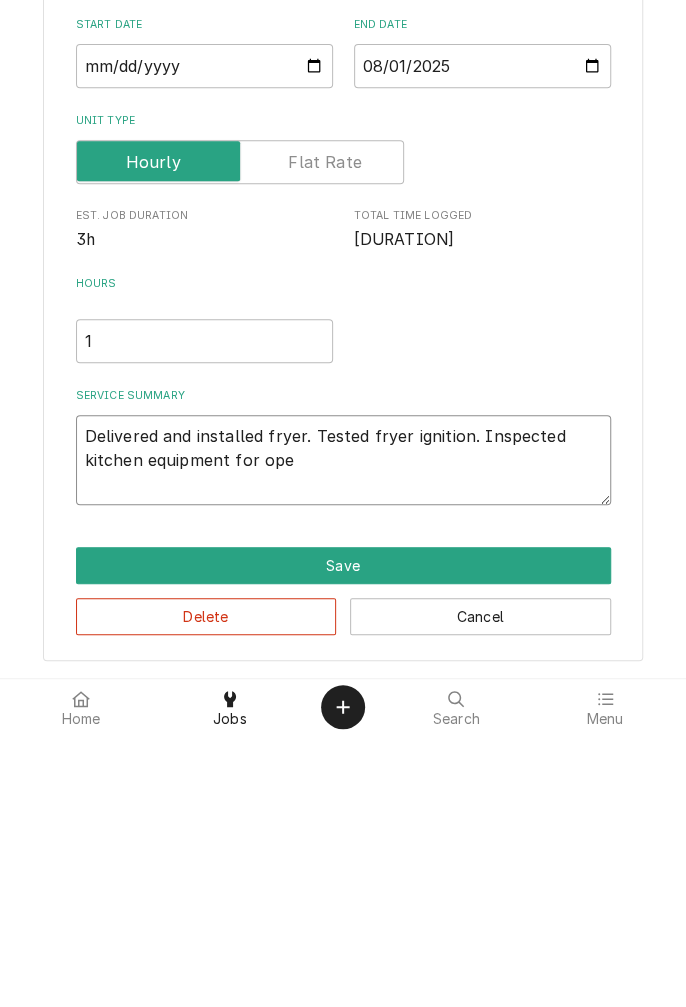 type on "x" 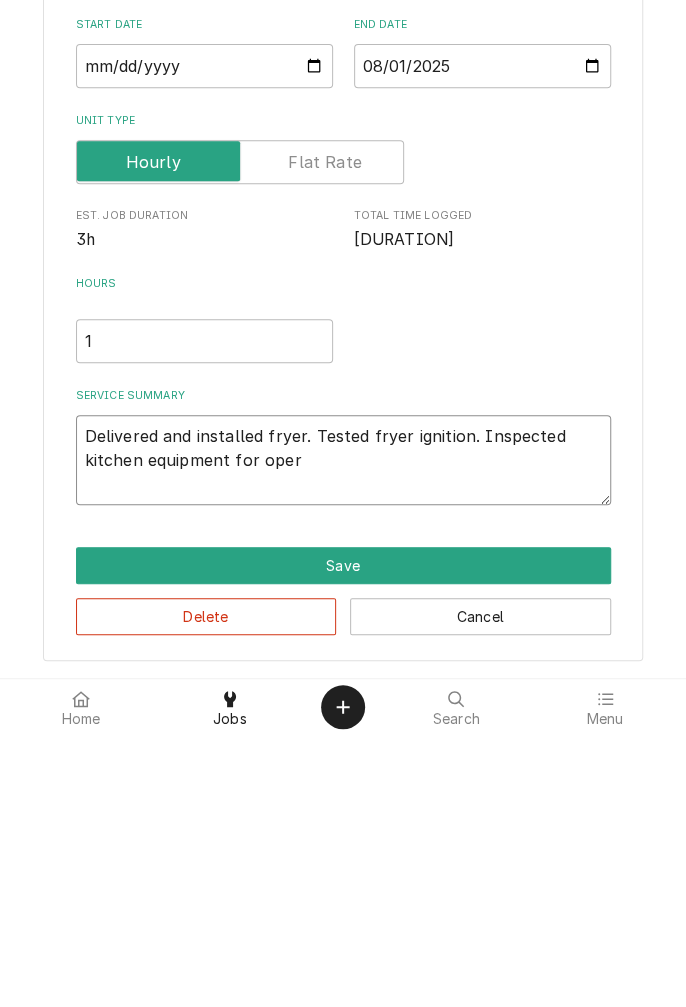type on "x" 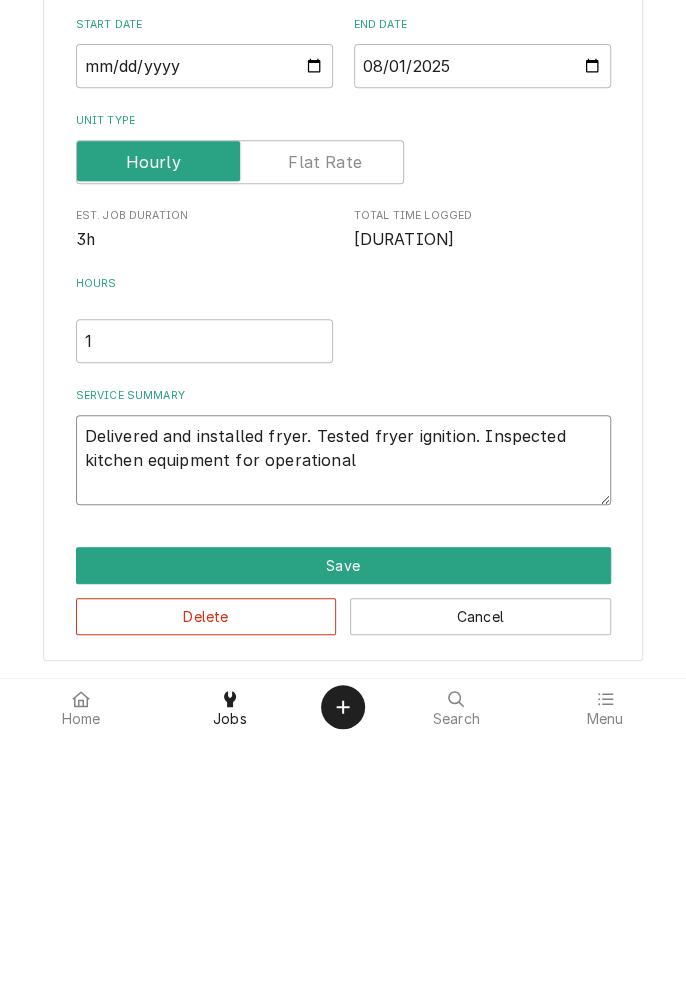 type on "x" 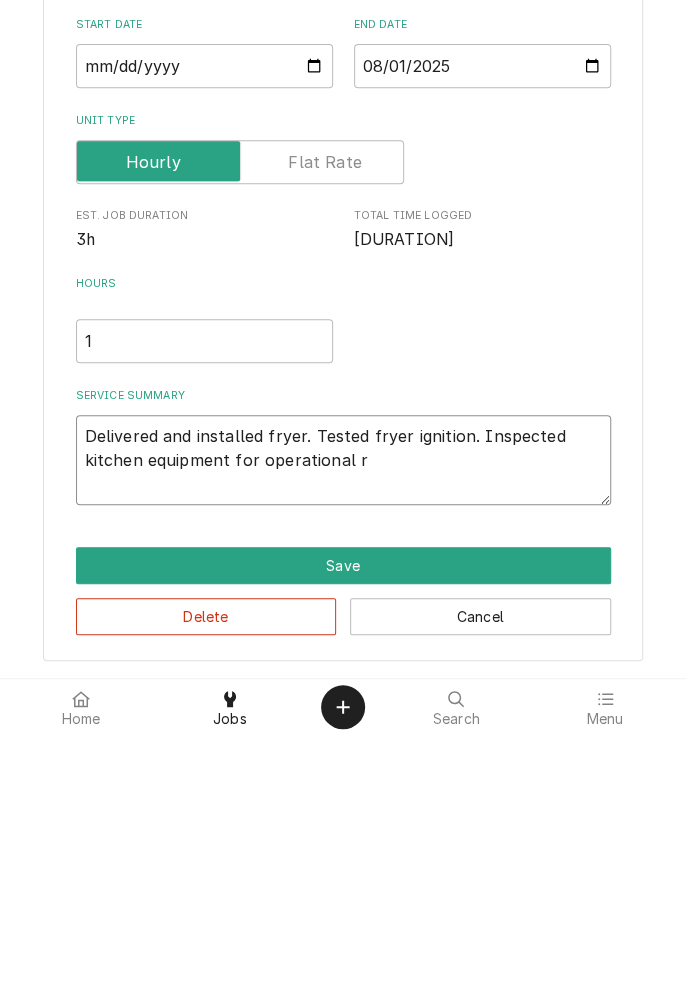 type on "x" 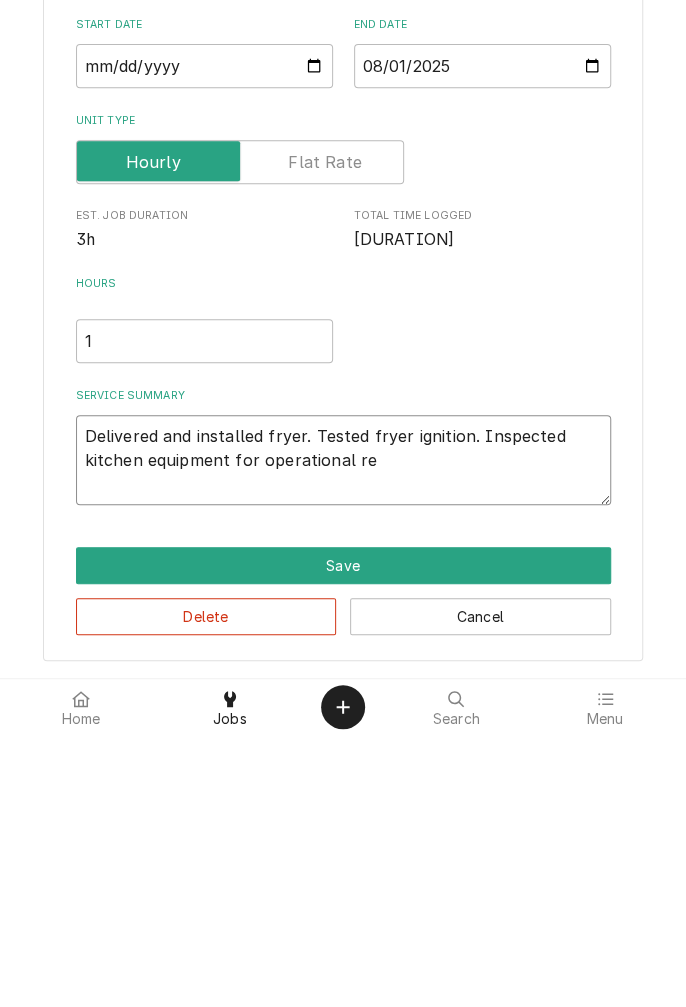 type on "x" 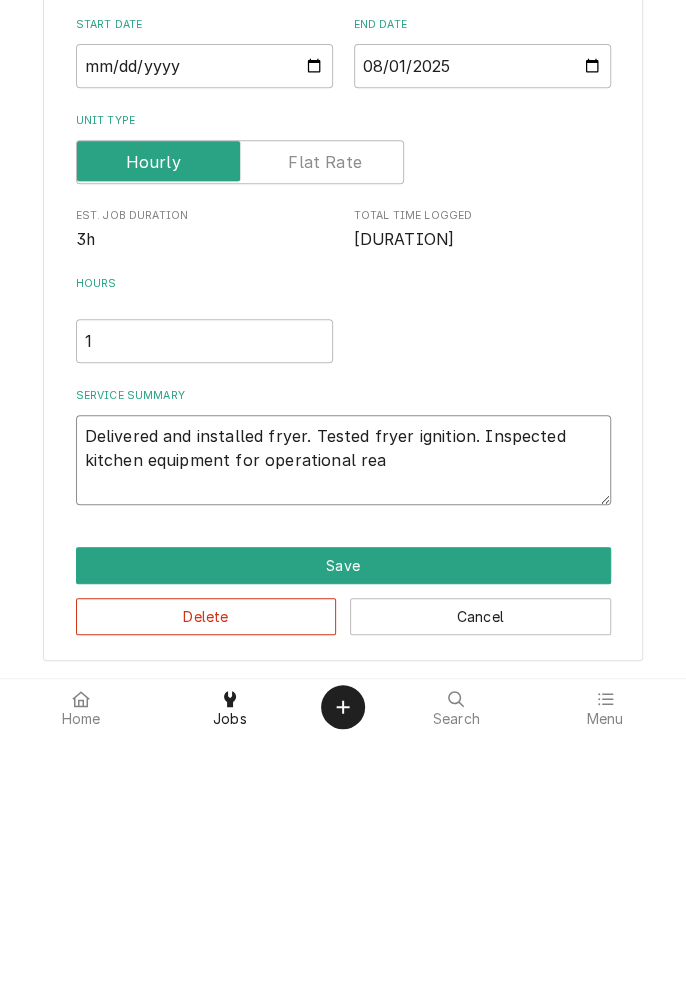 type on "x" 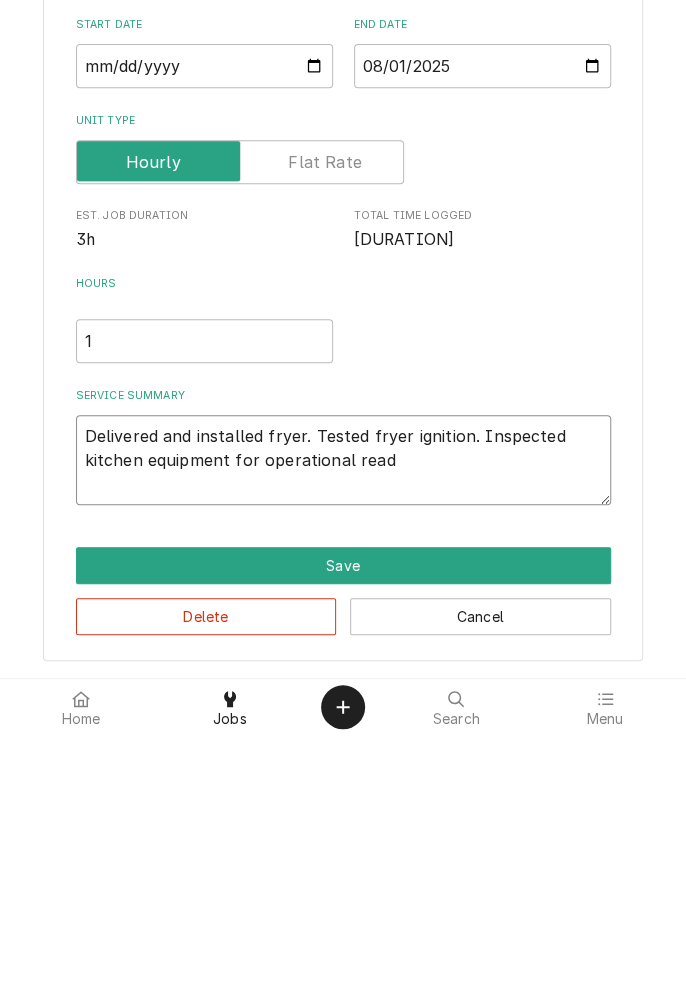 type on "x" 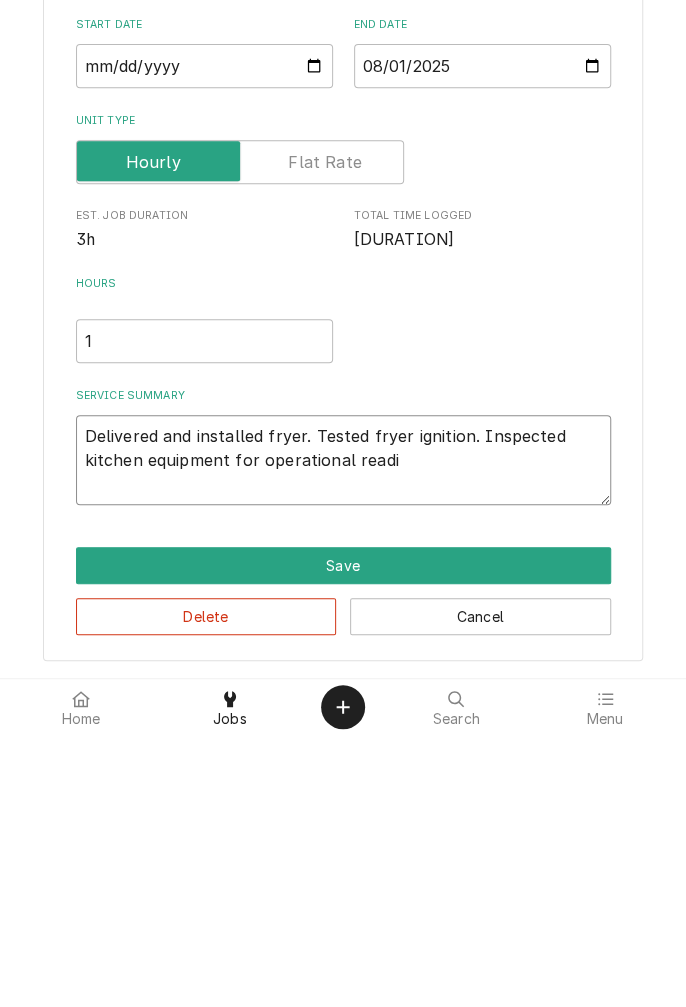 type on "x" 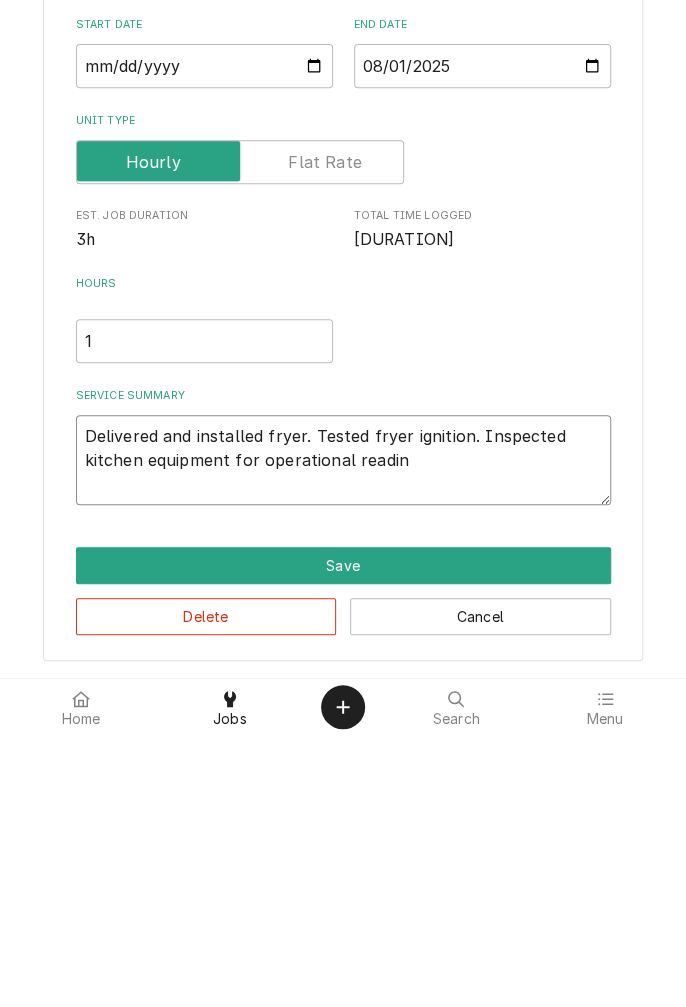 type on "x" 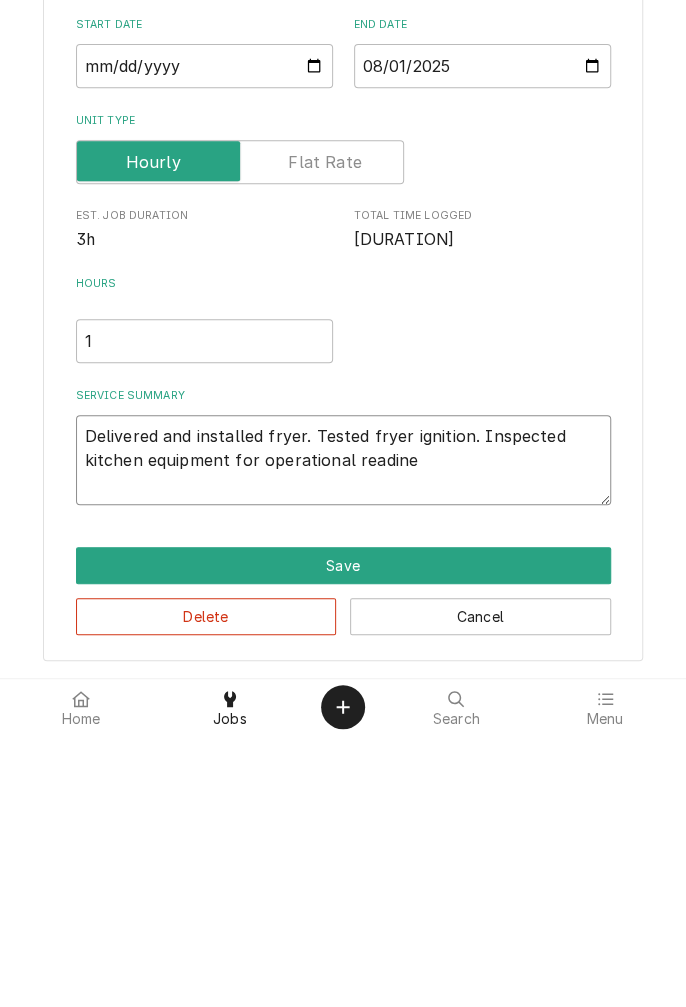 type on "x" 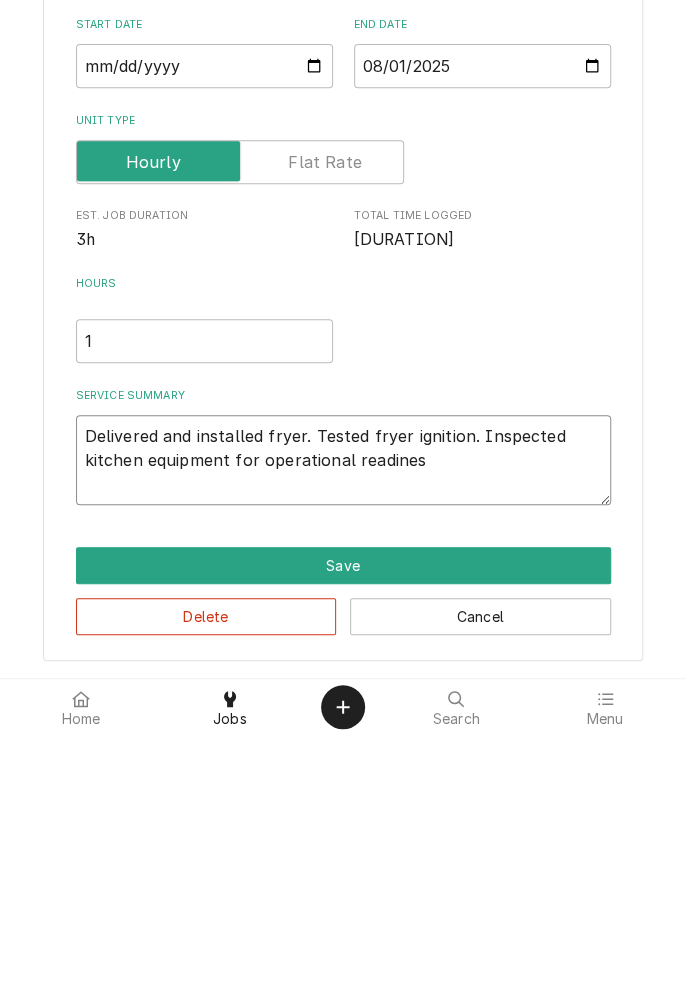 type on "x" 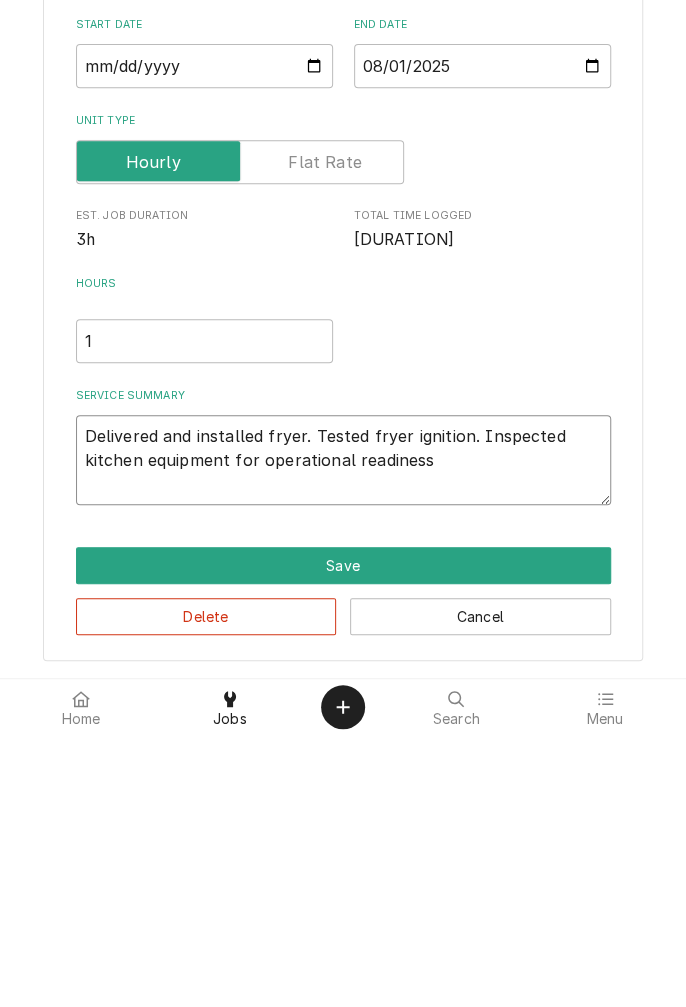 type on "x" 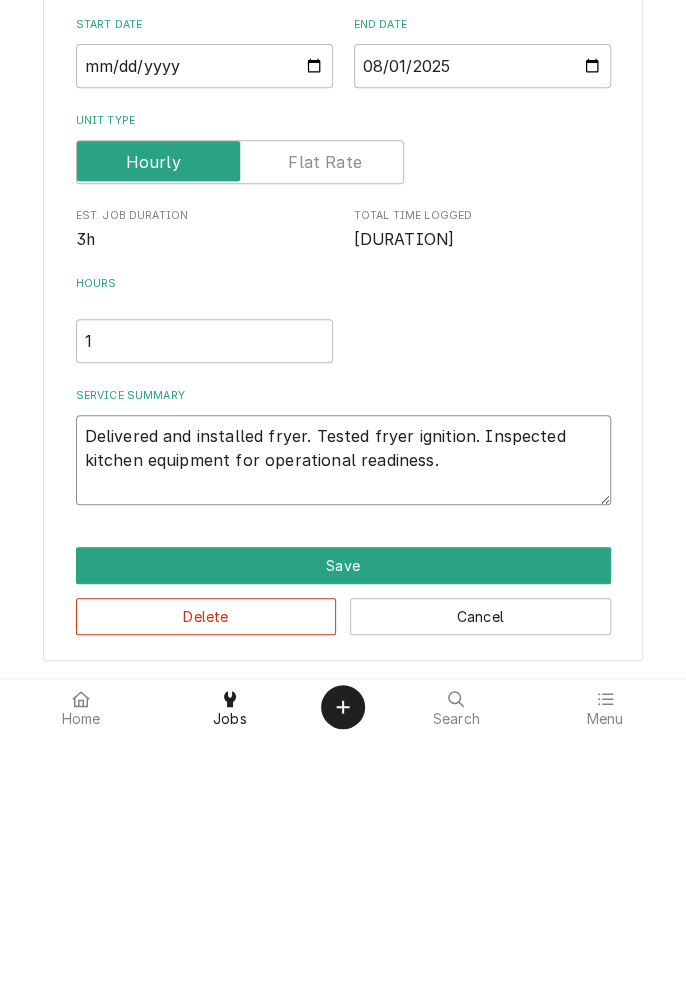 type on "x" 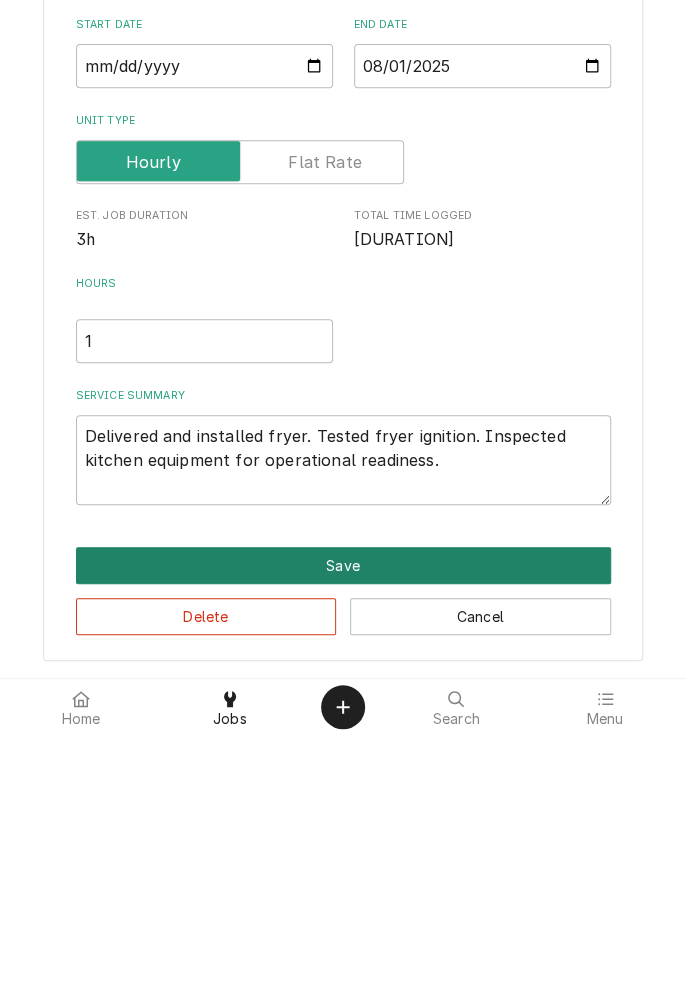 click on "Save" at bounding box center [343, 837] 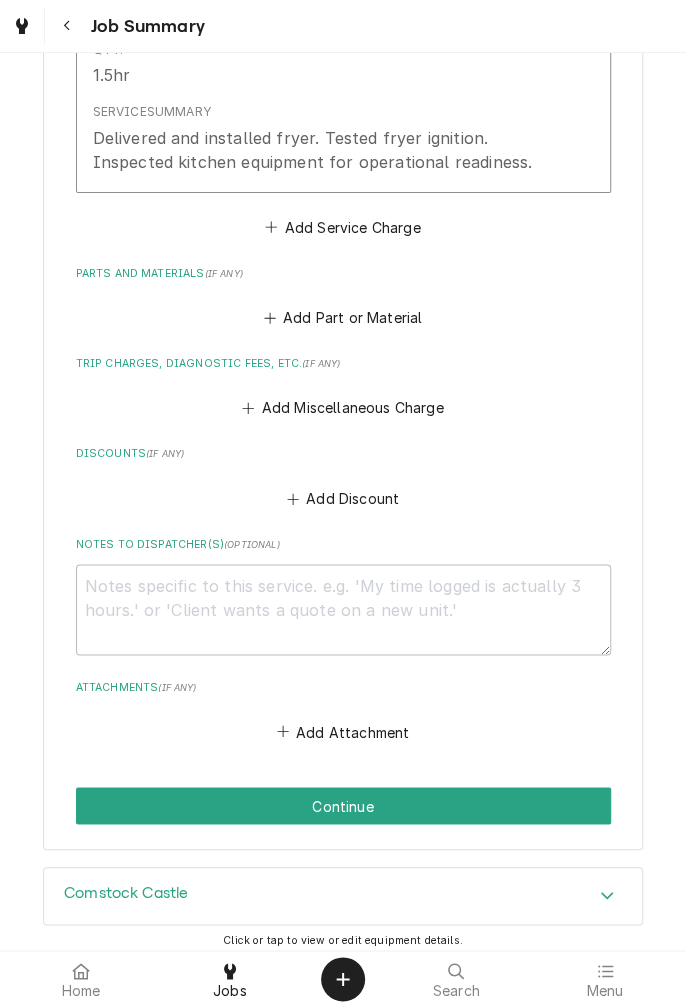 scroll, scrollTop: 672, scrollLeft: 0, axis: vertical 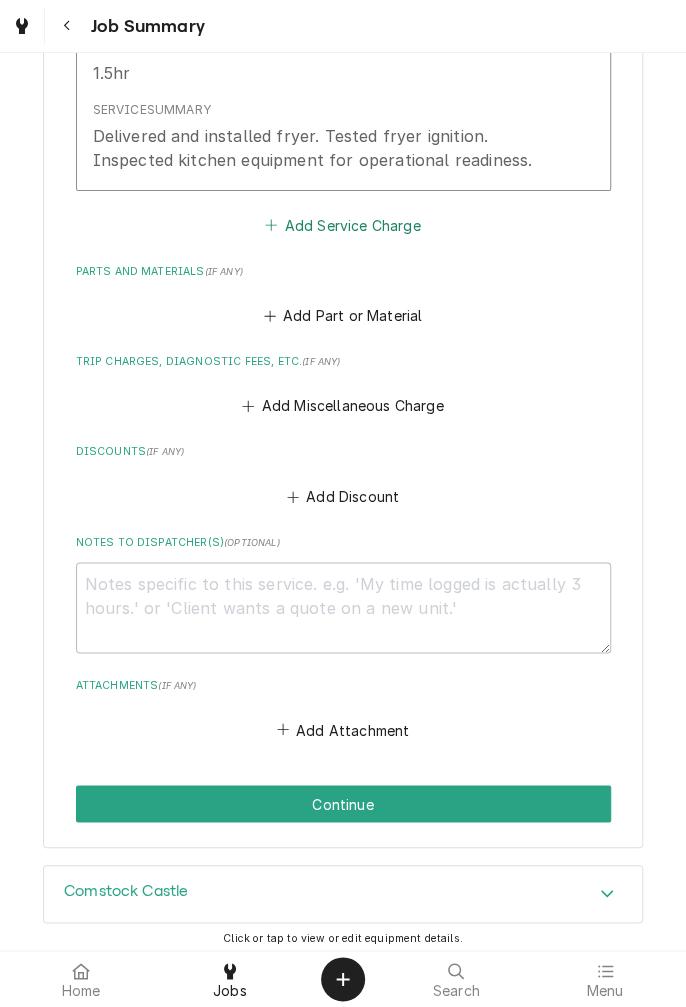 click on "Add Service Charge" at bounding box center (343, 225) 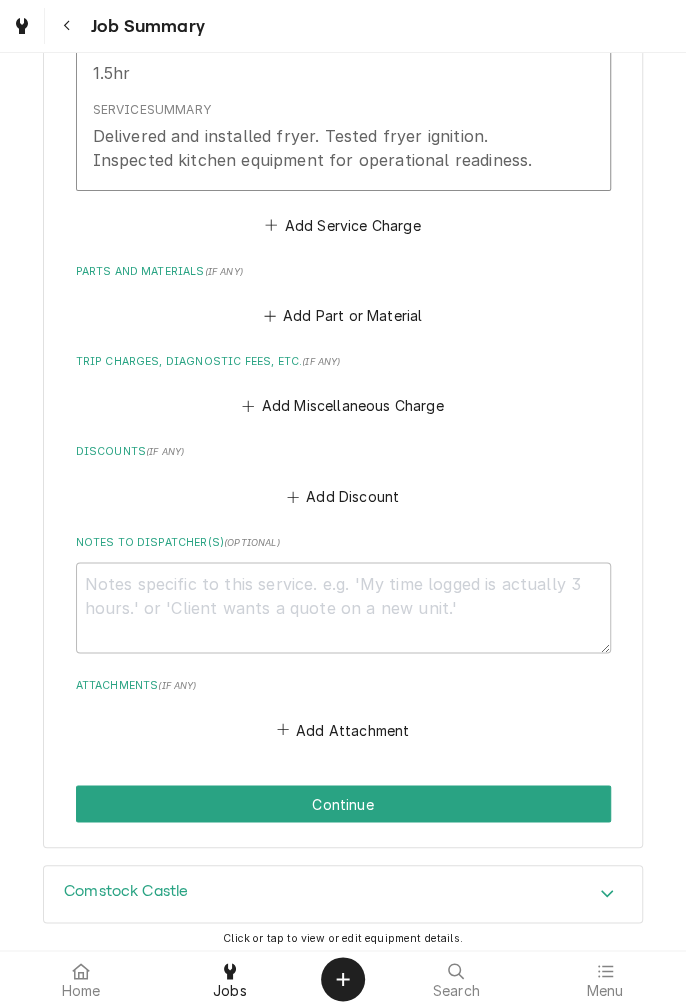 scroll, scrollTop: 0, scrollLeft: 0, axis: both 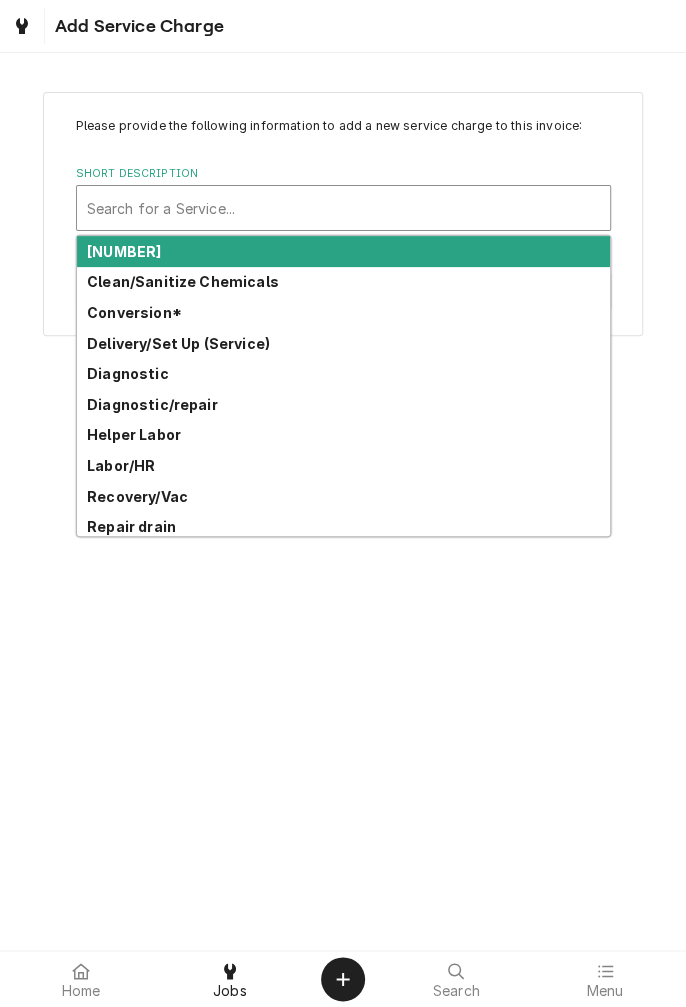 click on "Please provide the following information to add a new service charge to this invoice:" at bounding box center (343, 126) 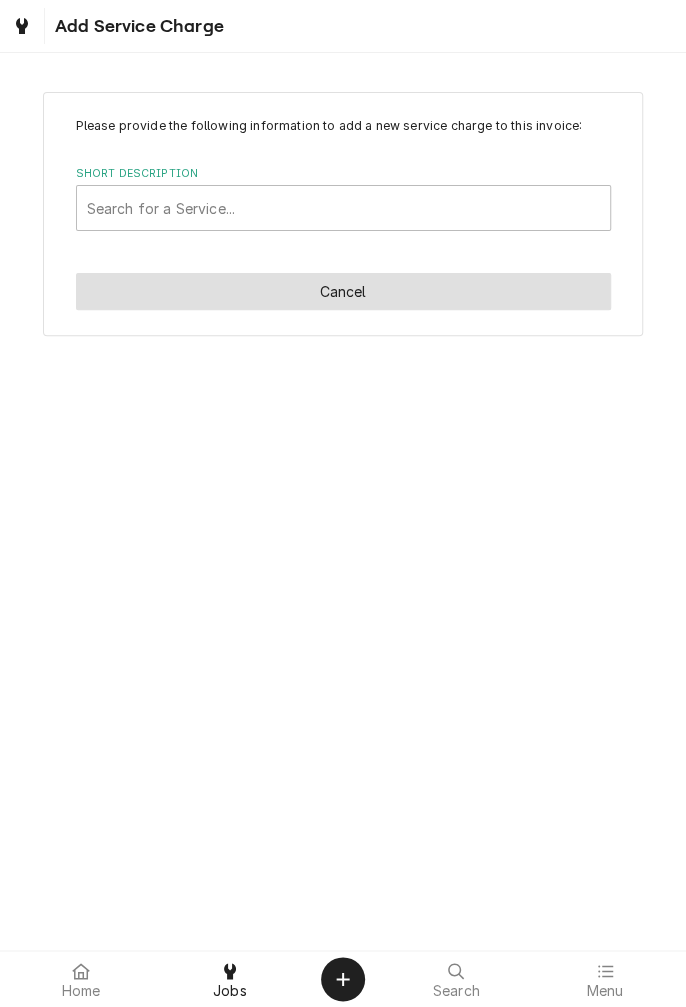 click on "Cancel" at bounding box center (343, 291) 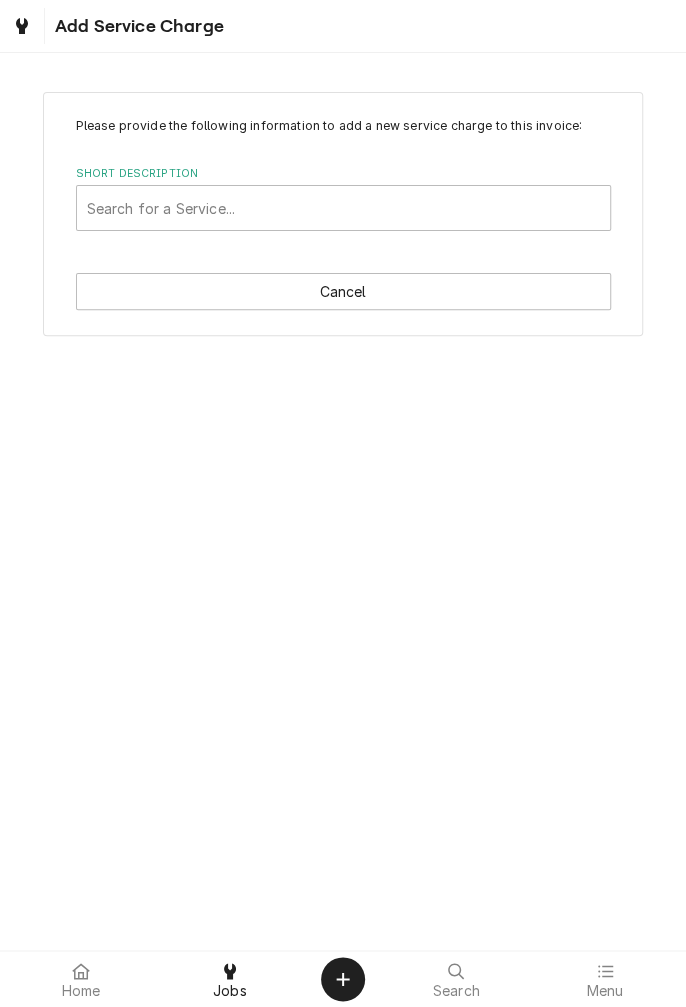 scroll, scrollTop: 672, scrollLeft: 0, axis: vertical 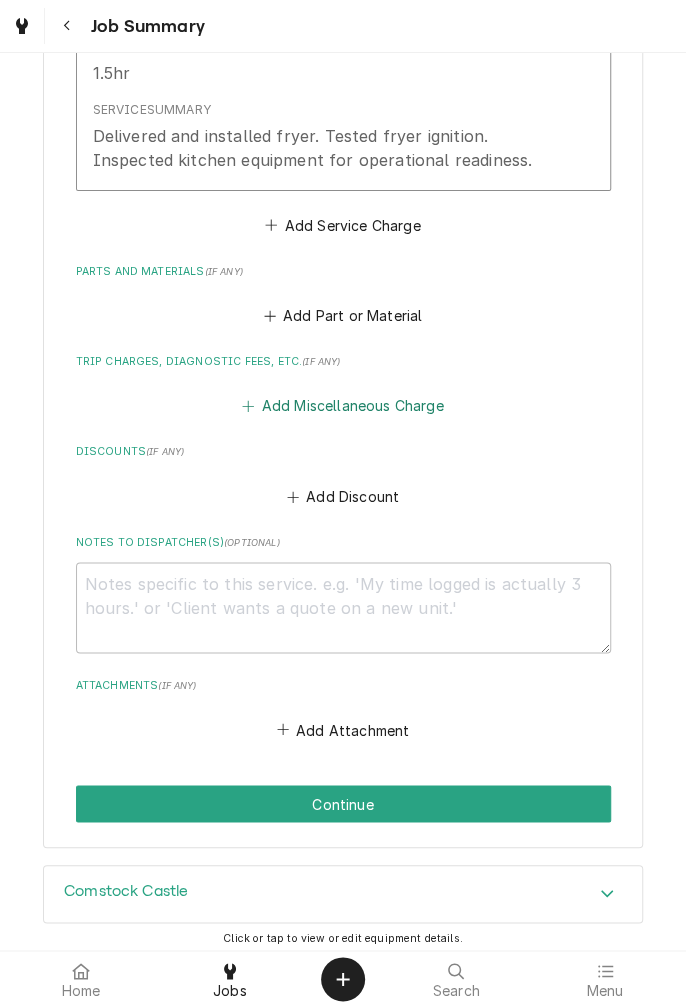 click on "Add Miscellaneous Charge" at bounding box center (343, 406) 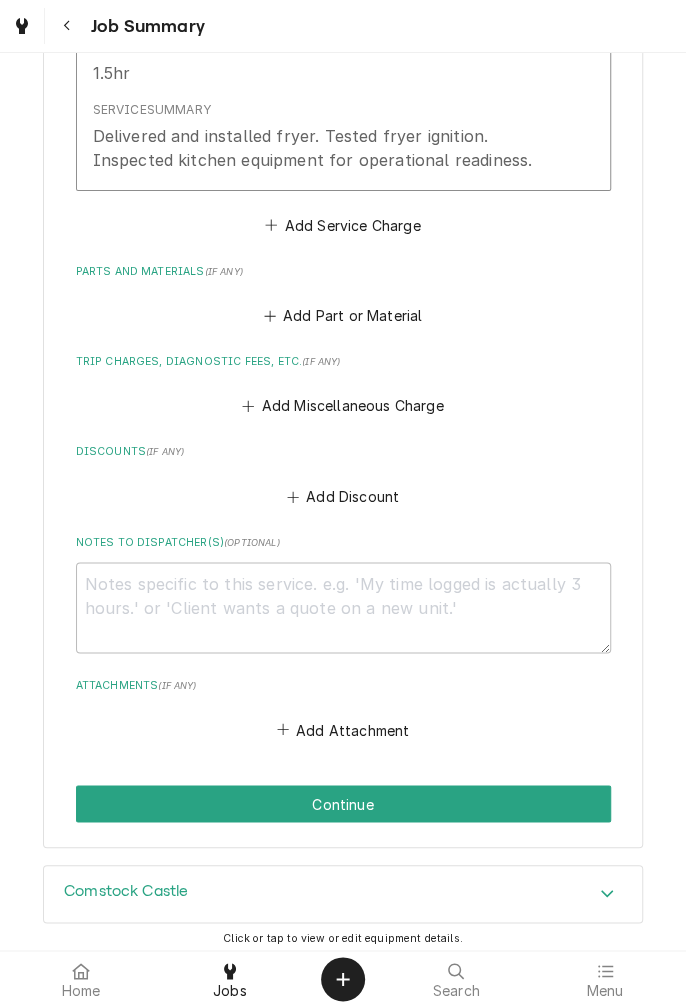 scroll, scrollTop: 0, scrollLeft: 0, axis: both 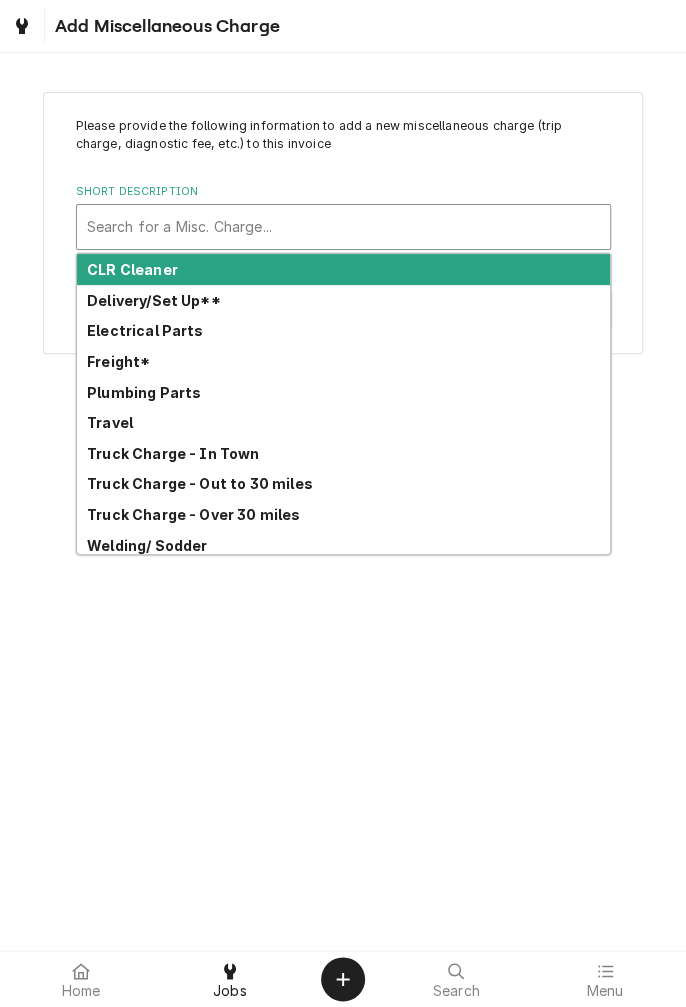 click on "Plumbing Parts" at bounding box center (343, 392) 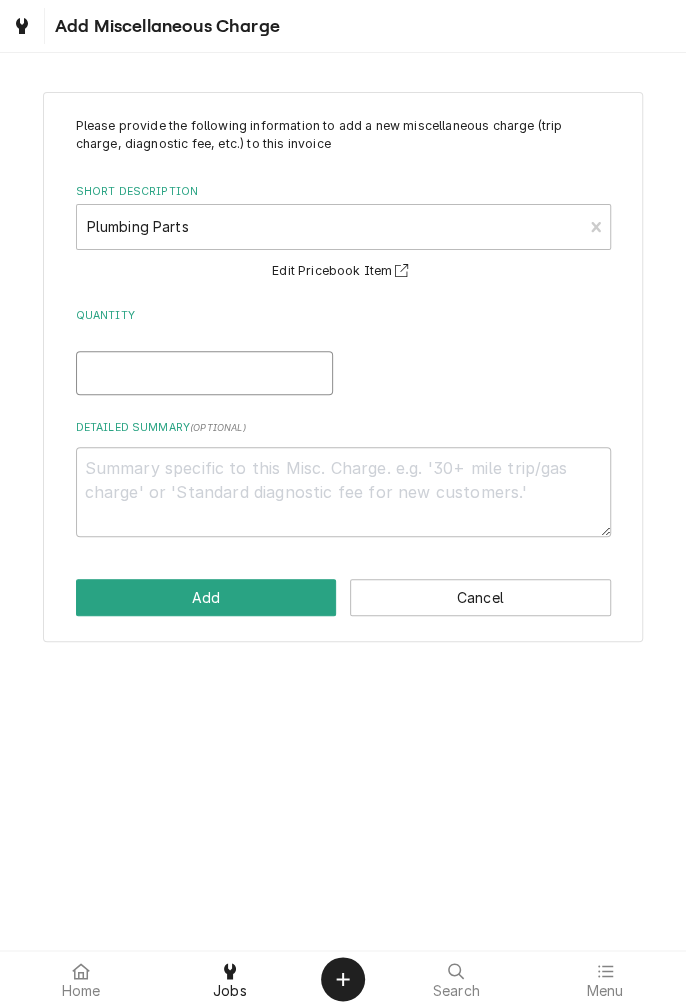 click on "Quantity" at bounding box center [204, 373] 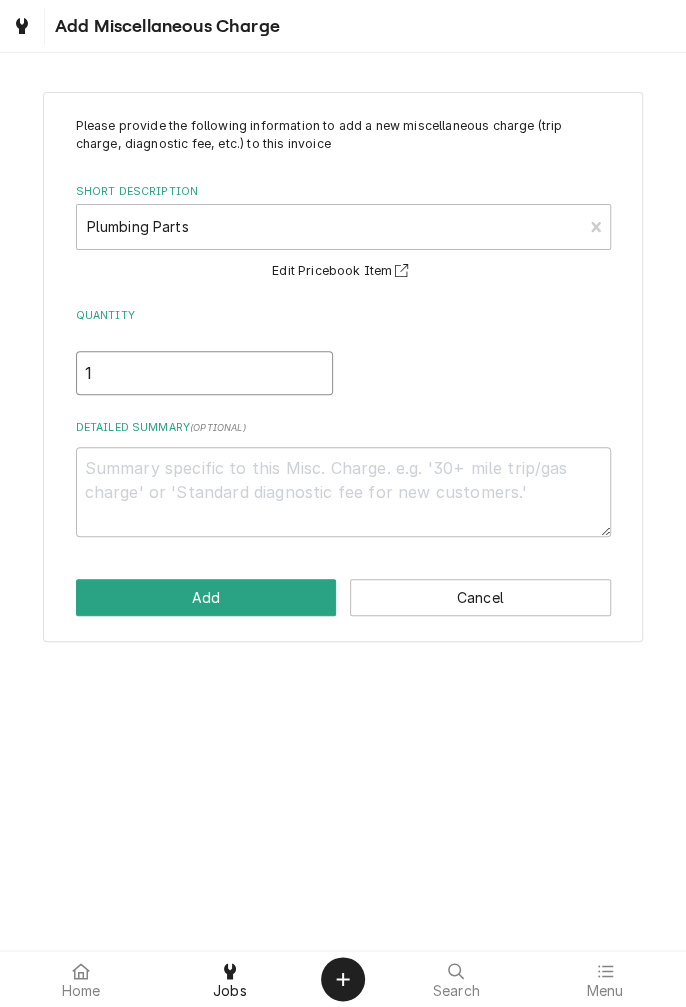 type on "x" 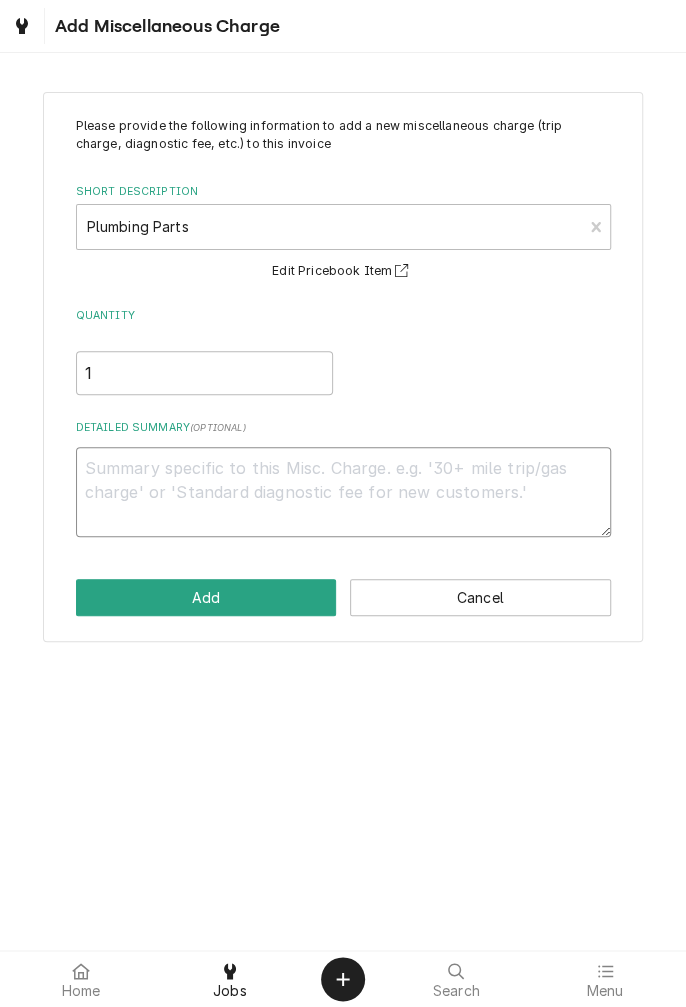 click on "Detailed Summary  ( optional )" at bounding box center [343, 492] 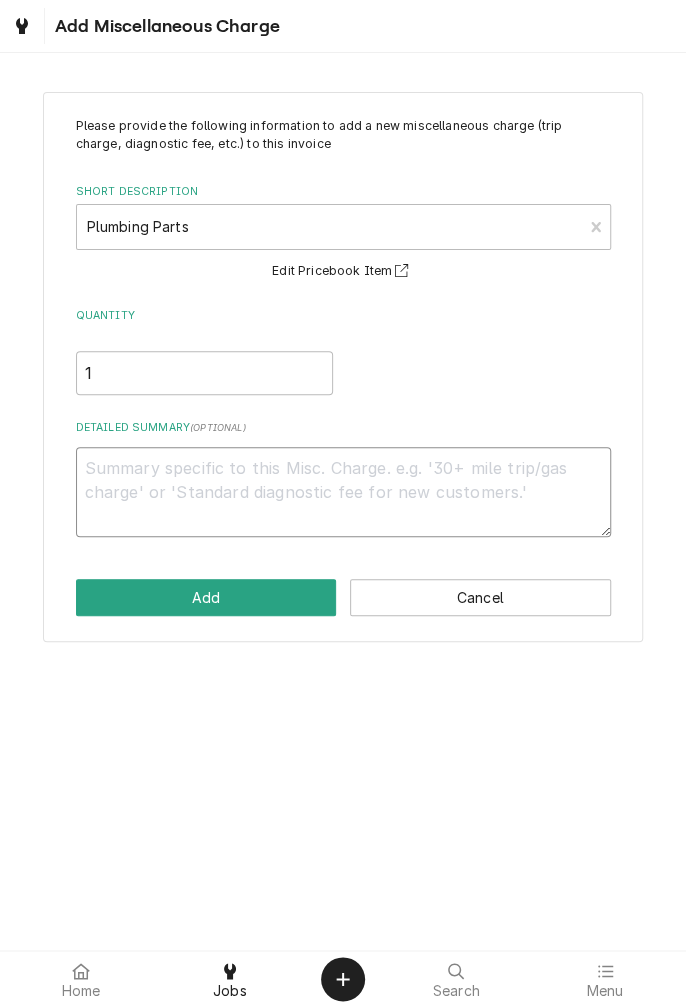 type on "P" 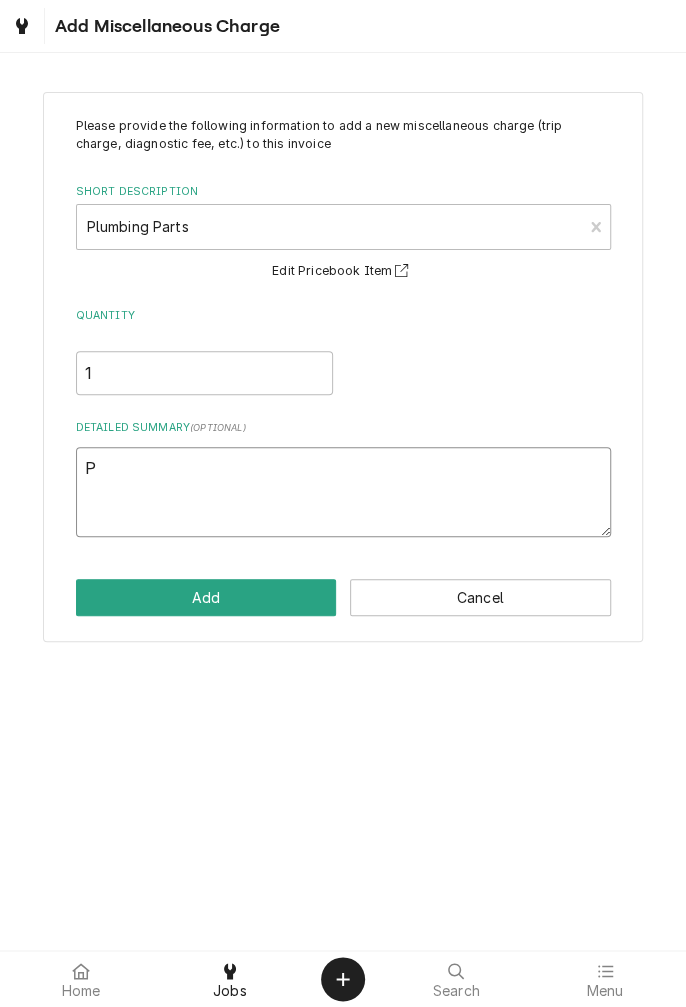 type 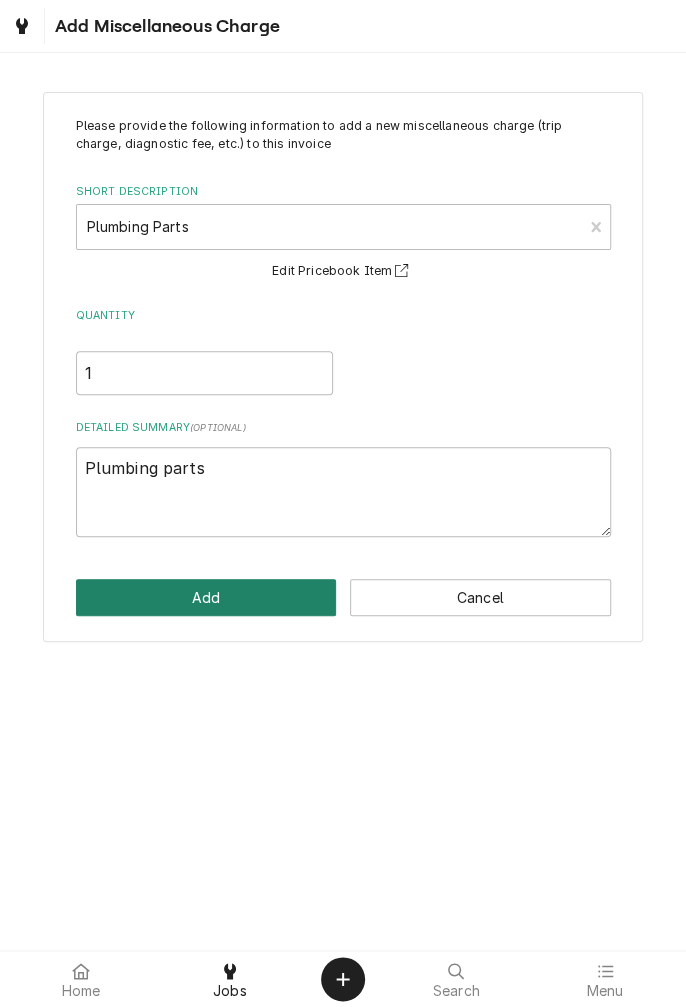 click on "Add" at bounding box center [206, 597] 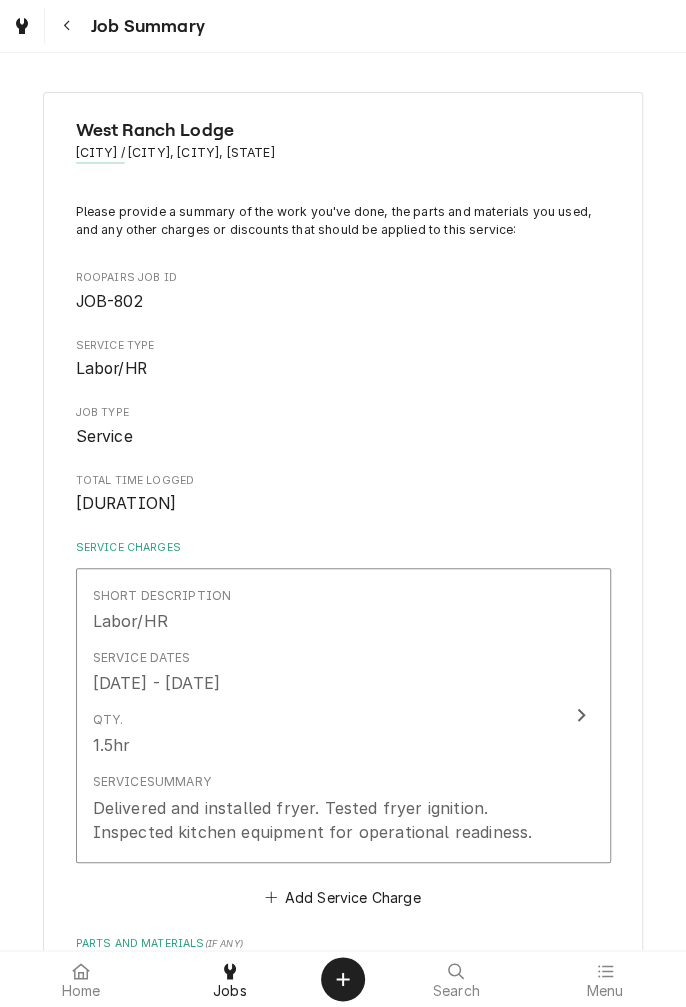 scroll, scrollTop: 672, scrollLeft: 0, axis: vertical 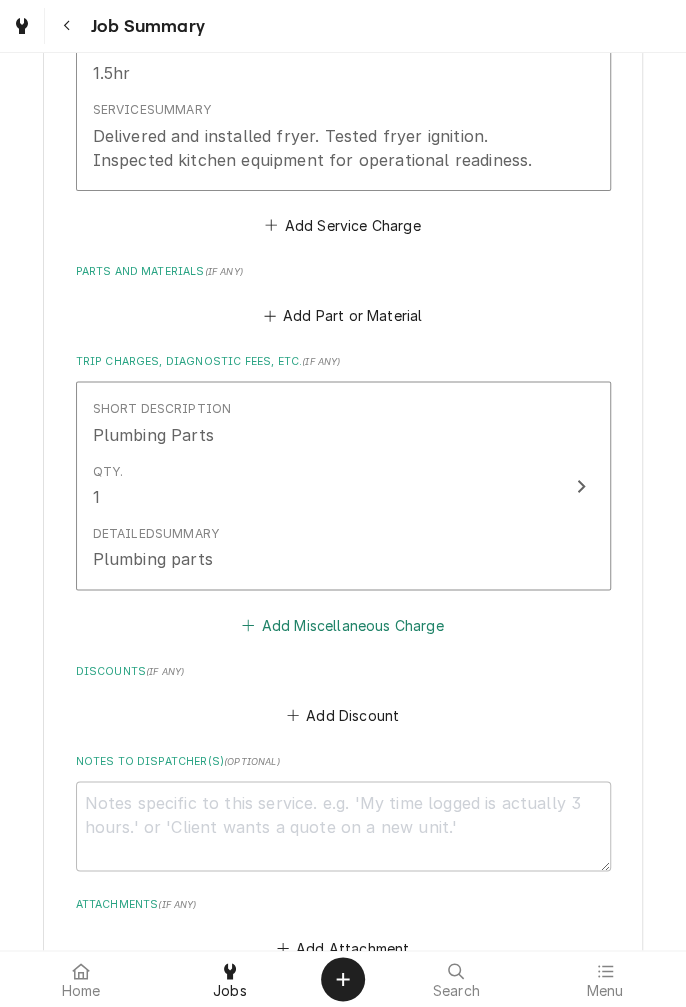 click on "Add Miscellaneous Charge" at bounding box center (343, 625) 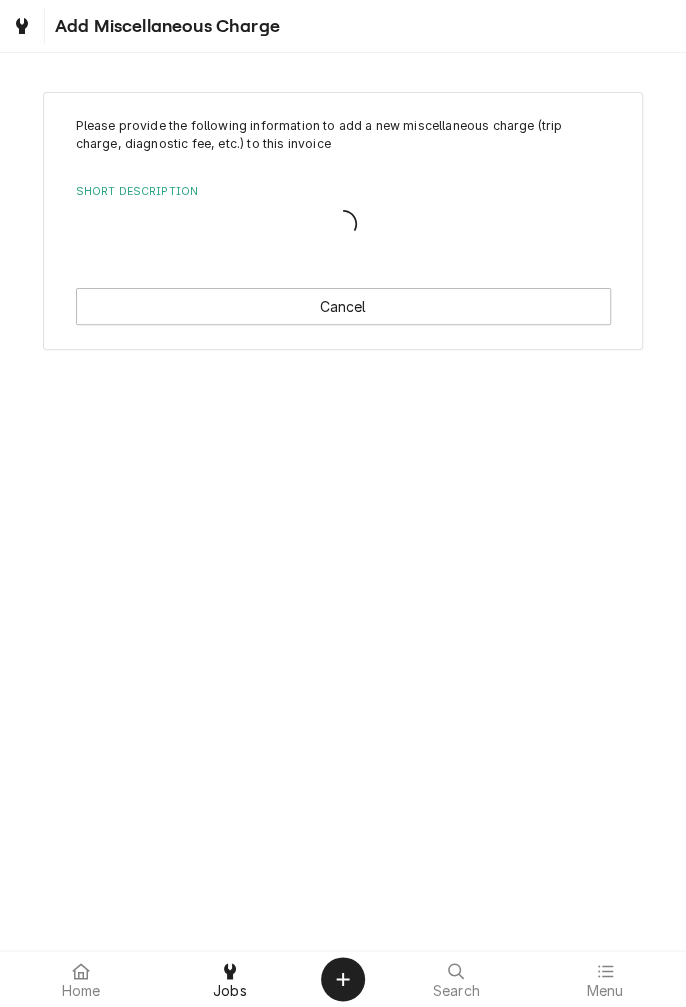 scroll, scrollTop: 0, scrollLeft: 0, axis: both 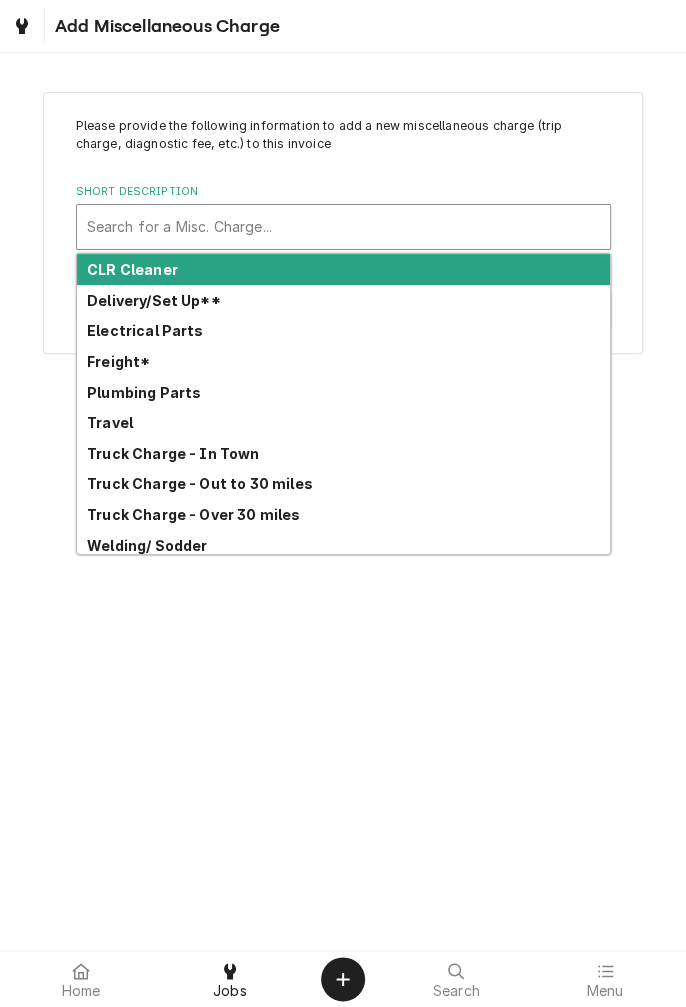 click on "Travel" at bounding box center [343, 422] 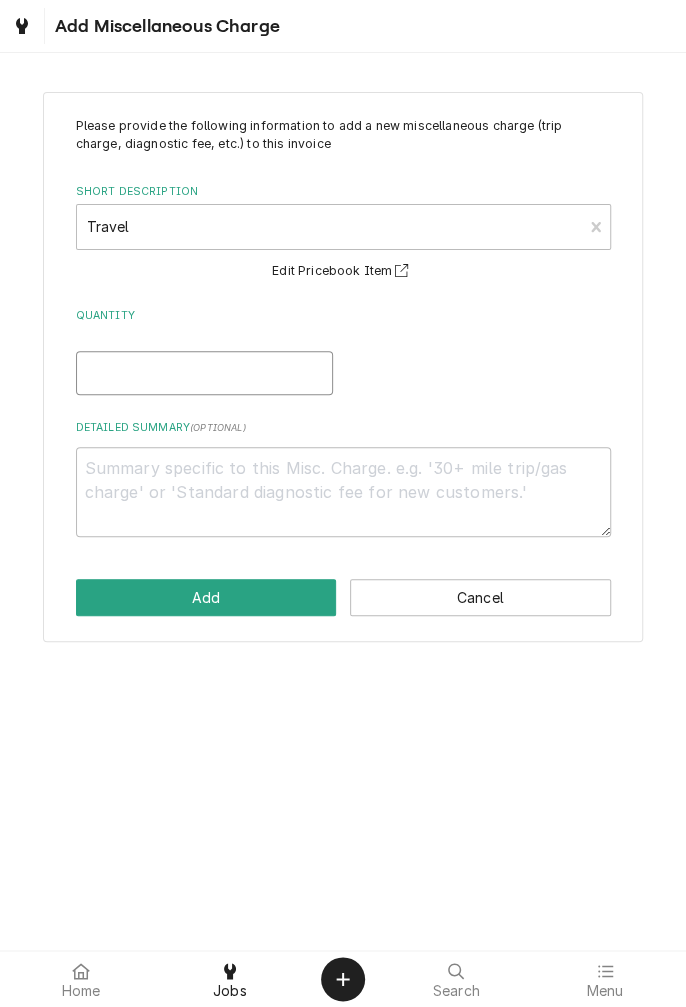 click on "Quantity" at bounding box center (204, 373) 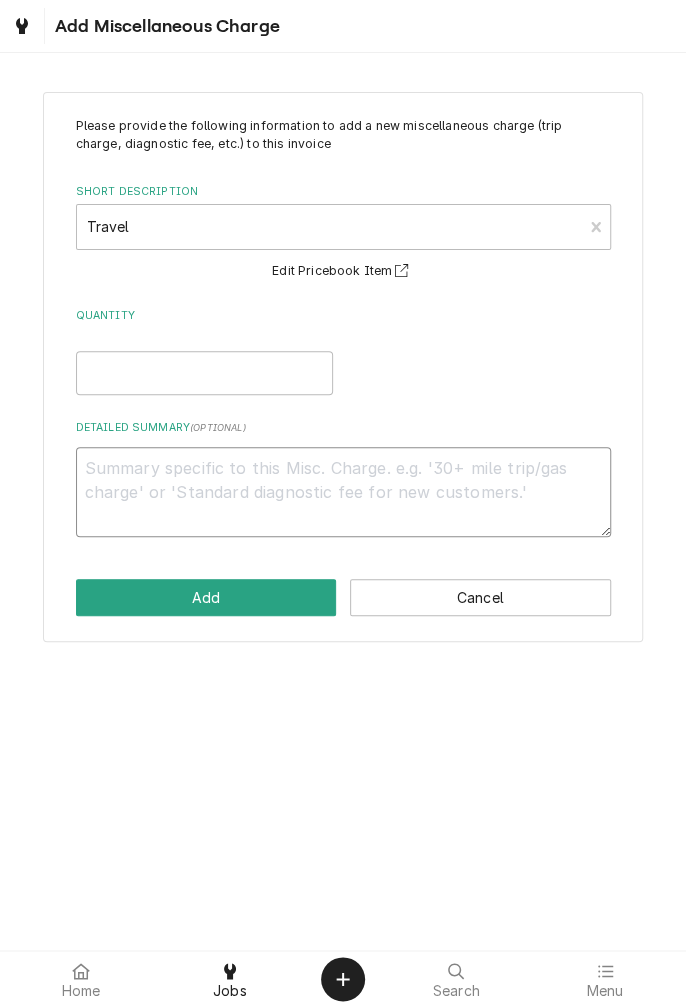 click on "Detailed Summary  ( optional )" at bounding box center (343, 492) 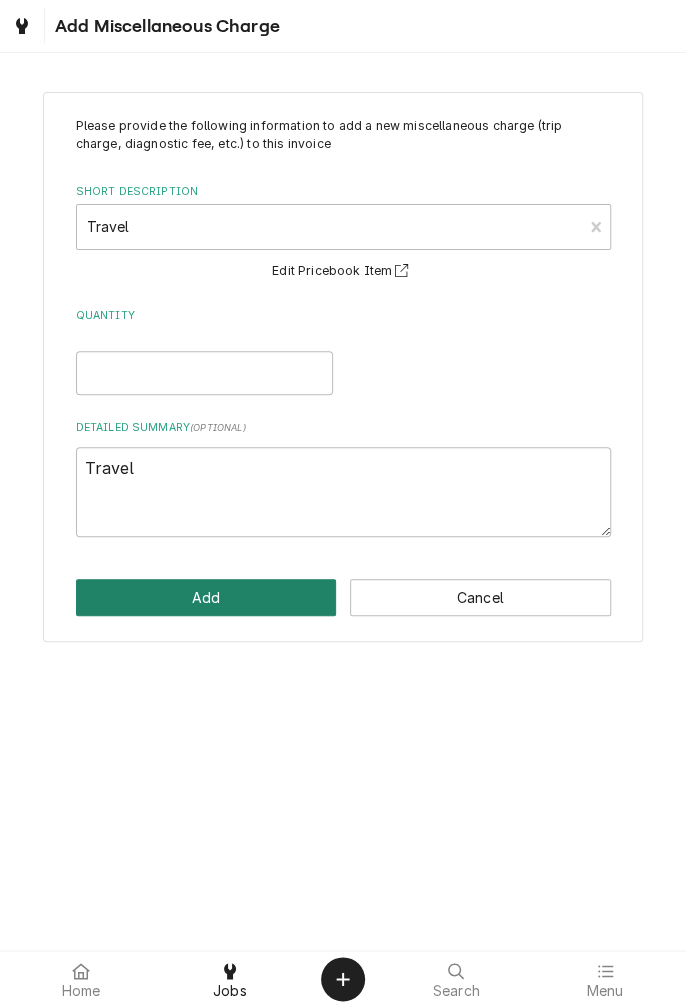 click on "Add" at bounding box center [206, 597] 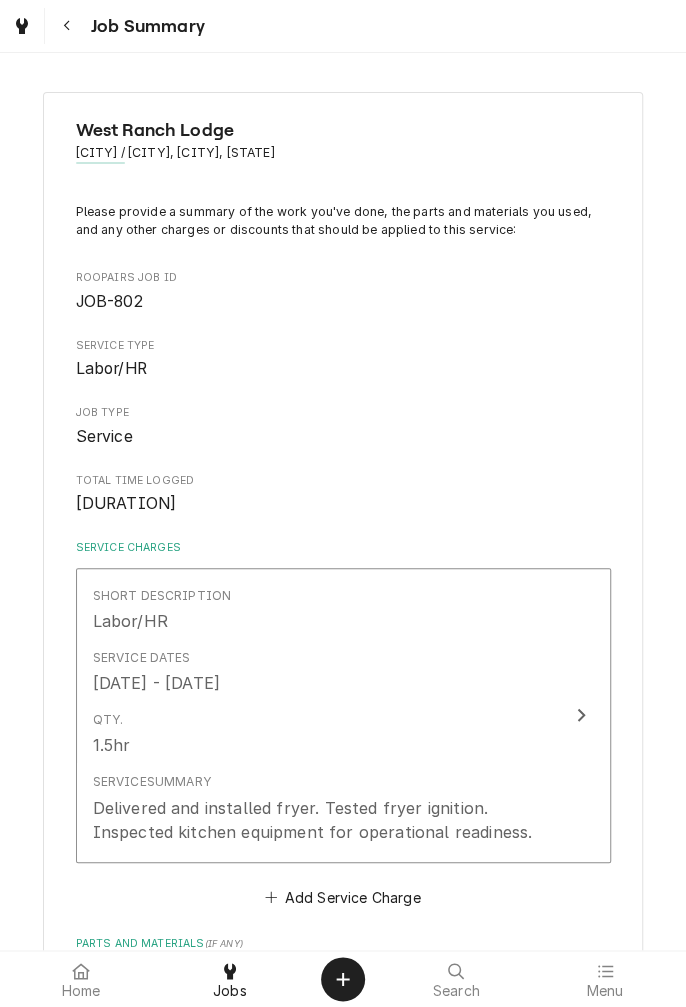 scroll, scrollTop: 672, scrollLeft: 0, axis: vertical 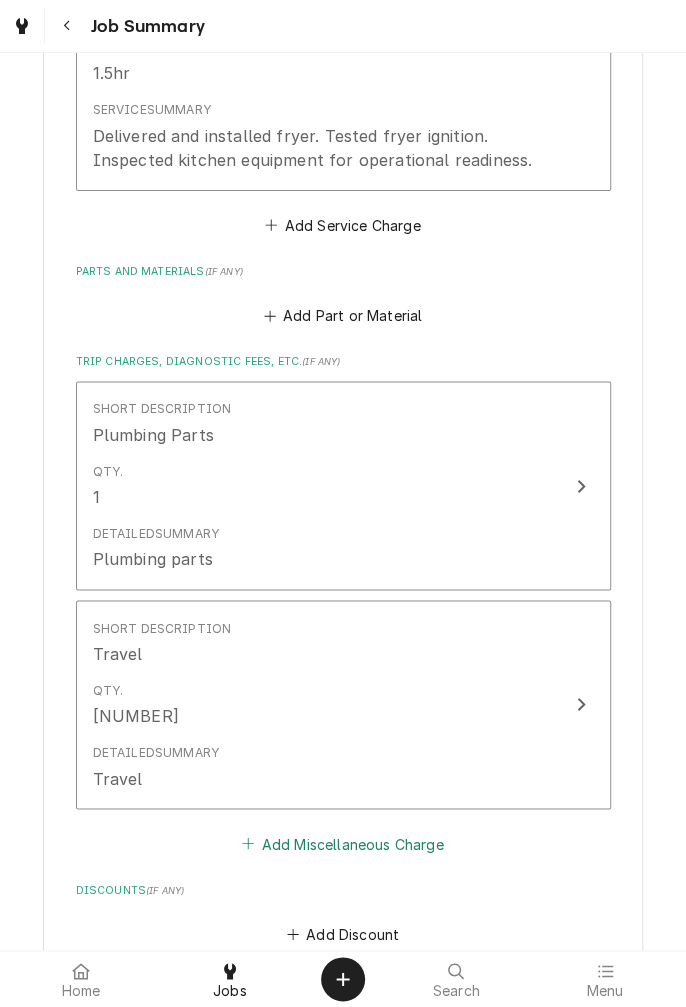 click on "Add Miscellaneous Charge" at bounding box center (343, 843) 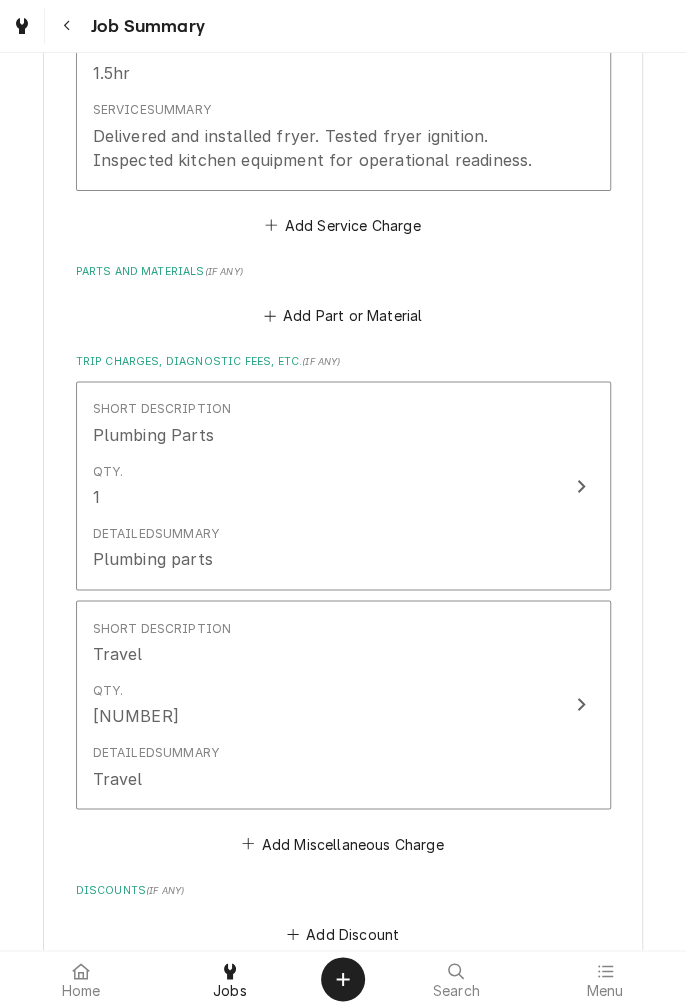 scroll, scrollTop: 0, scrollLeft: 0, axis: both 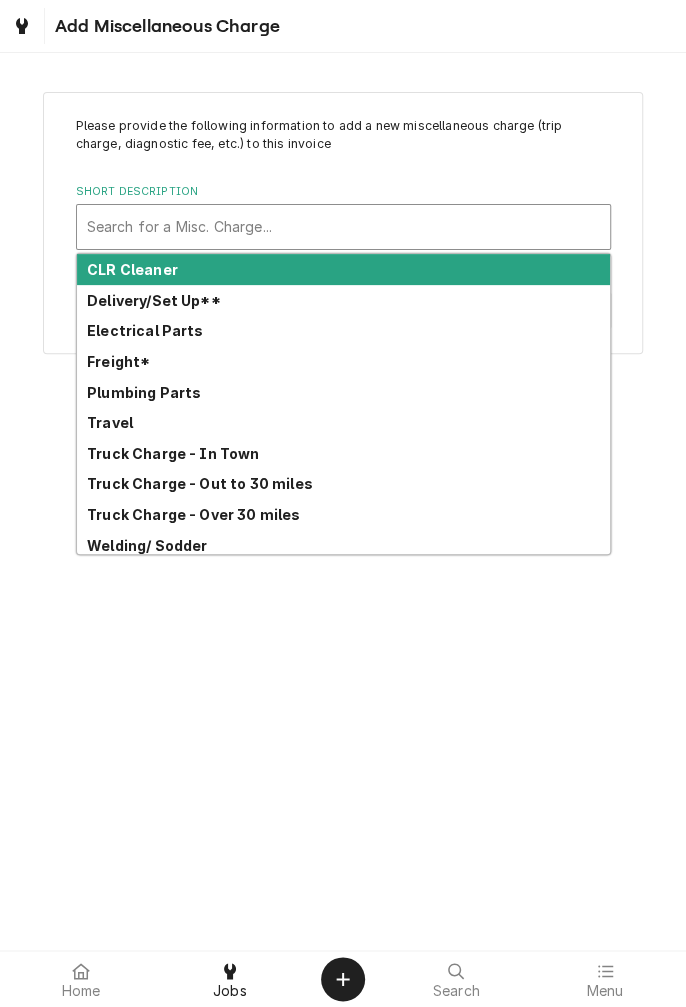 click on "Truck Charge - Out to 30 miles" at bounding box center [200, 483] 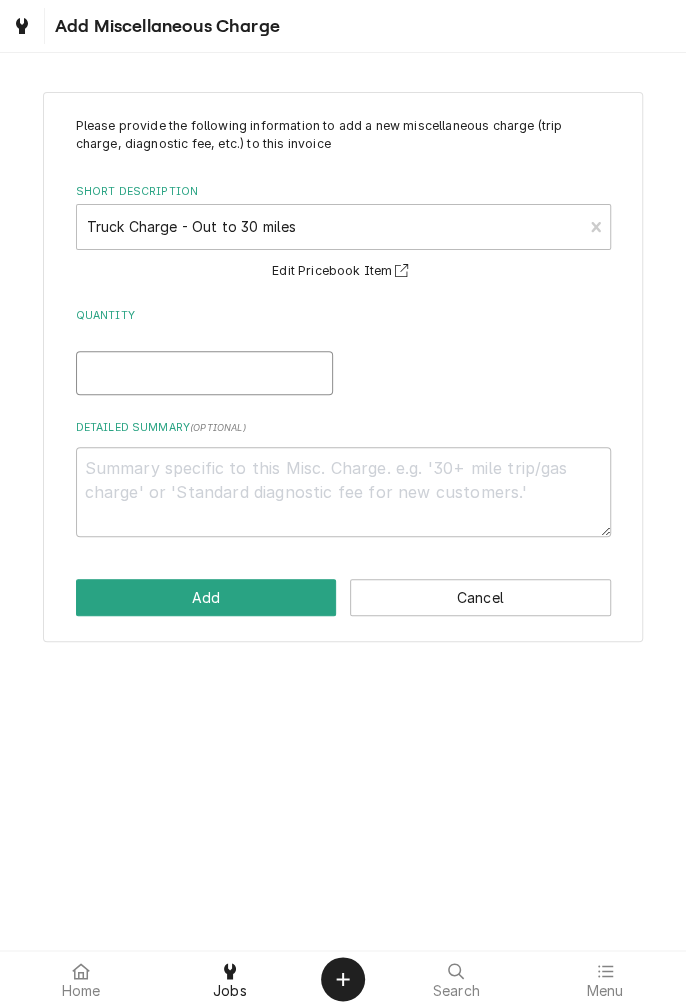 click on "Quantity" at bounding box center (204, 373) 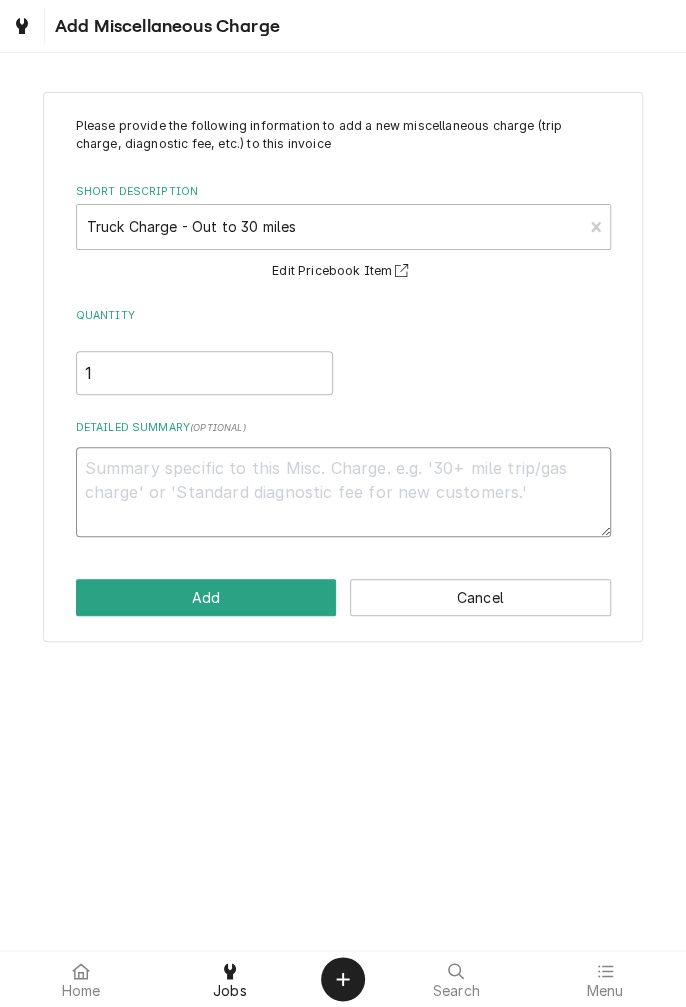 click on "Detailed Summary  ( optional )" at bounding box center [343, 492] 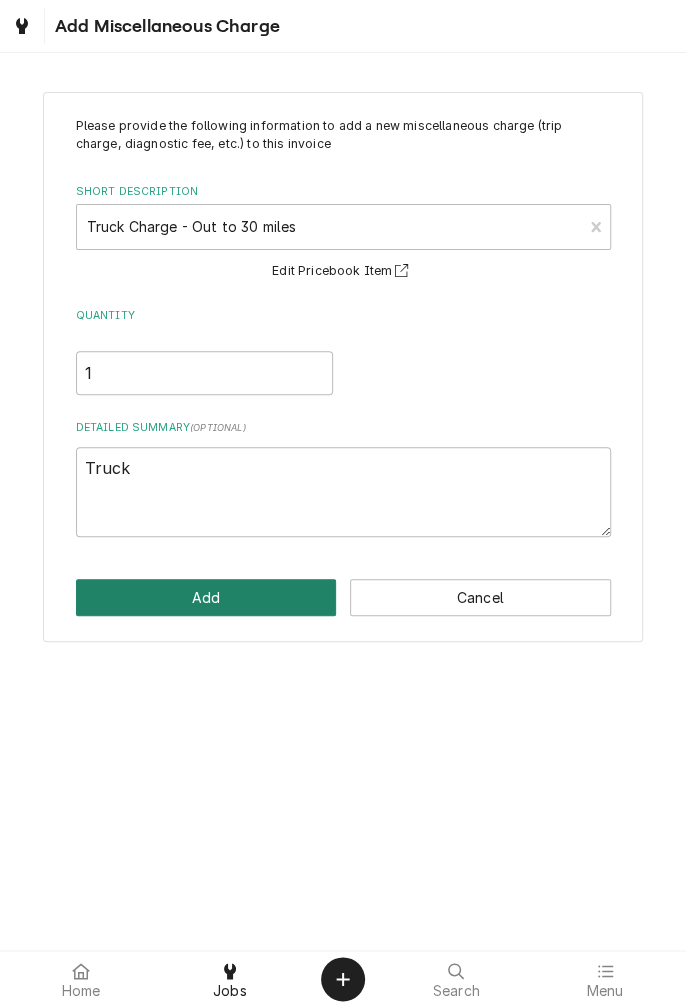 click on "Add" at bounding box center (206, 597) 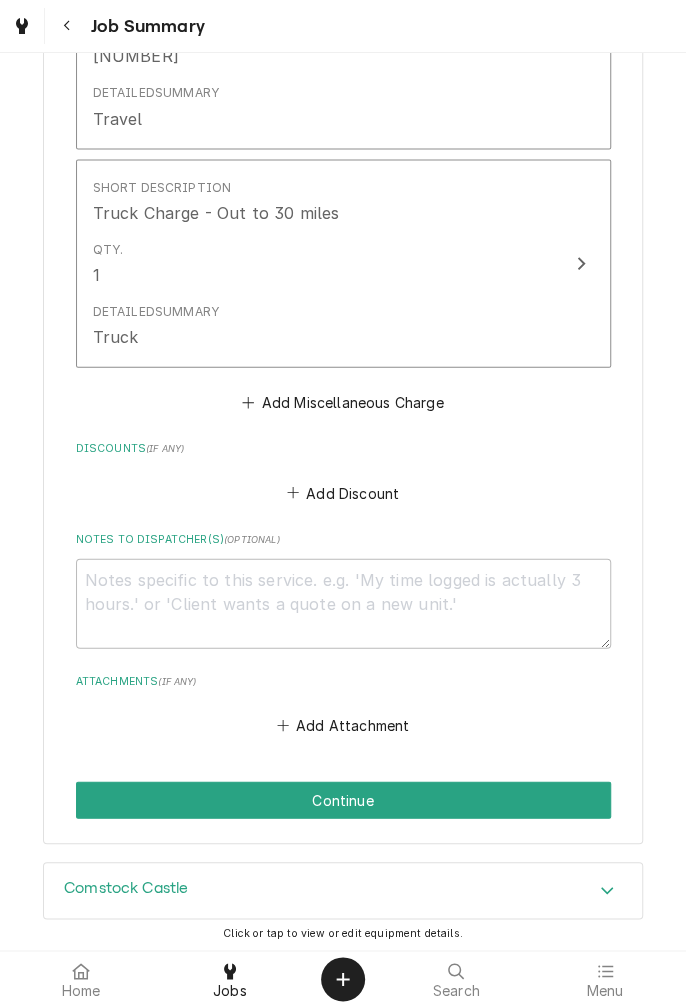 scroll, scrollTop: 1332, scrollLeft: 0, axis: vertical 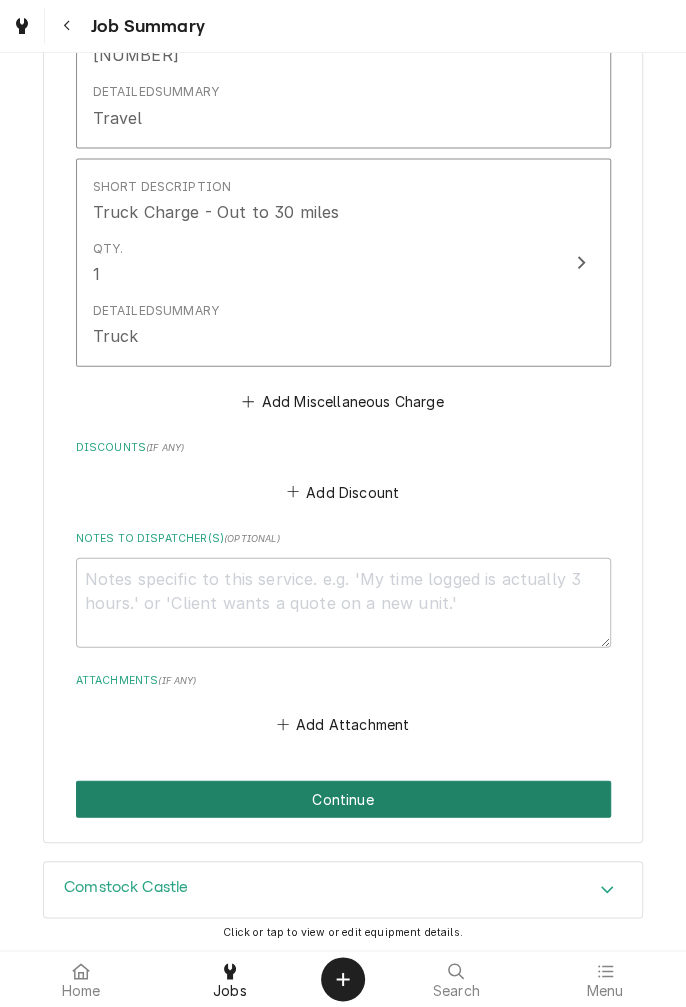 click on "Continue" at bounding box center (343, 799) 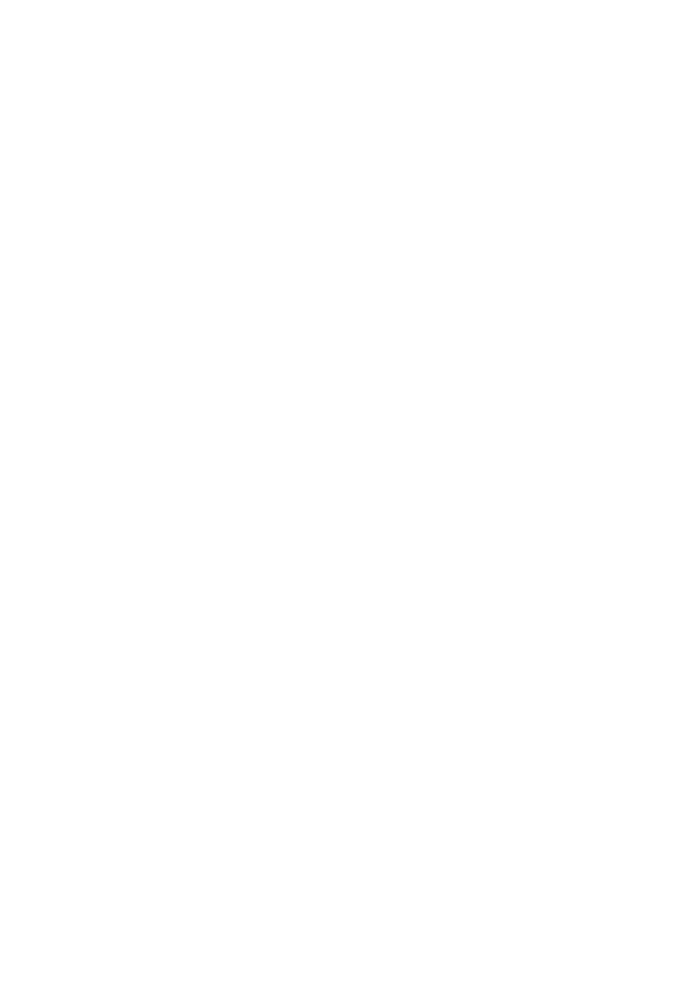 scroll, scrollTop: 0, scrollLeft: 0, axis: both 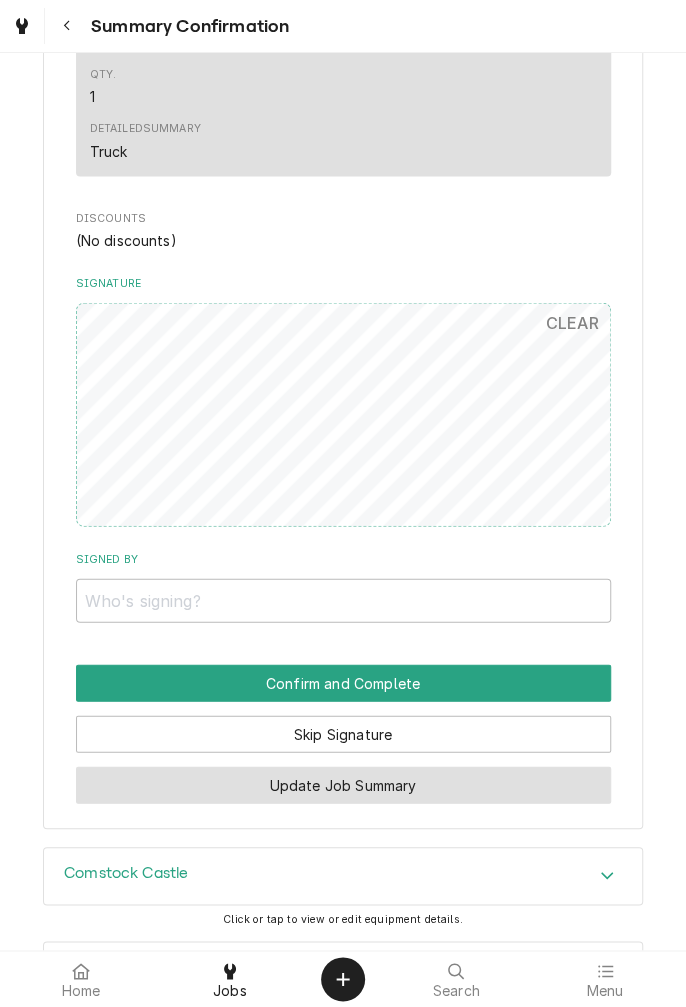 click on "Update Job Summary" at bounding box center (343, 785) 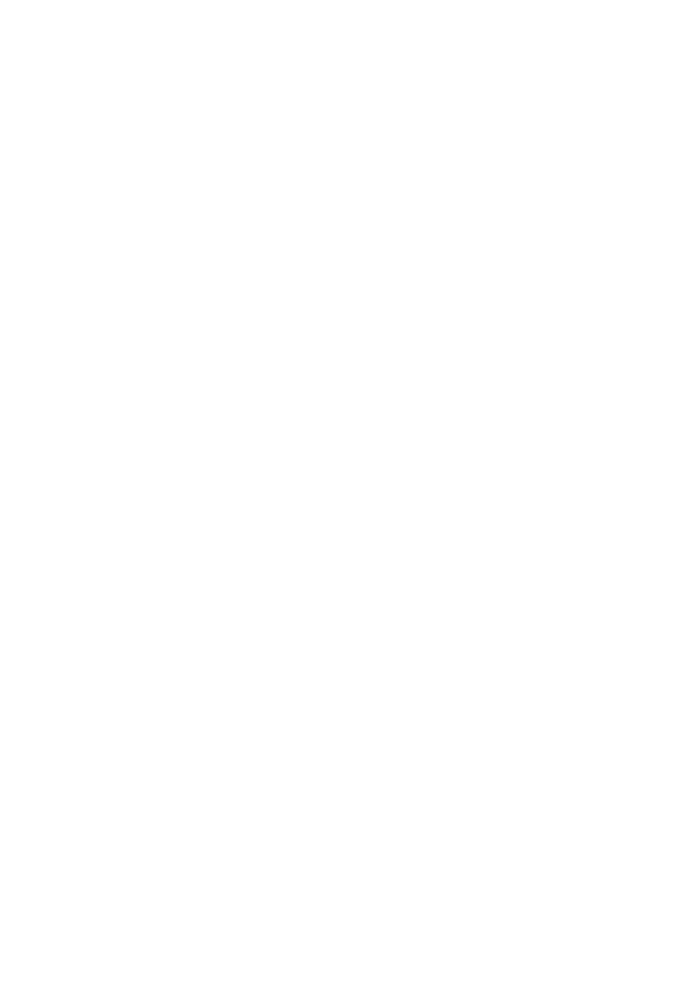 scroll, scrollTop: 0, scrollLeft: 0, axis: both 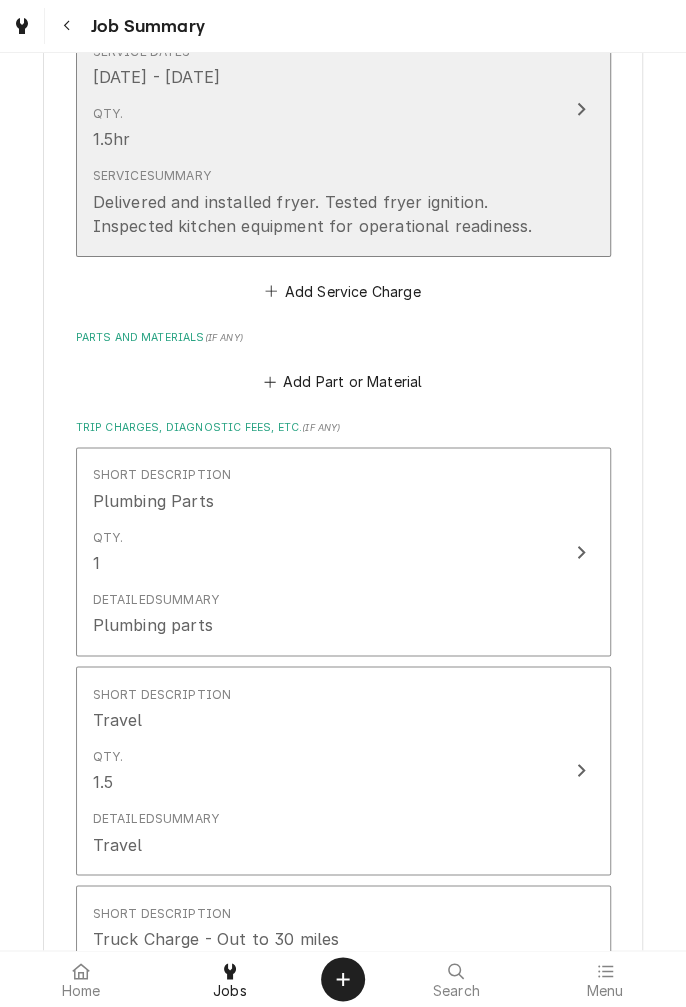 click on "Short Description Labor/HR Service Dates [DATE] - [DATE] Qty. 1.5hr Service  Summary Delivered and installed fryer. Tested fryer ignition. Inspected kitchen equipment for operational readiness." at bounding box center [343, 109] 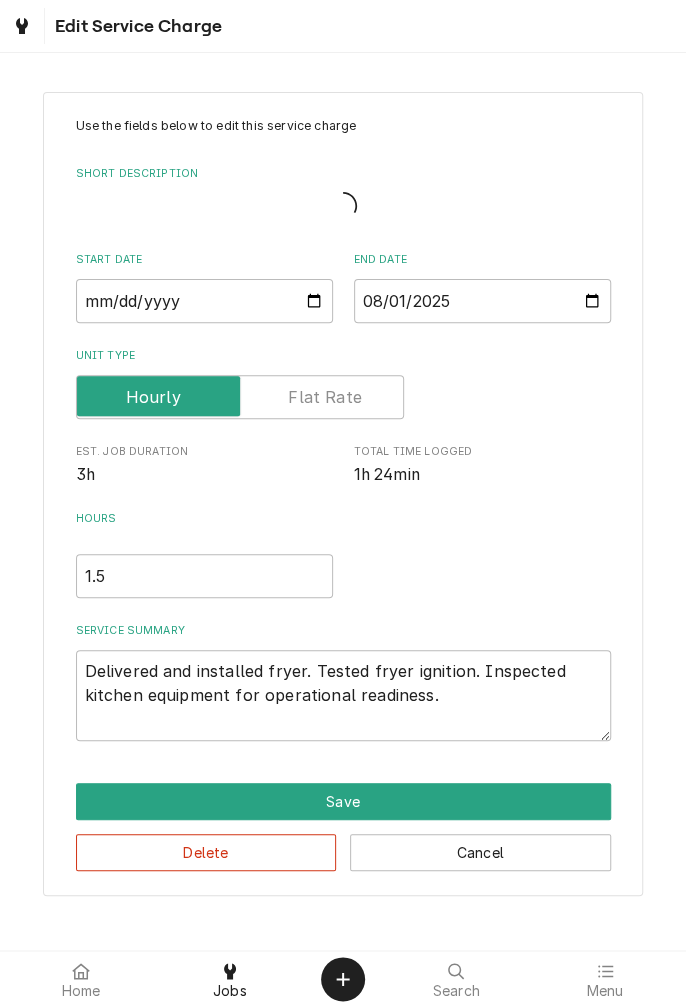 scroll, scrollTop: 0, scrollLeft: 0, axis: both 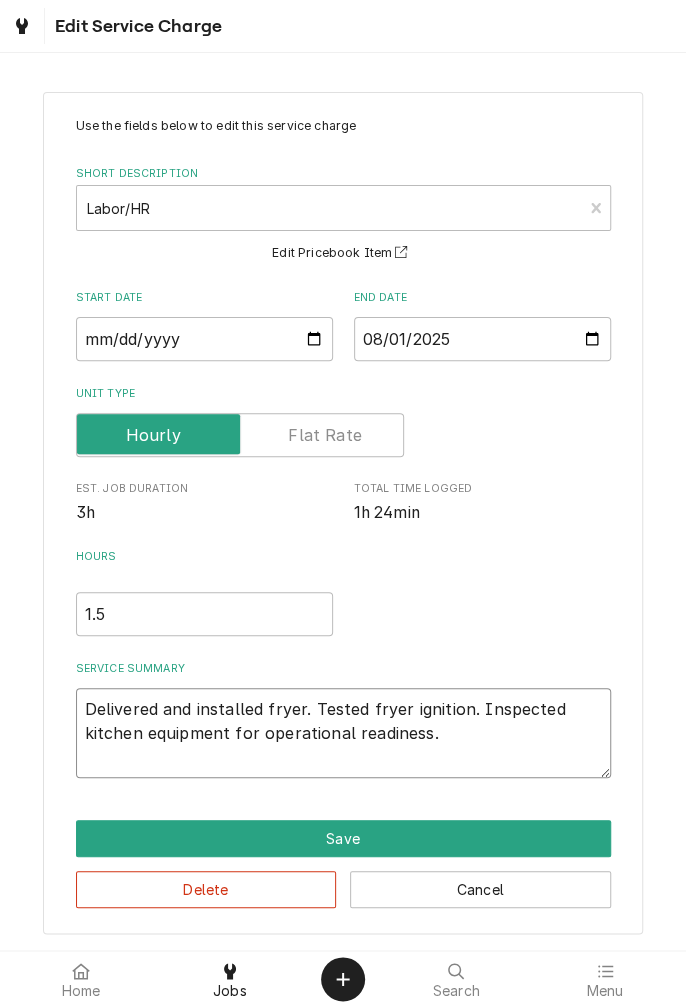 click on "Delivered and installed fryer. Tested fryer ignition. Inspected kitchen equipment for operational readiness." at bounding box center [343, 733] 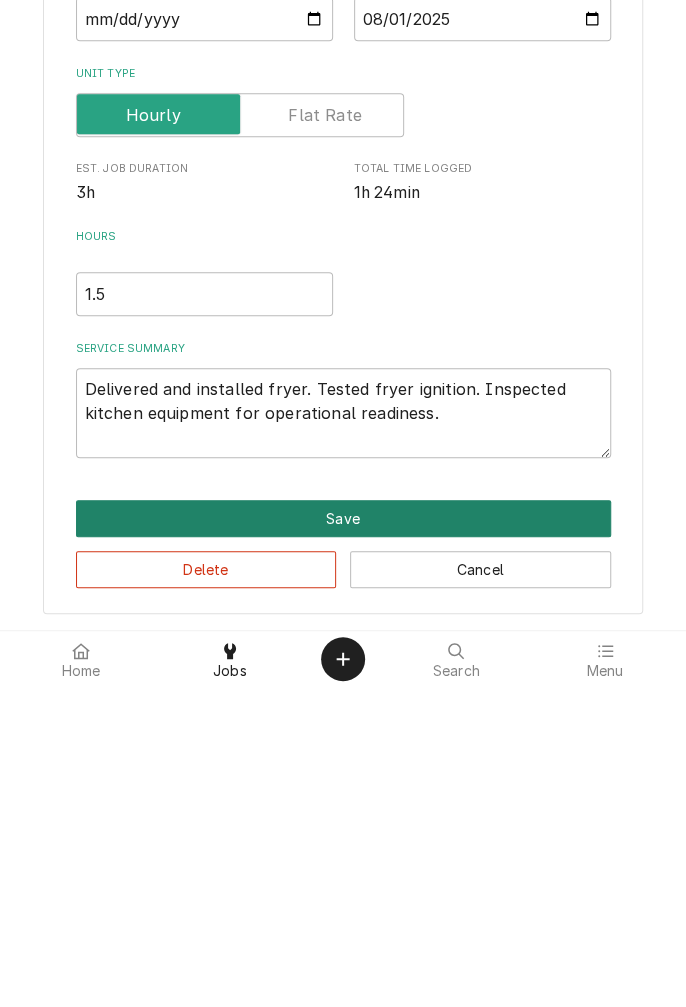 click on "Save" at bounding box center (343, 838) 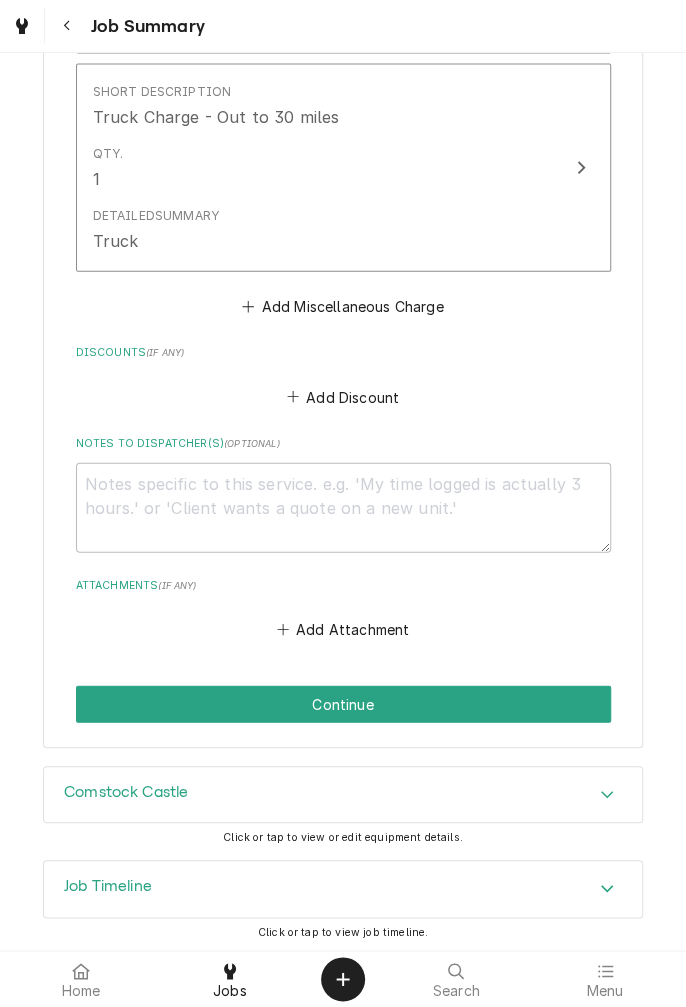 scroll, scrollTop: 1430, scrollLeft: 0, axis: vertical 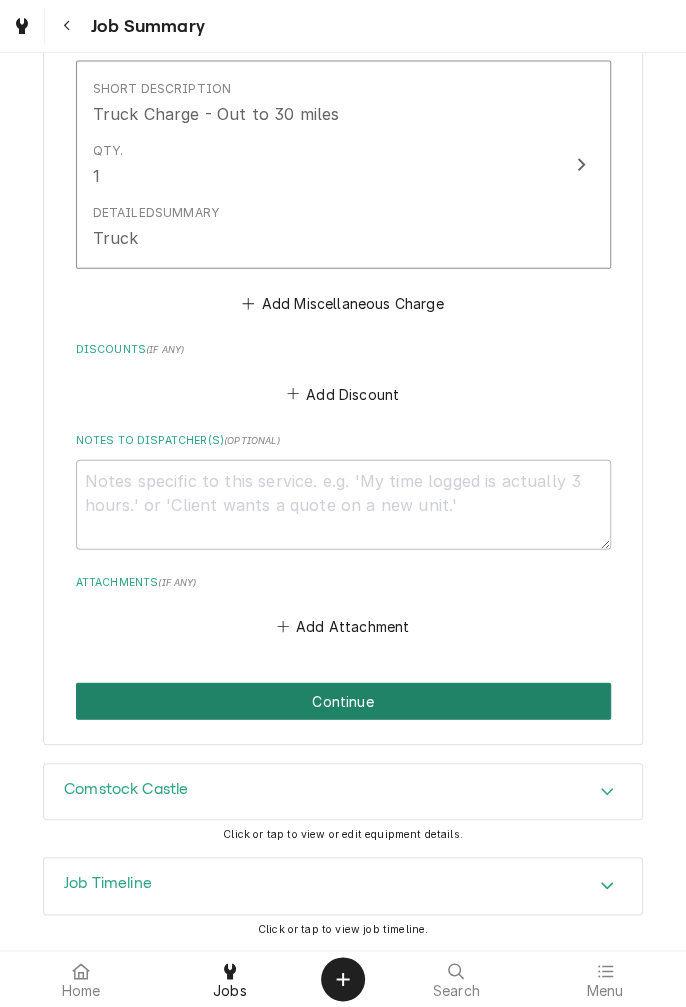 click on "Continue" at bounding box center (343, 701) 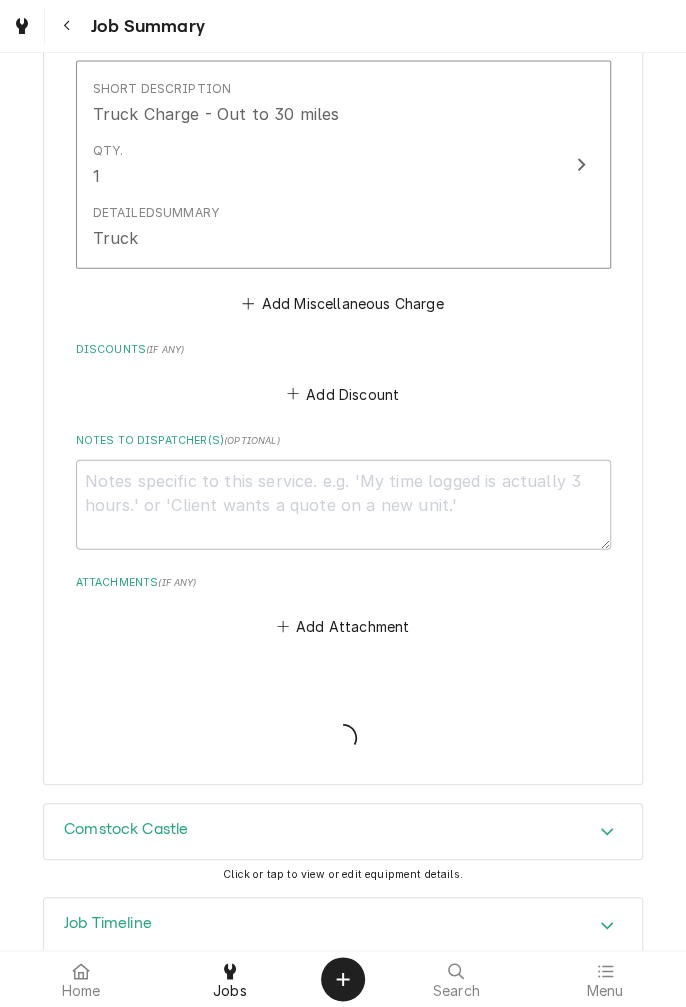 type on "x" 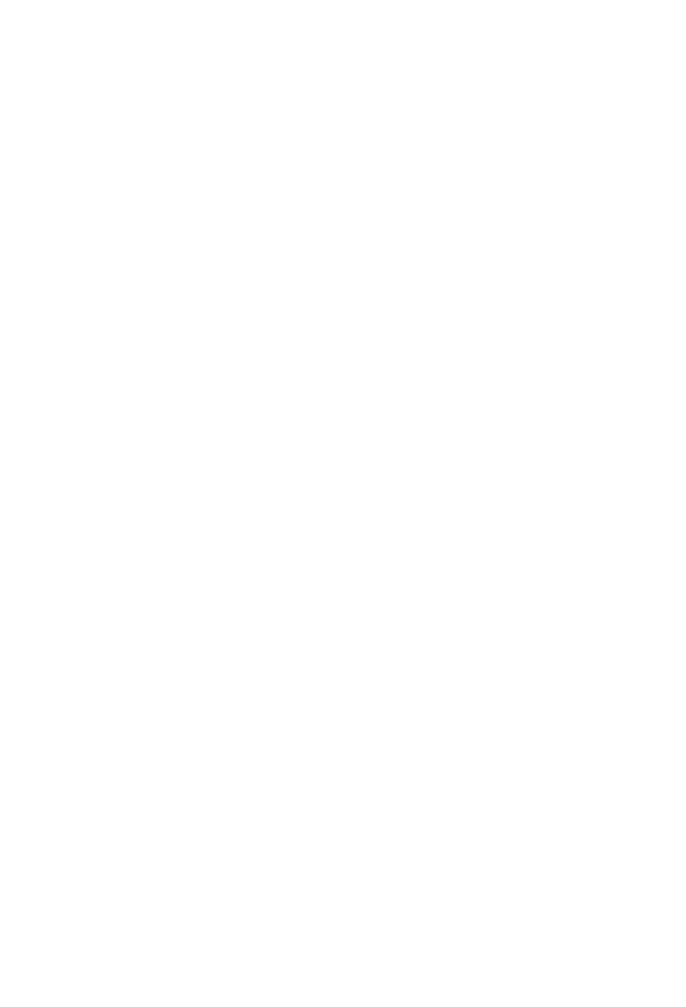 scroll, scrollTop: 0, scrollLeft: 0, axis: both 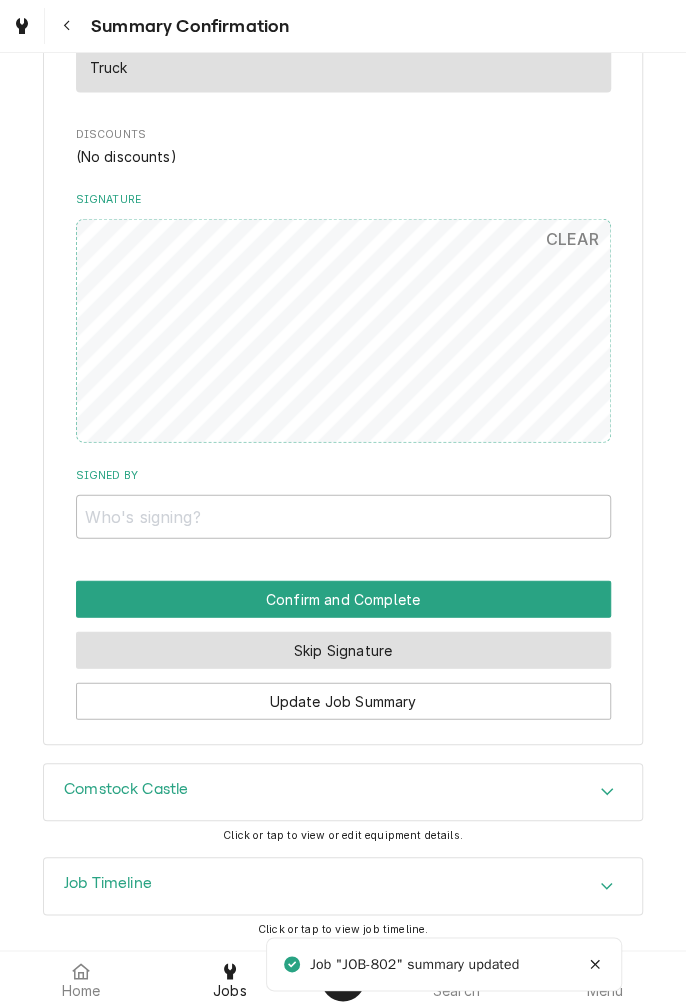 click on "Skip Signature" at bounding box center (343, 650) 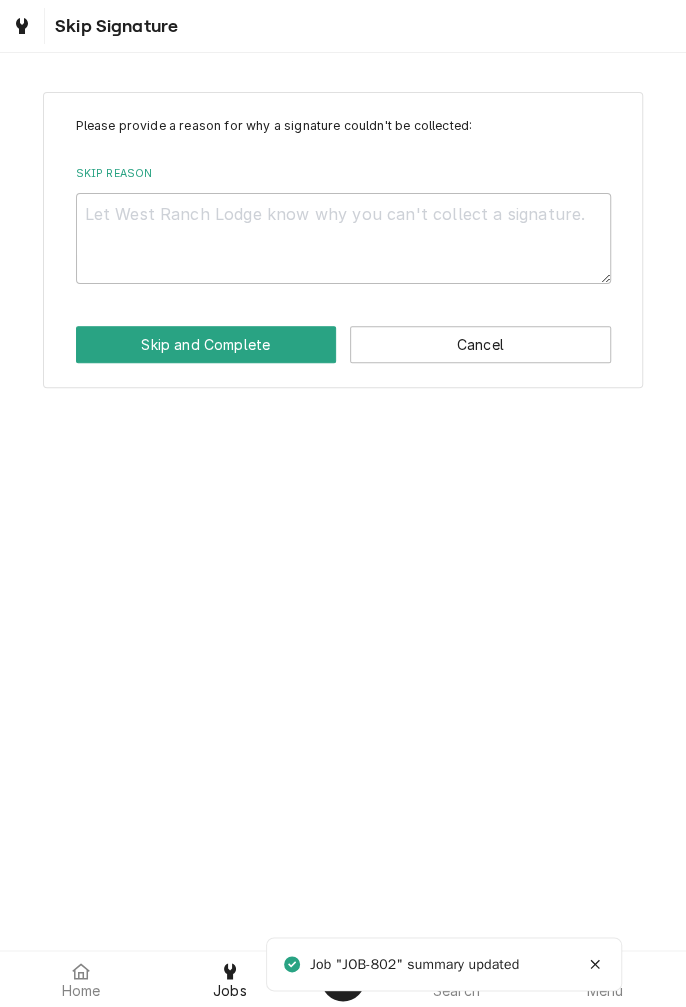 scroll, scrollTop: 0, scrollLeft: 0, axis: both 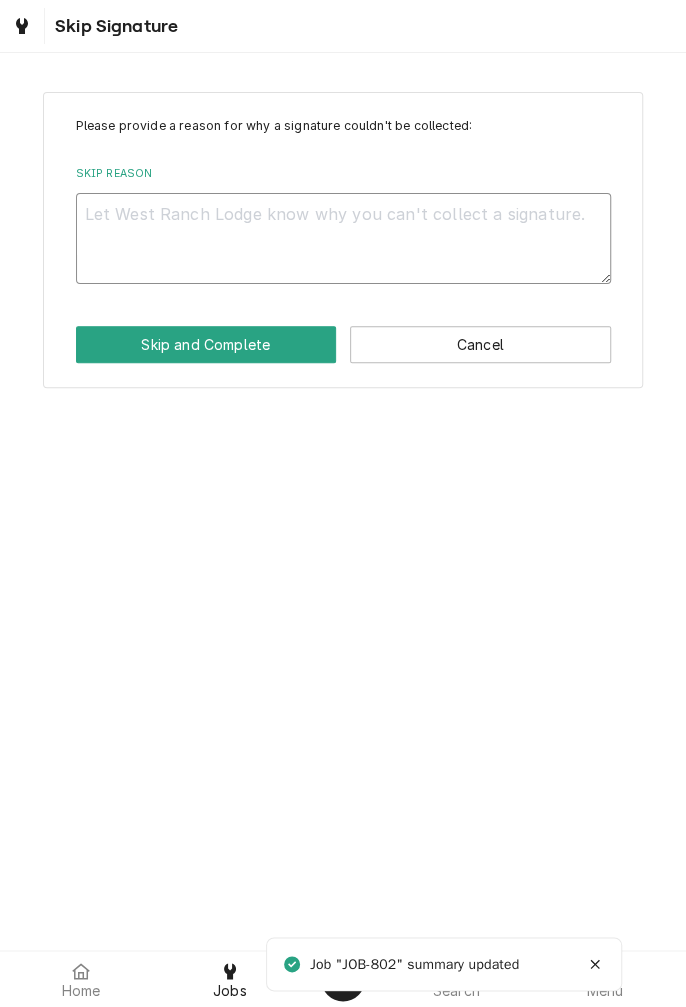 click on "Skip Reason" at bounding box center [343, 238] 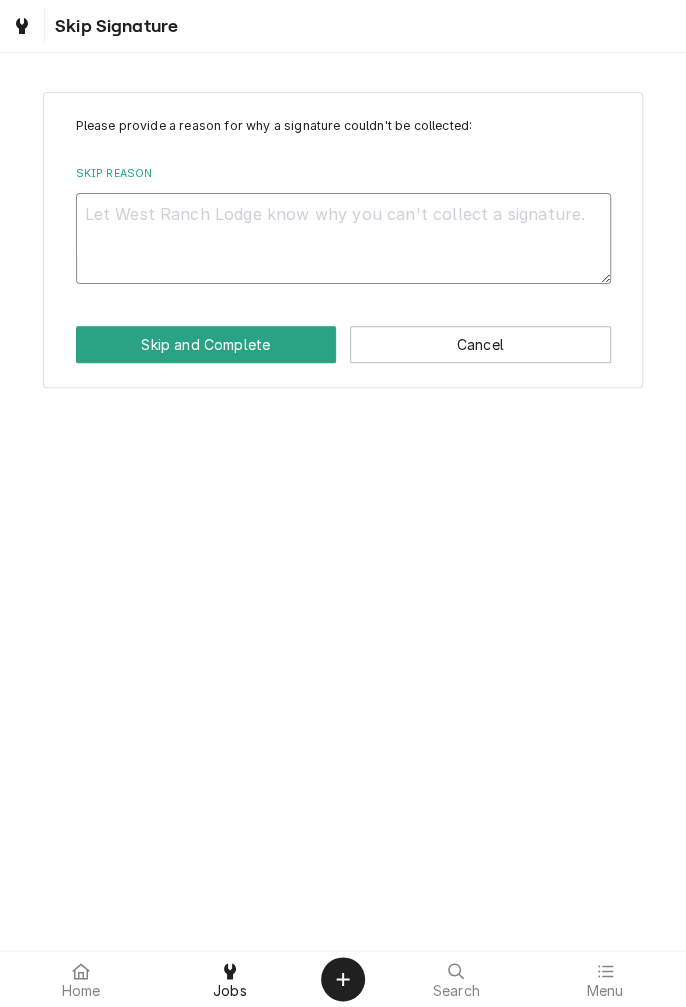 type on "C" 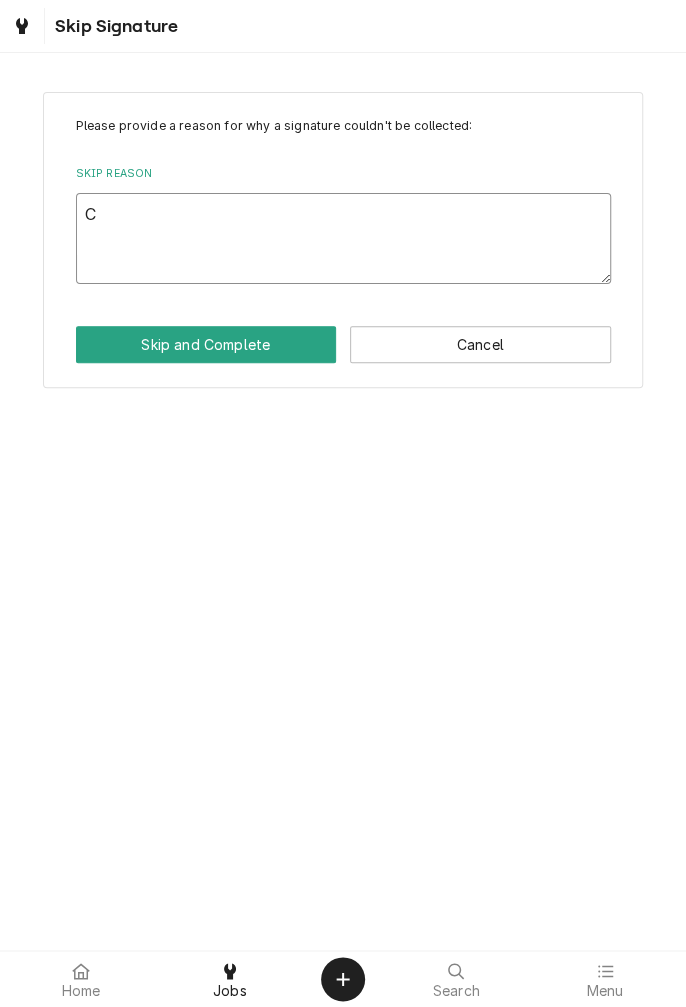type on "x" 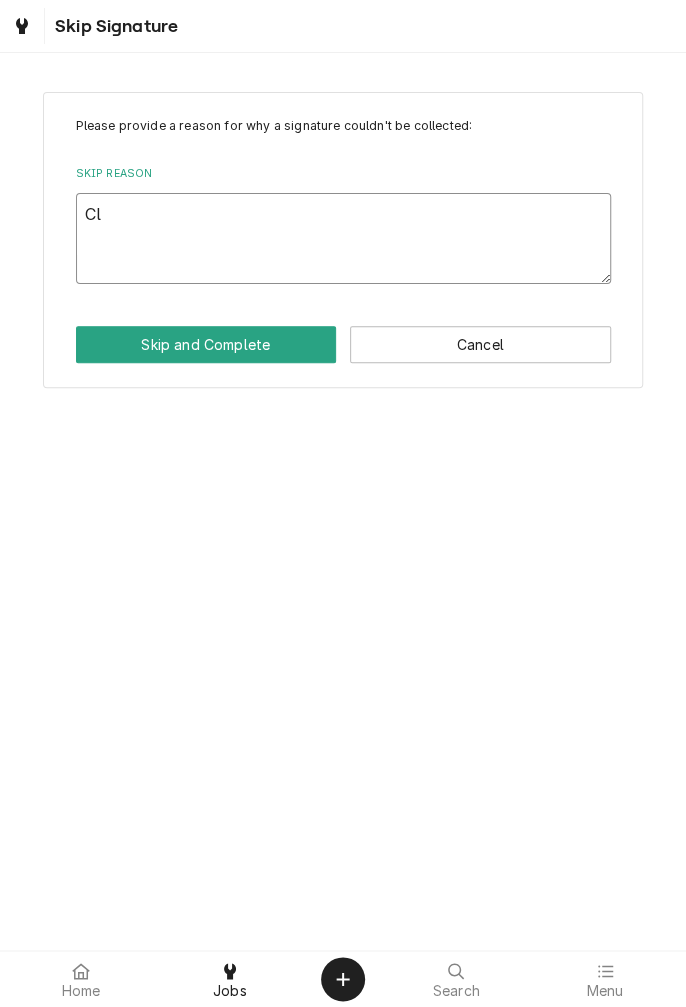 type on "x" 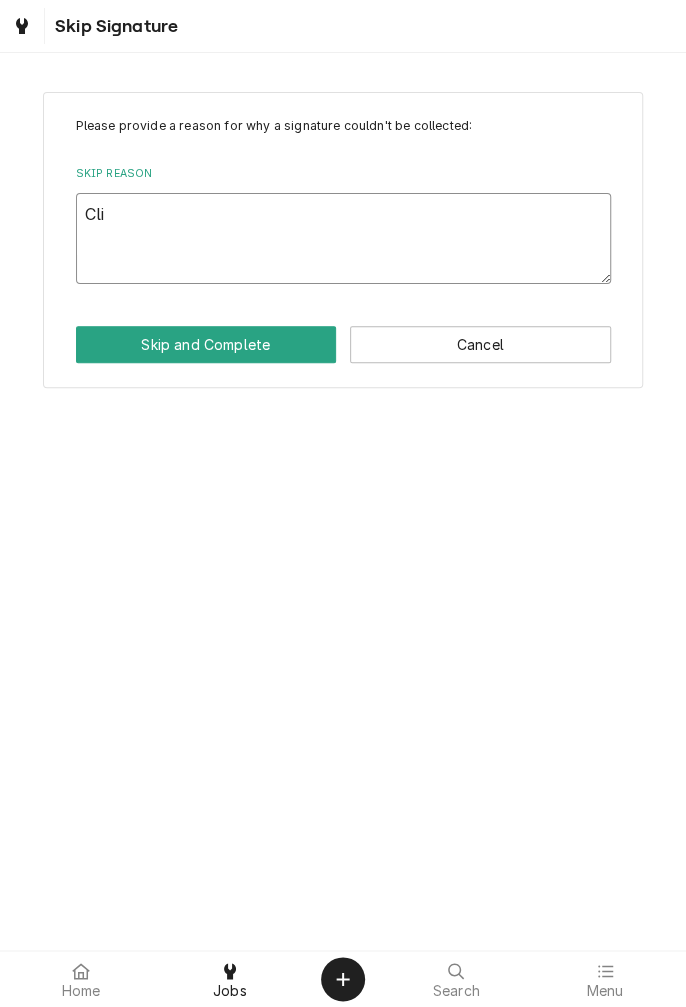 type on "x" 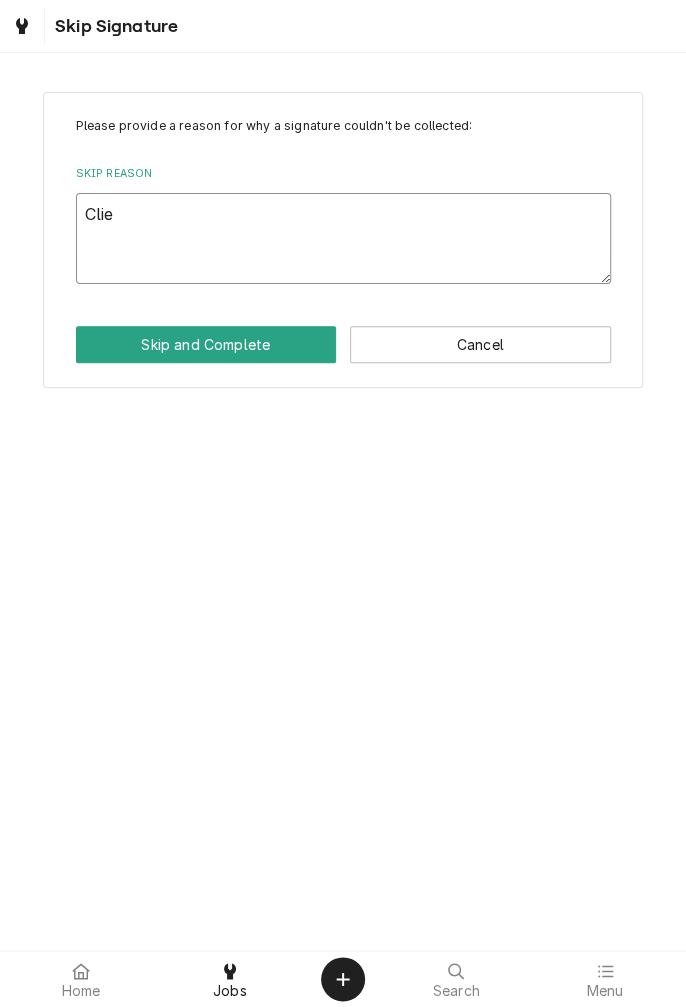 type on "x" 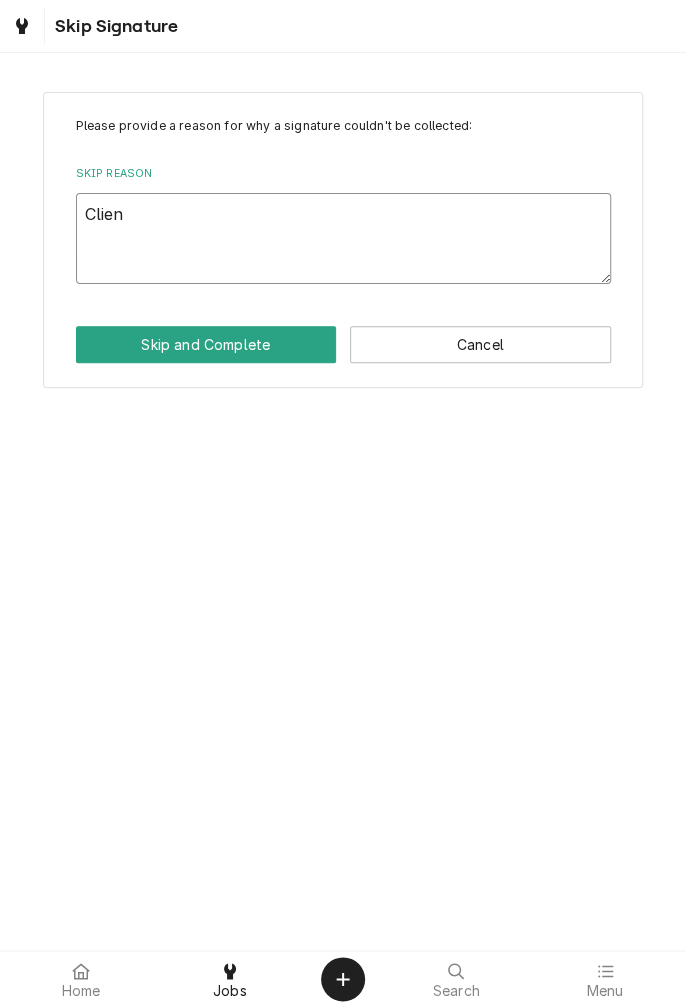 type on "x" 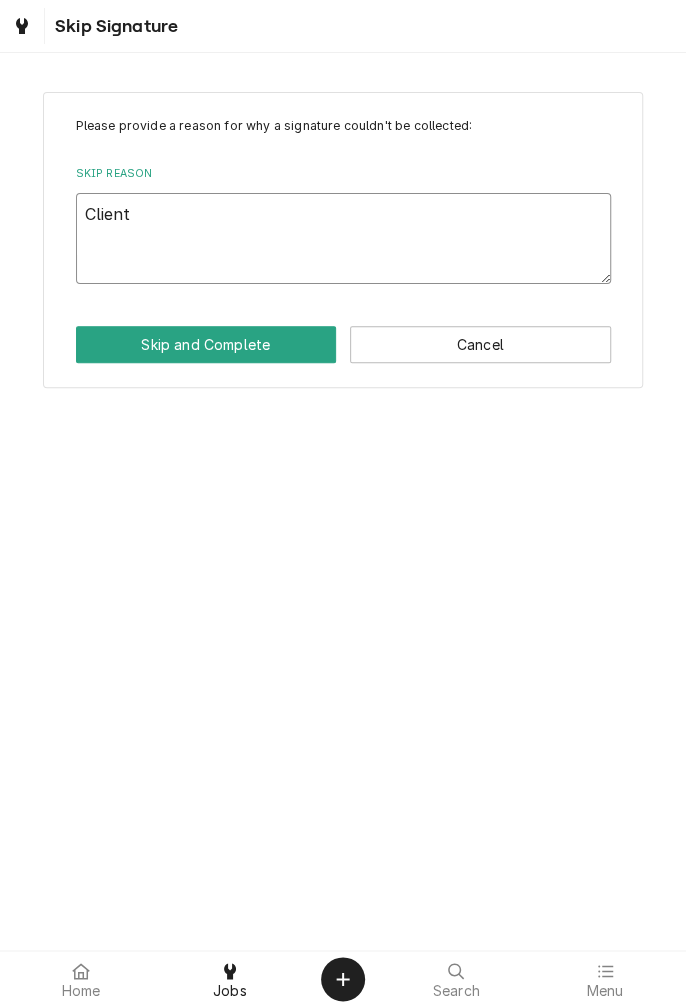 type on "x" 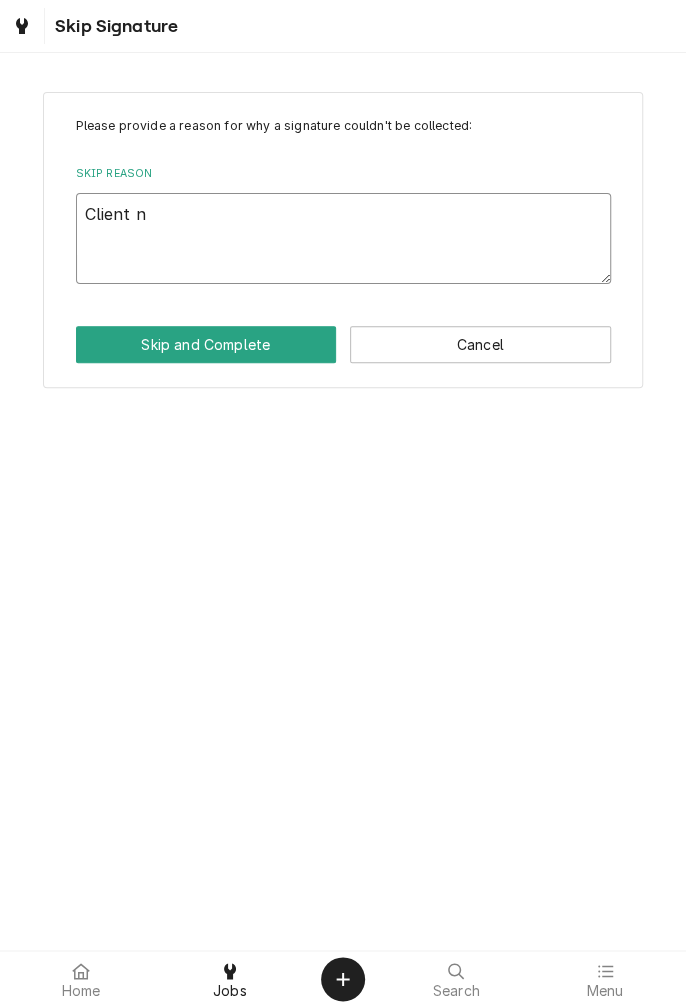 type on "x" 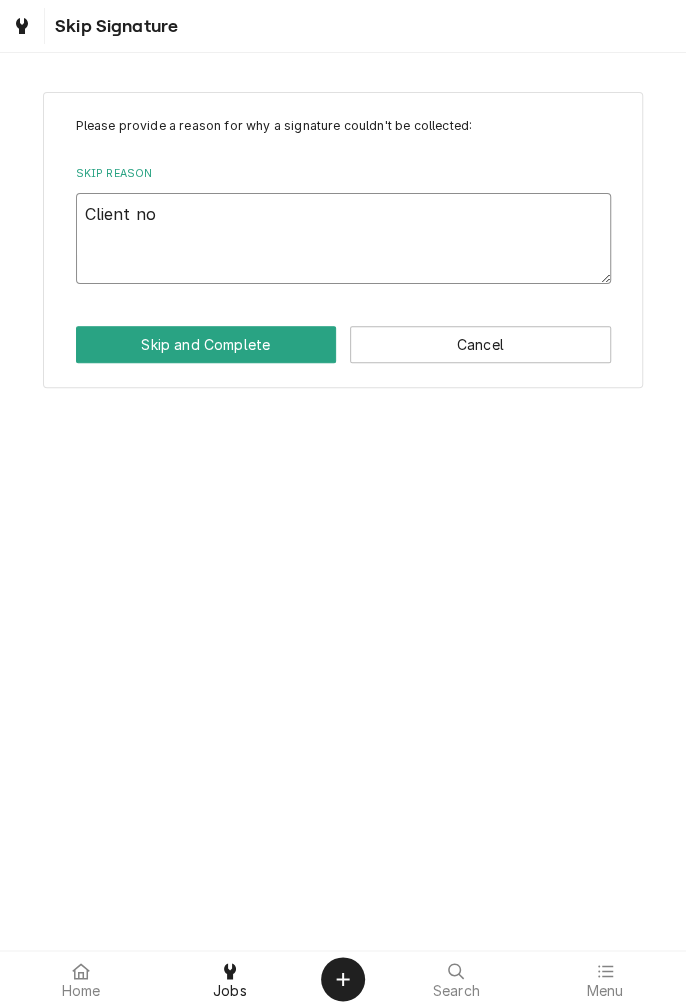 type on "x" 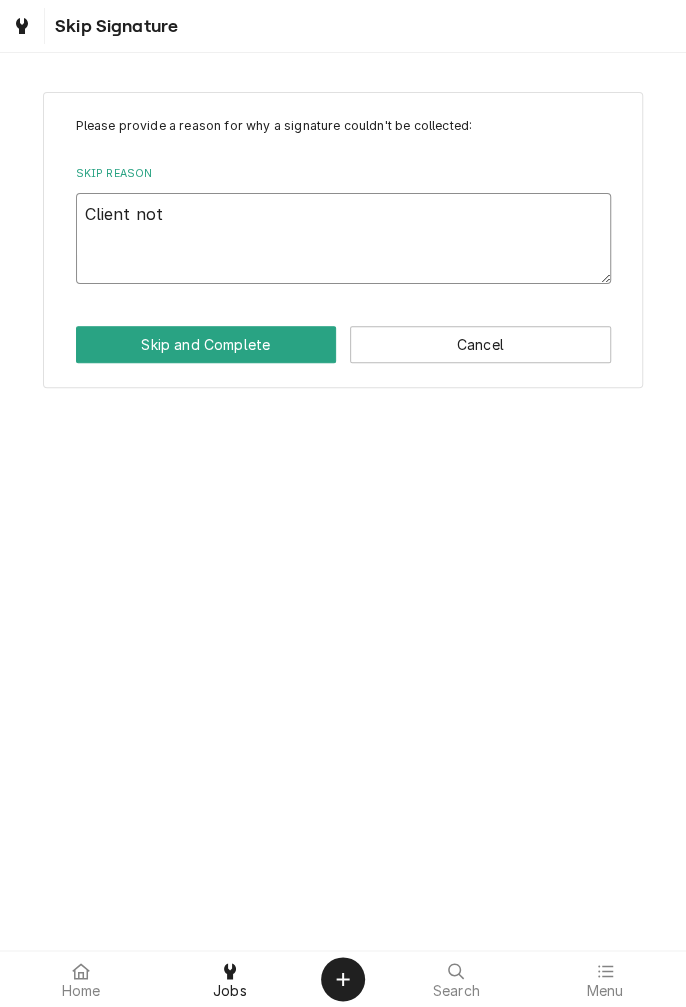 type on "x" 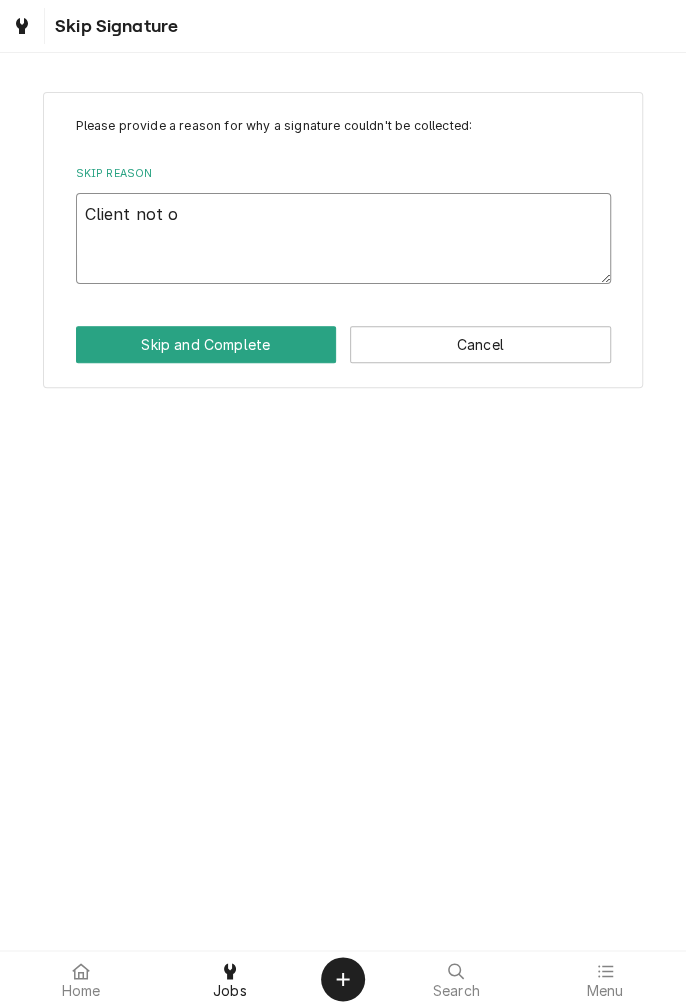type on "x" 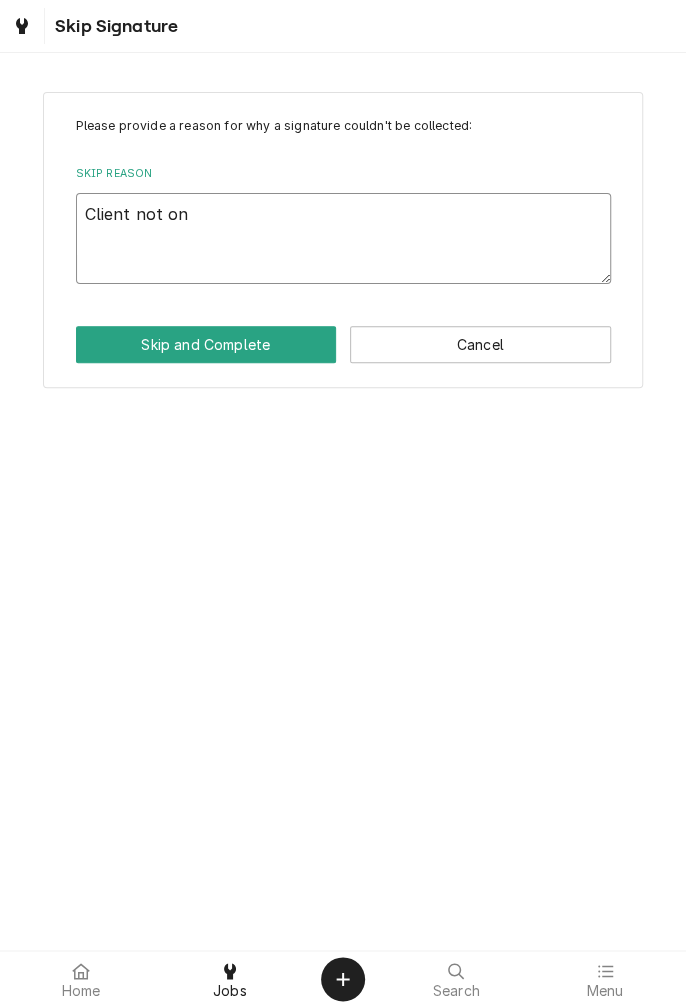 type on "x" 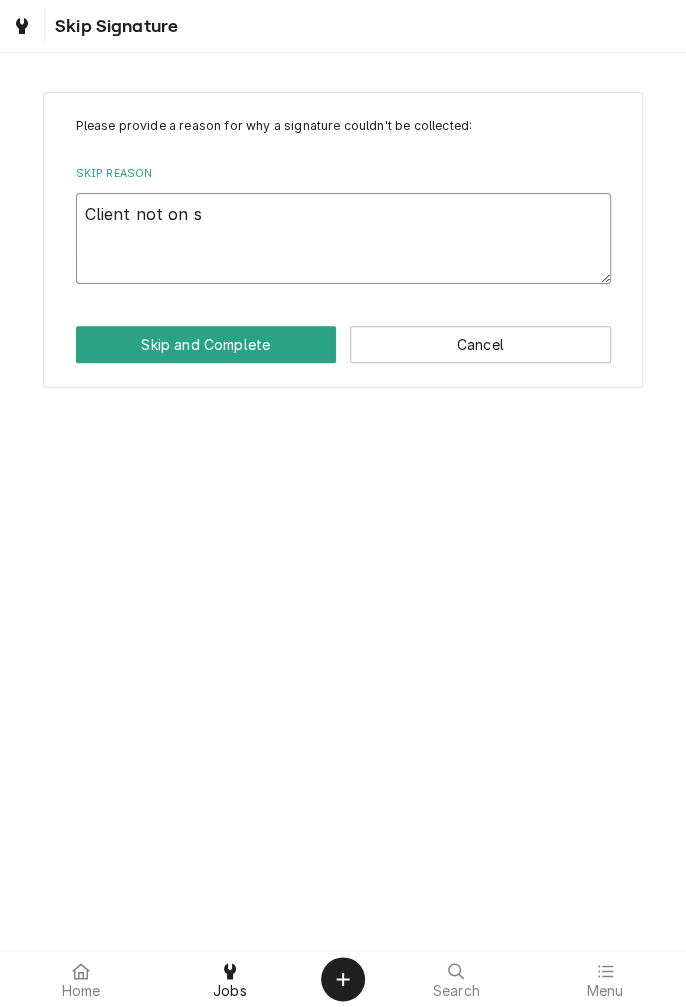 type on "x" 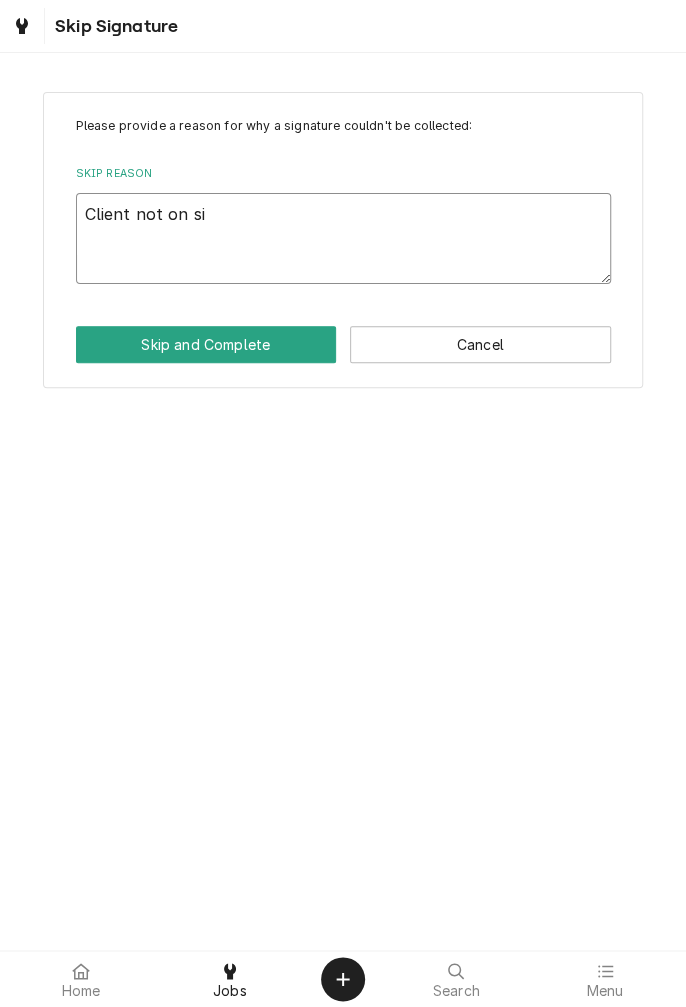 type on "x" 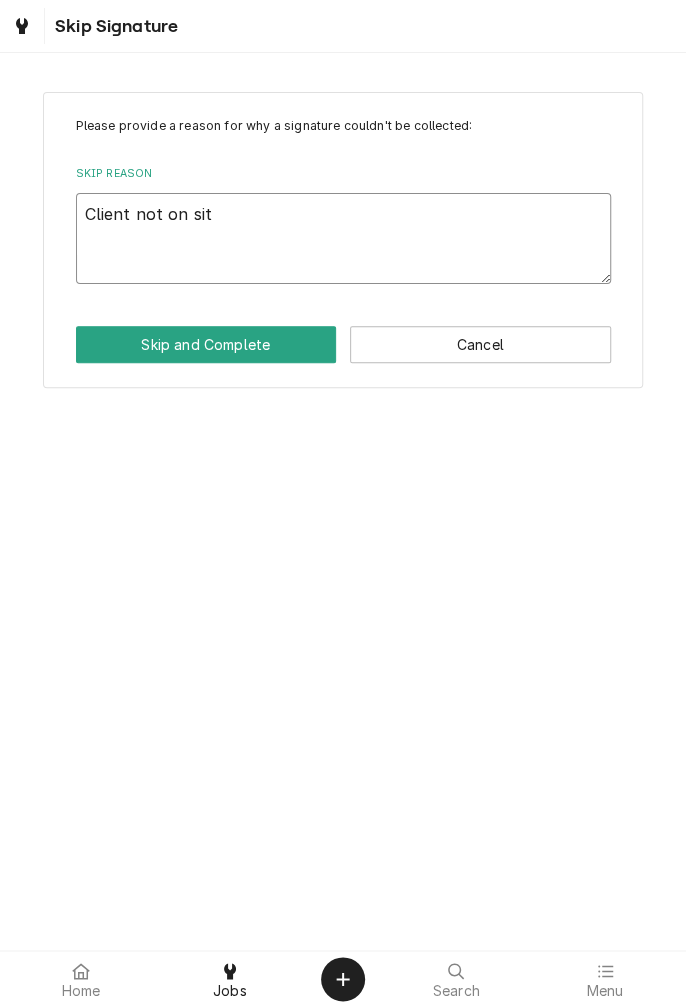 type on "x" 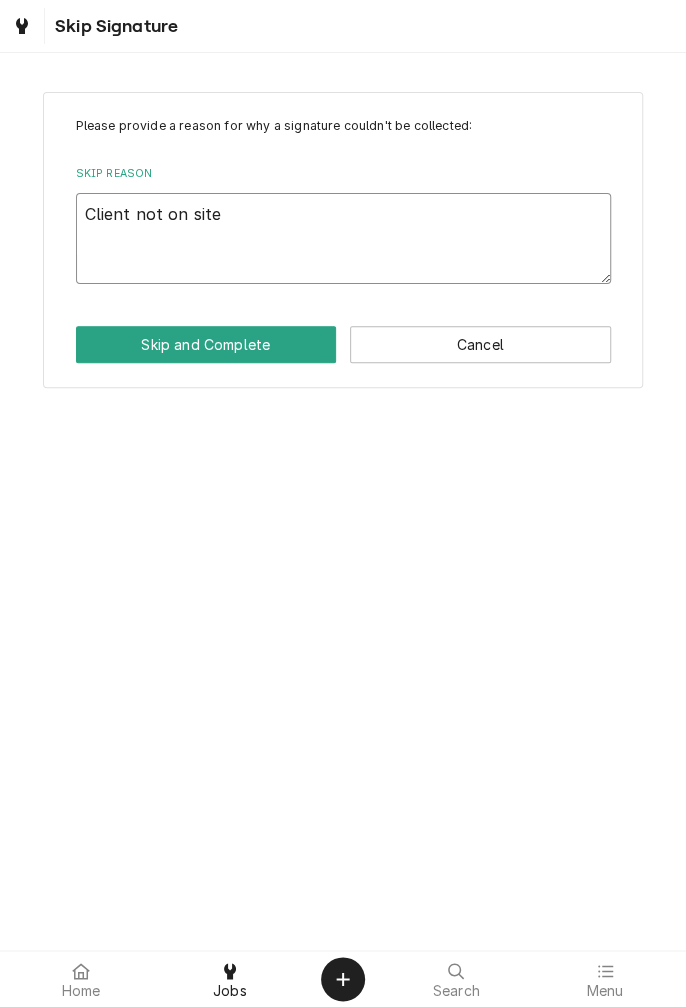 type on "x" 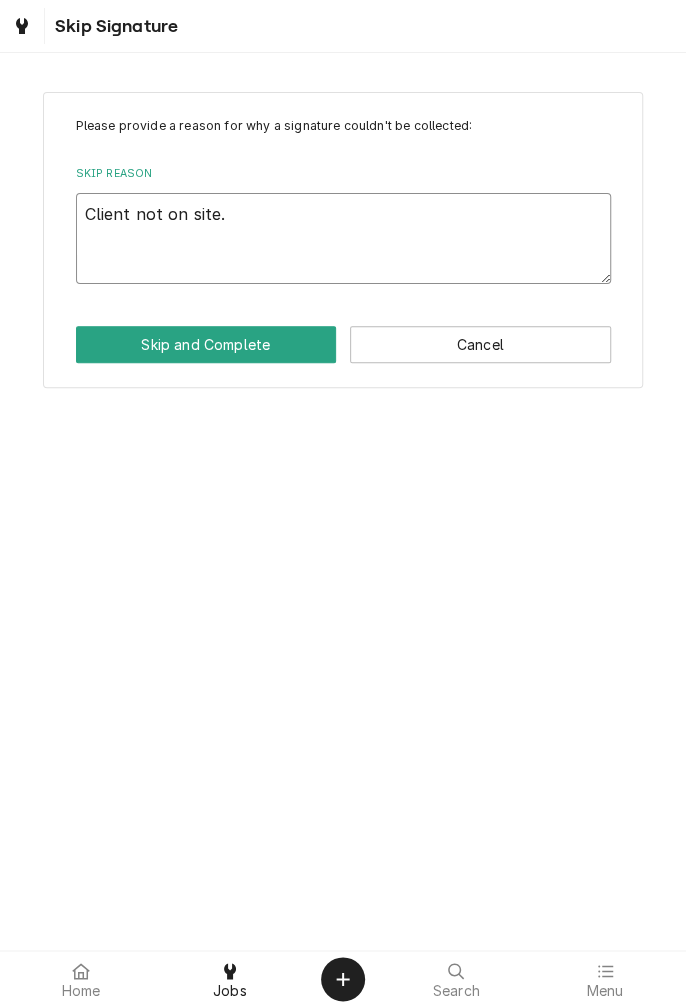 type on "x" 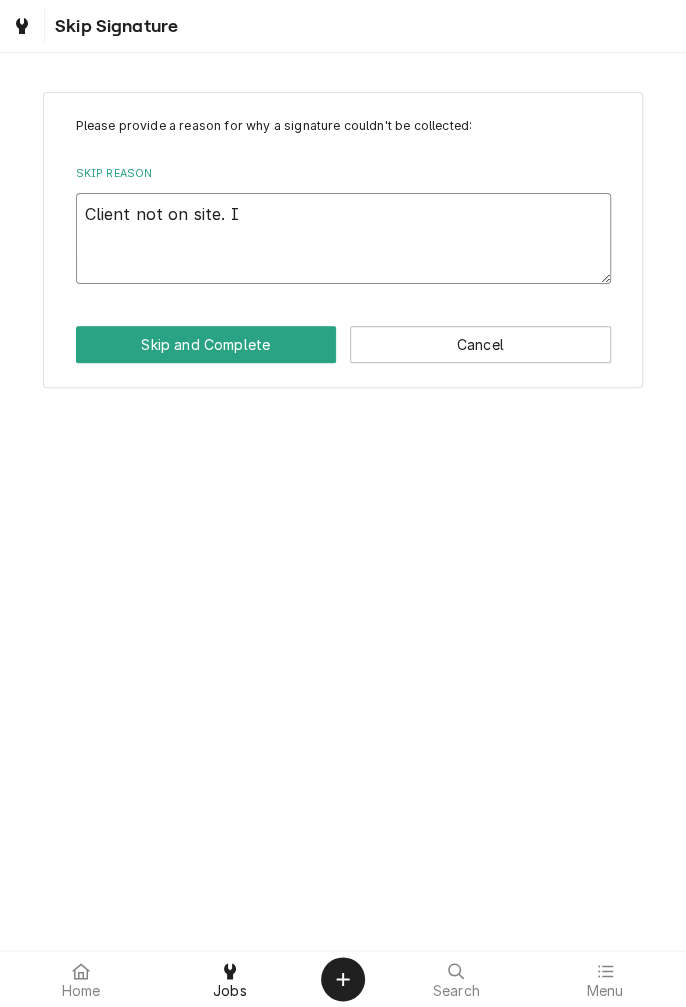 type on "x" 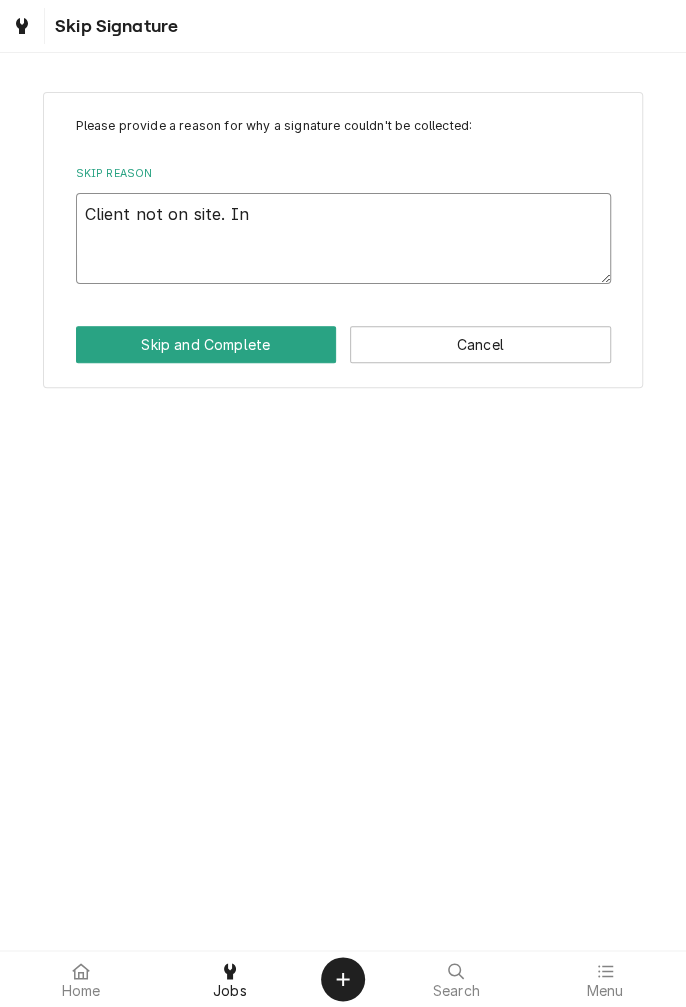 type on "x" 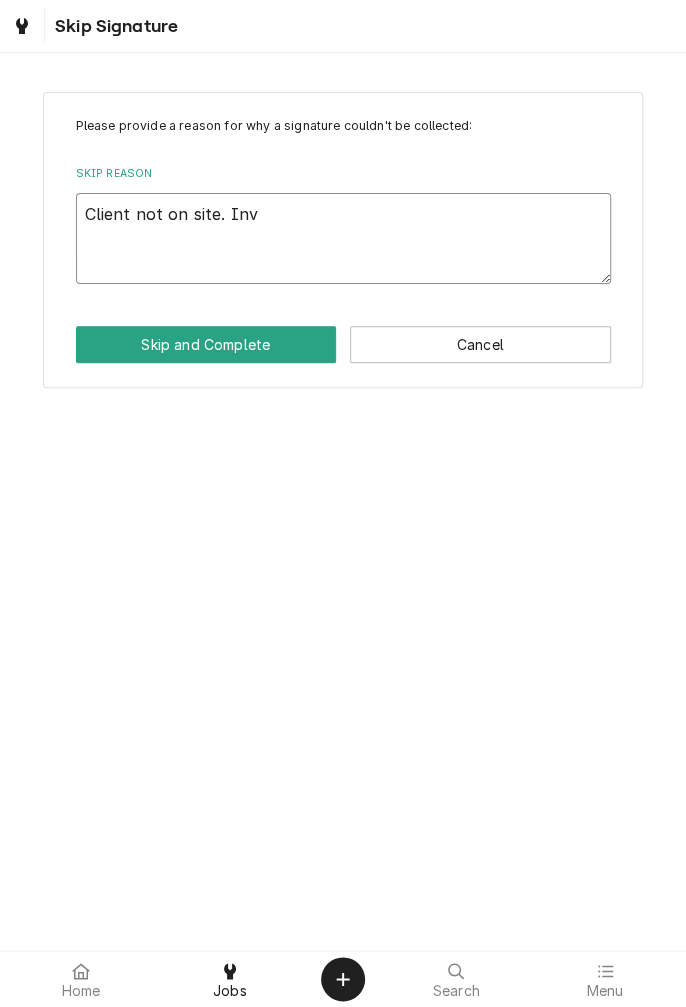 type on "x" 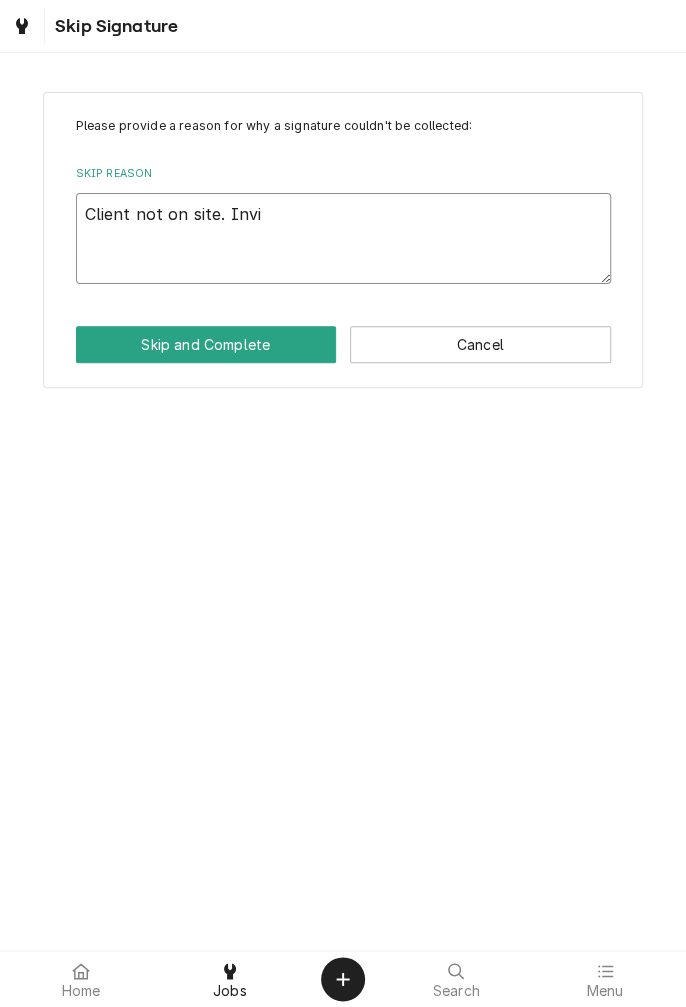 type on "x" 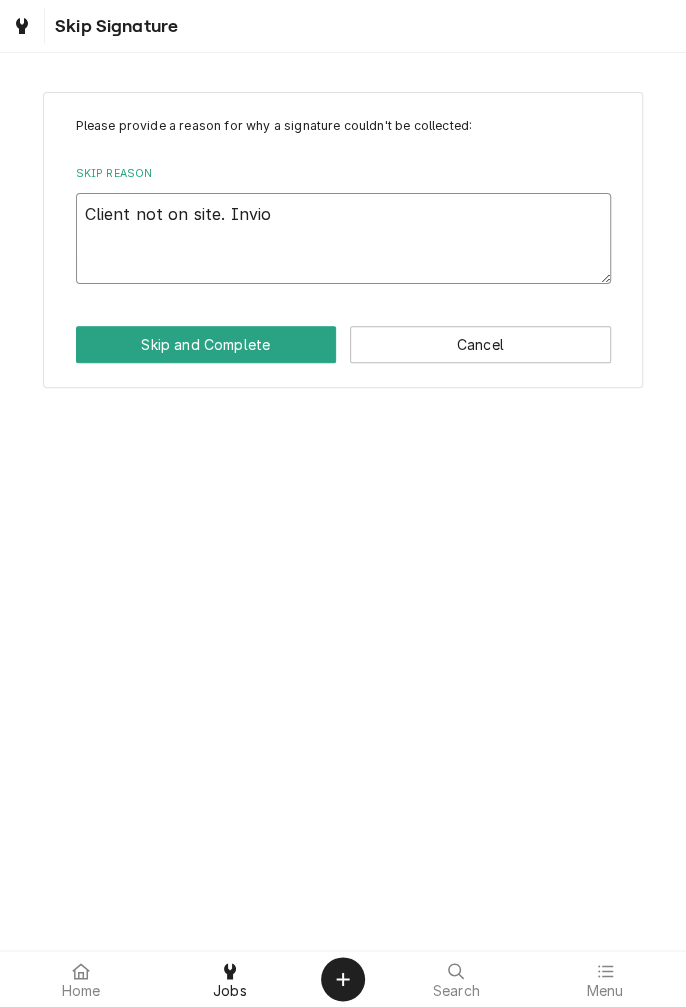 type on "x" 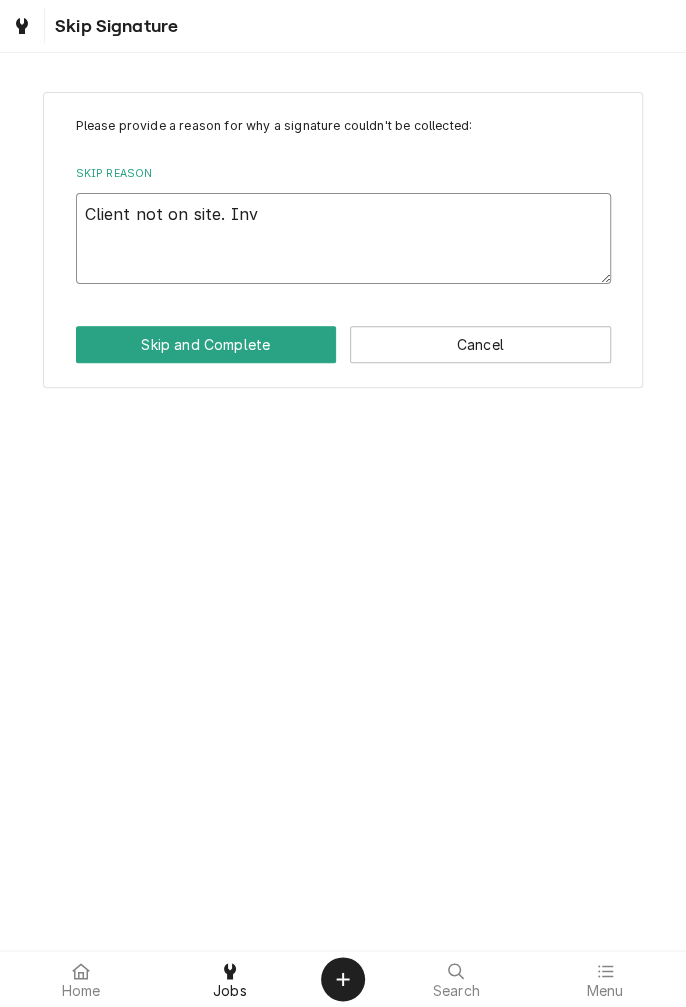 type on "Client not on site. Invoice" 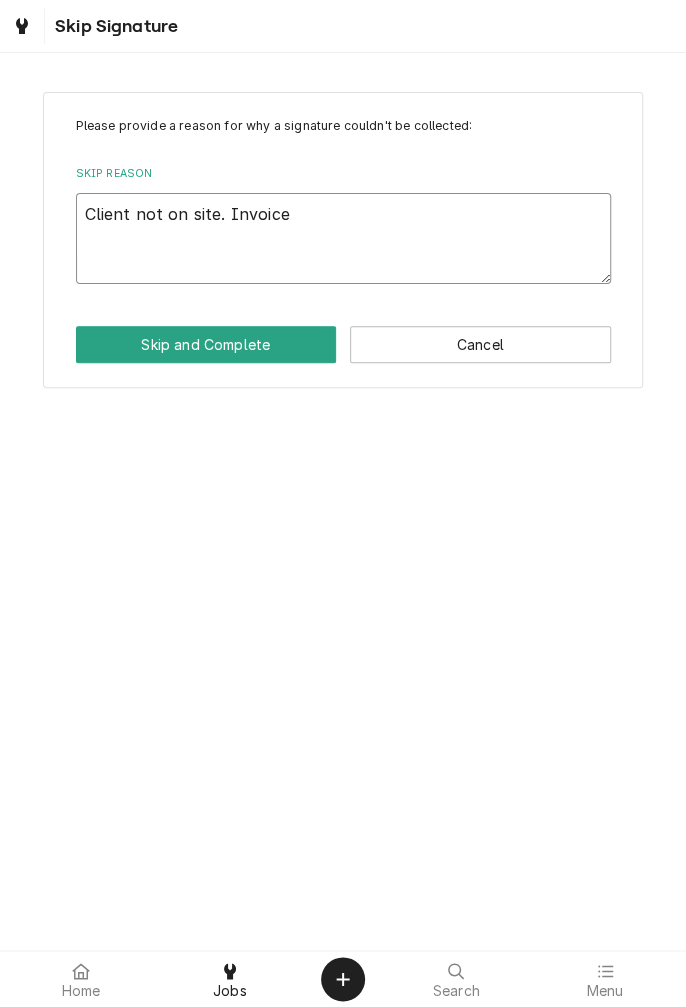 type on "x" 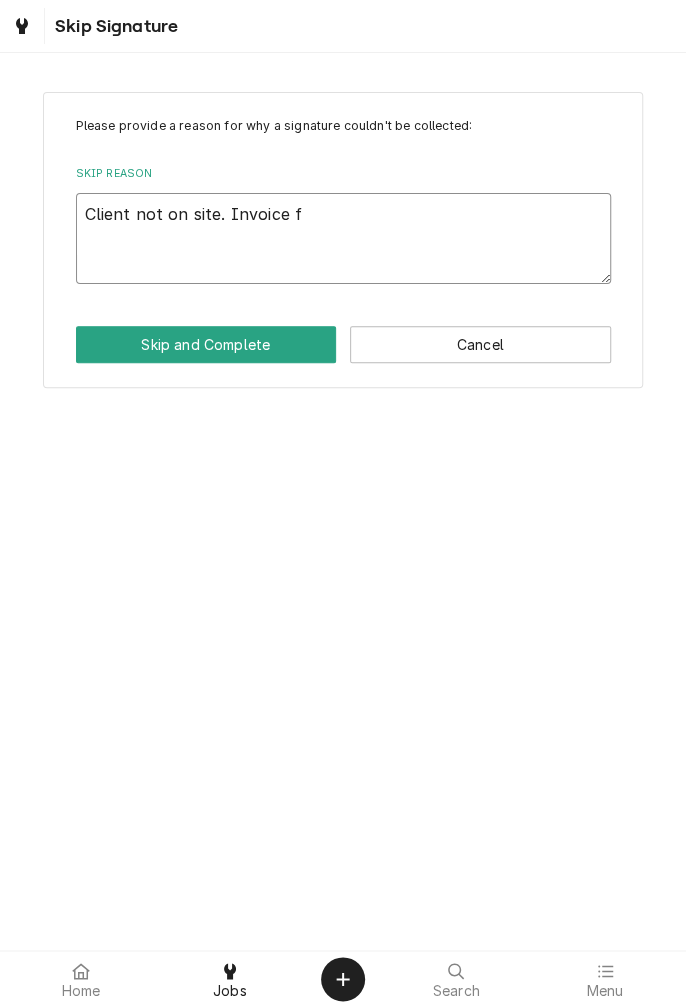 type on "x" 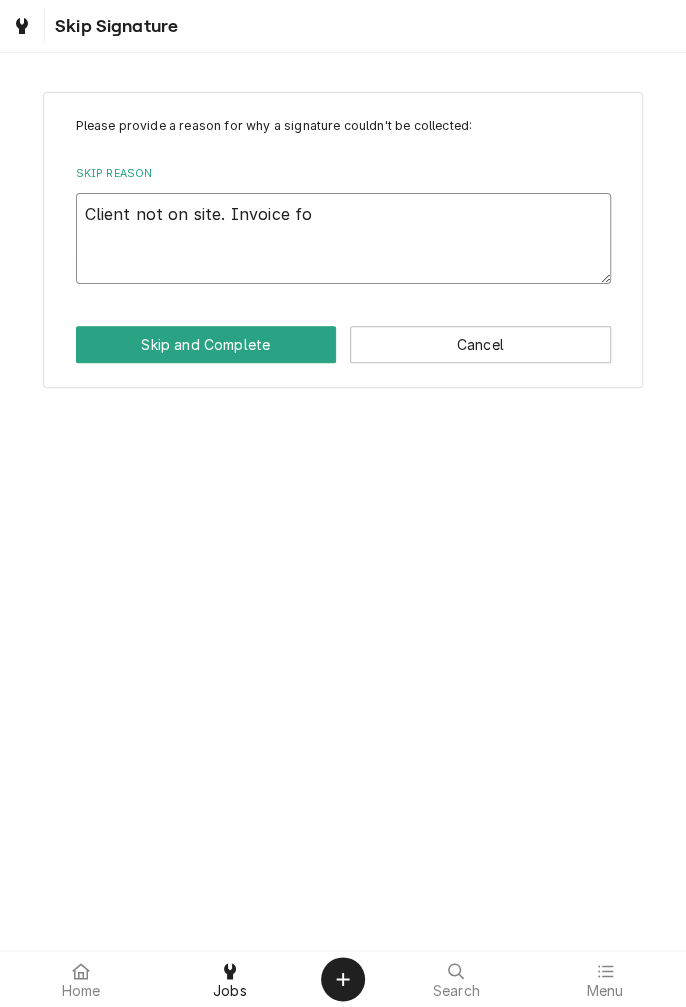 type on "x" 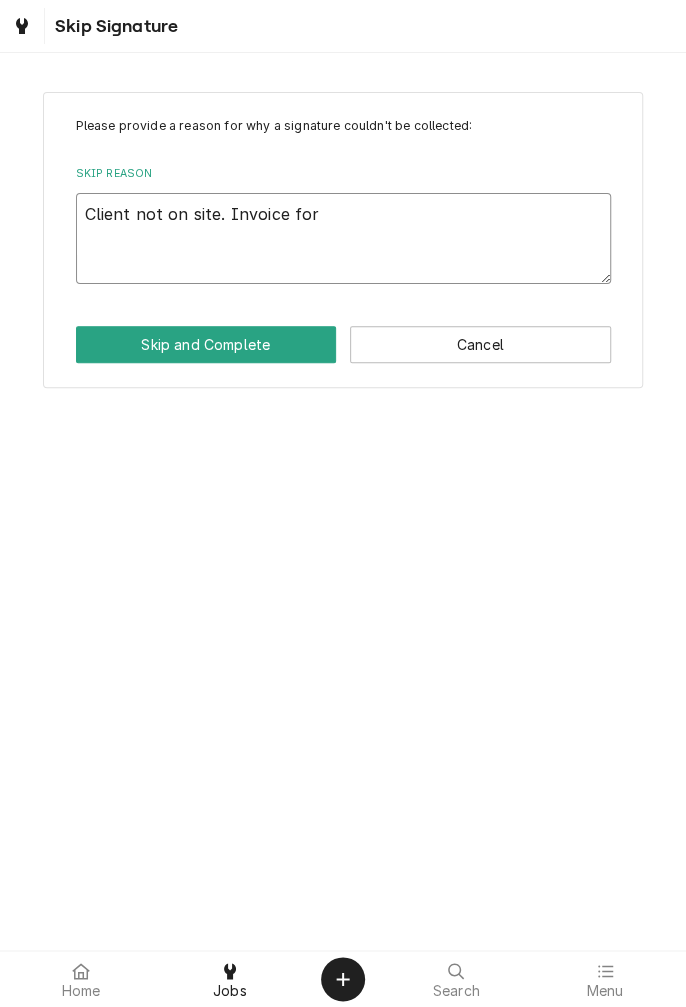 type on "x" 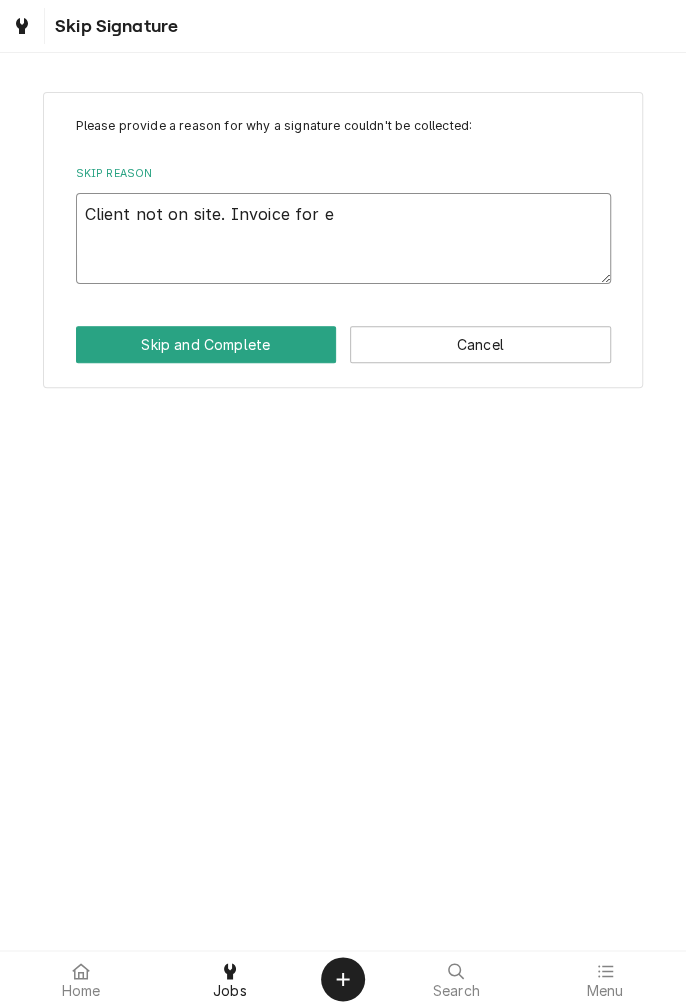 type on "x" 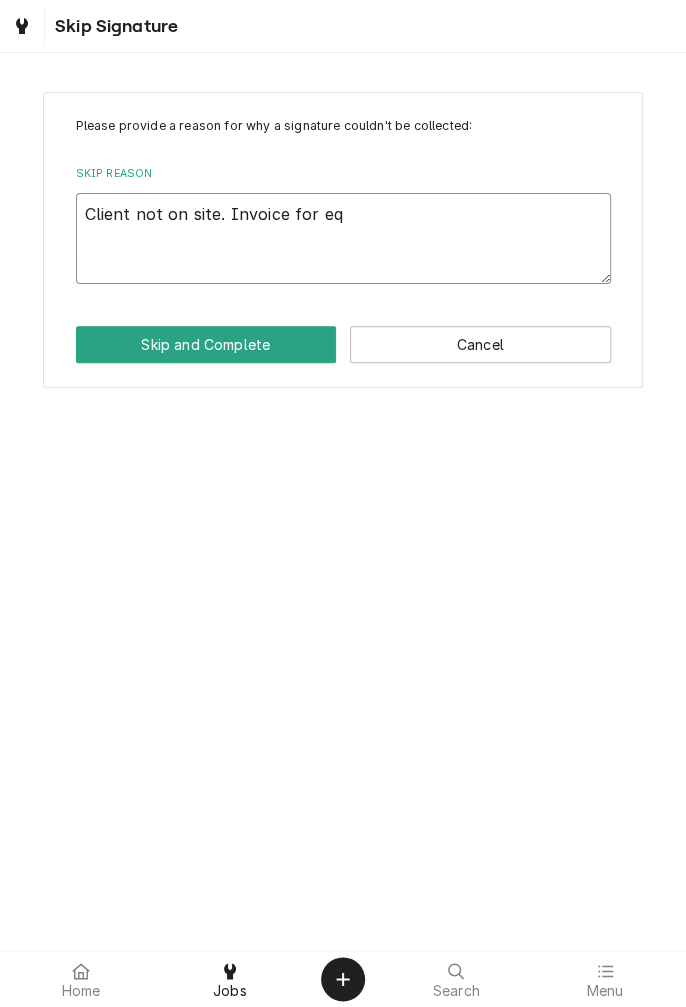 type on "x" 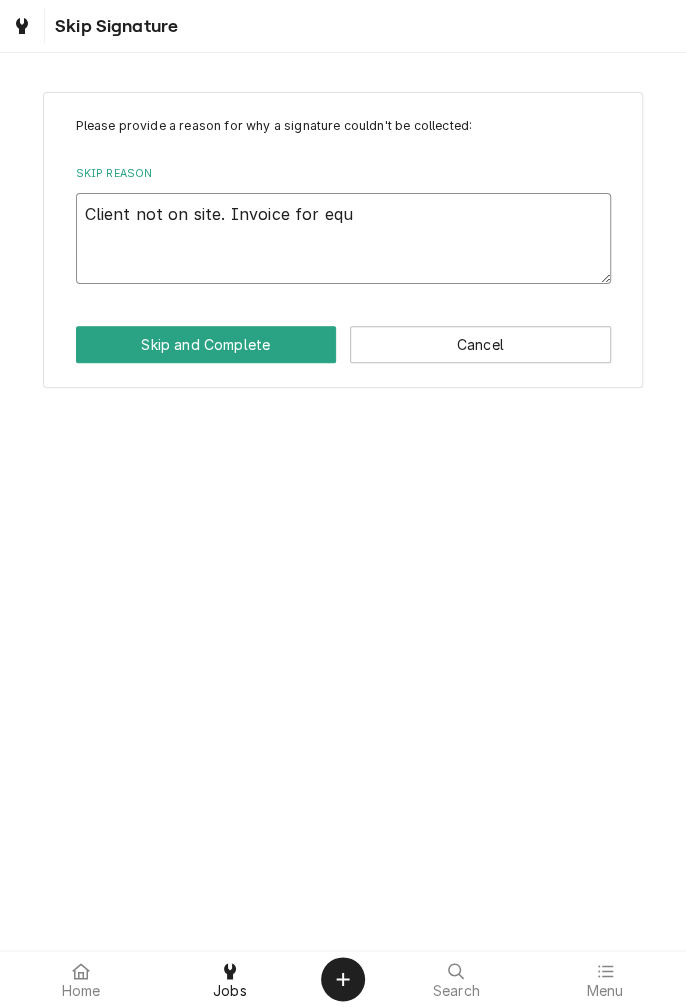 type on "x" 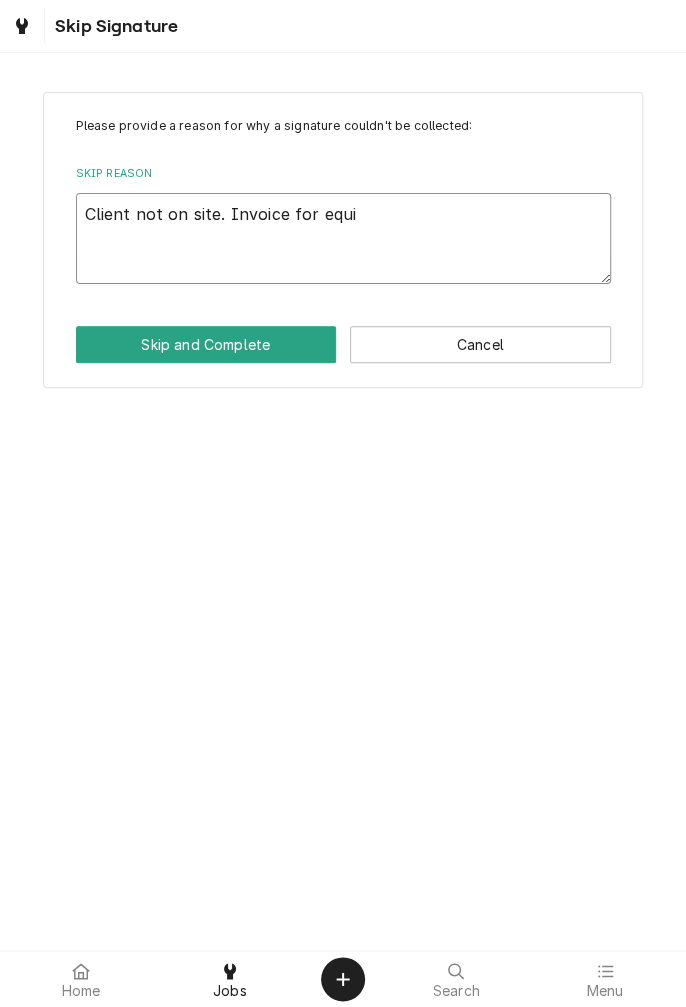 type on "x" 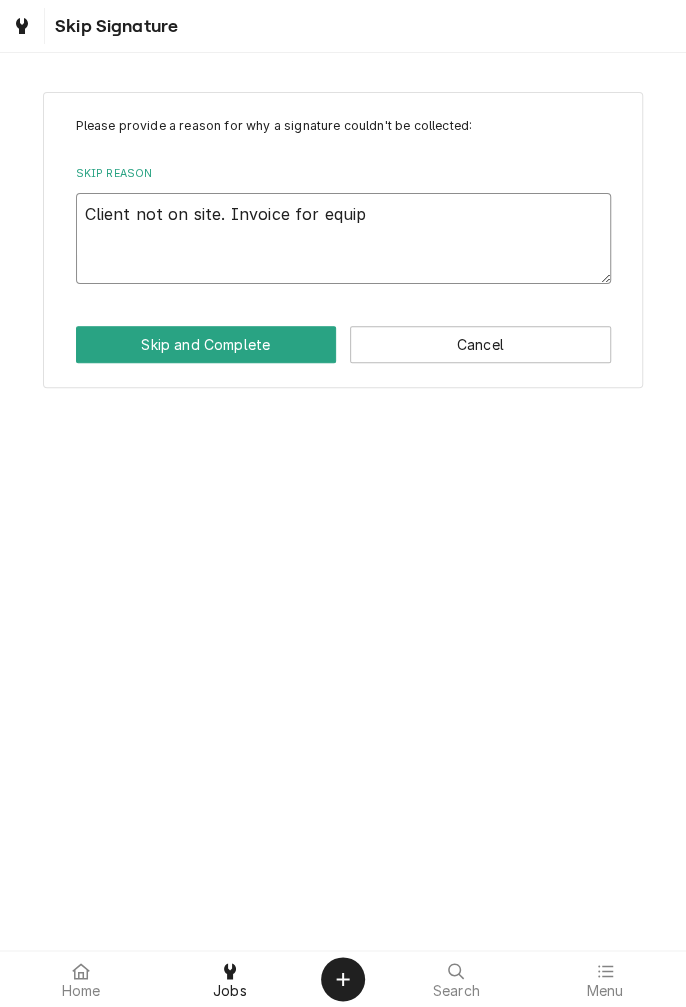 type on "x" 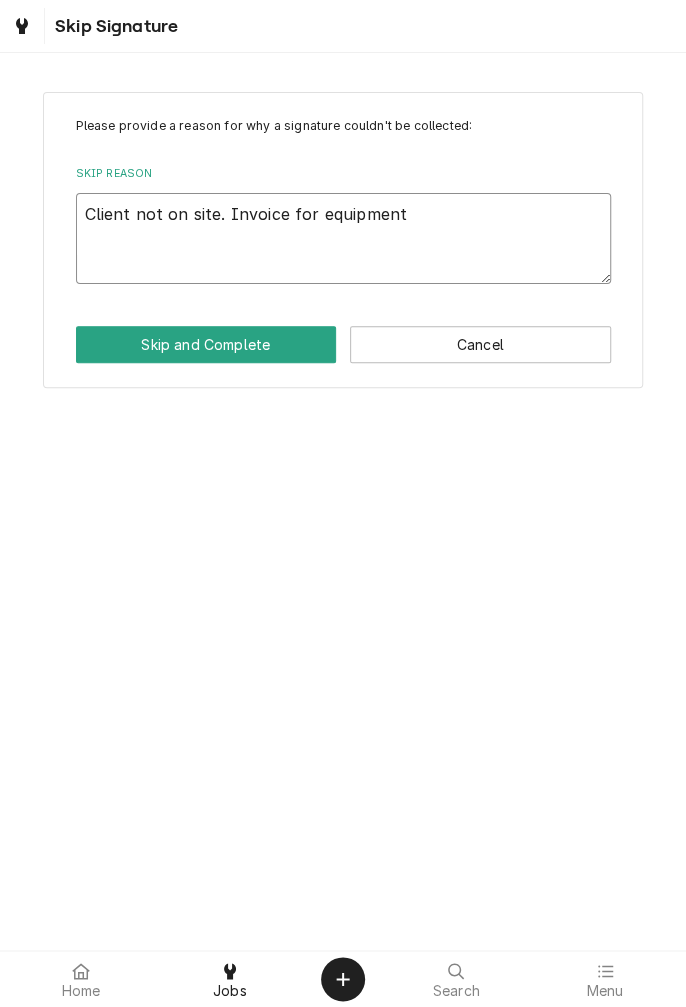 type on "x" 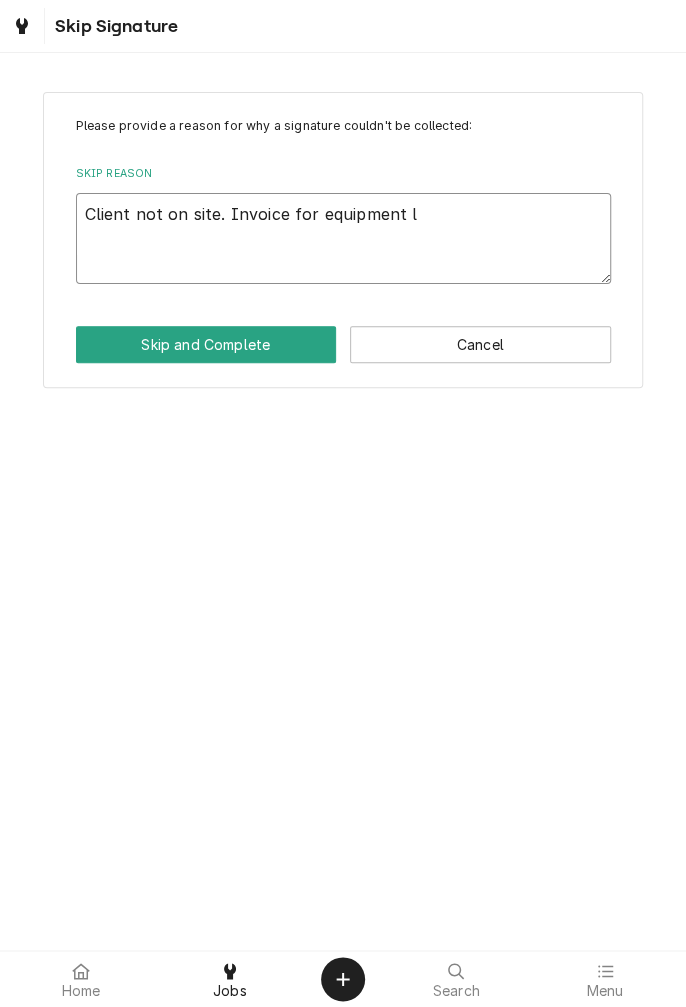 type on "x" 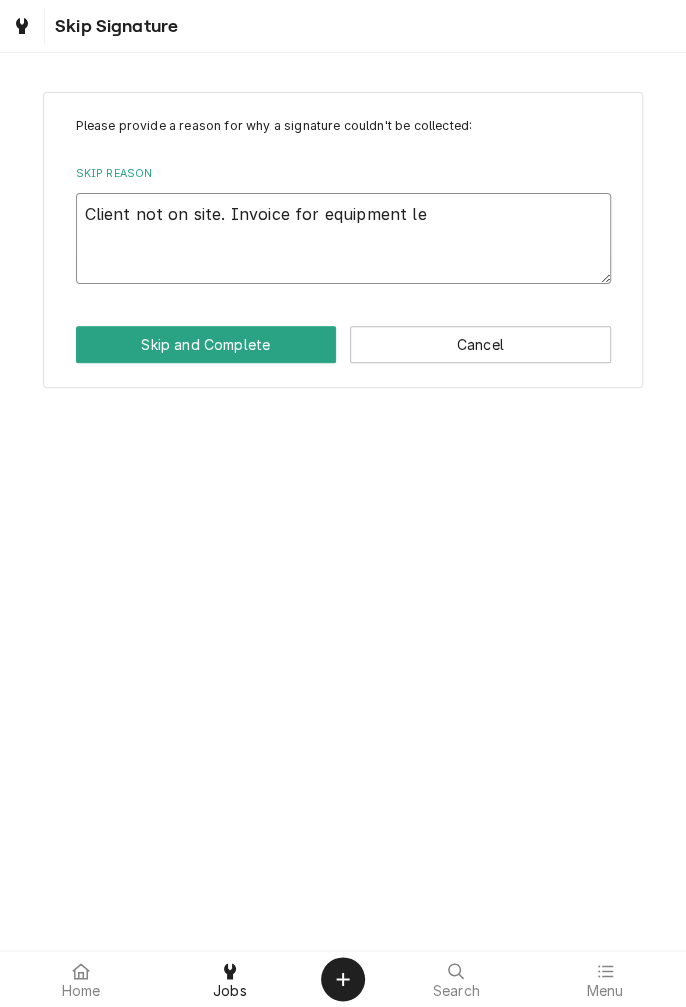 type on "x" 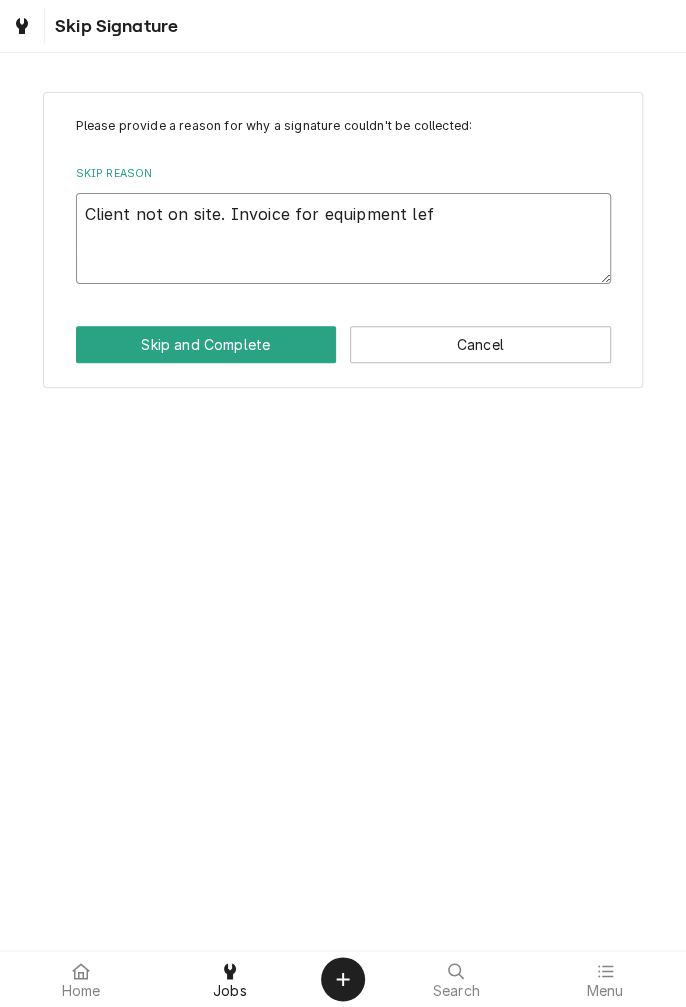 type on "x" 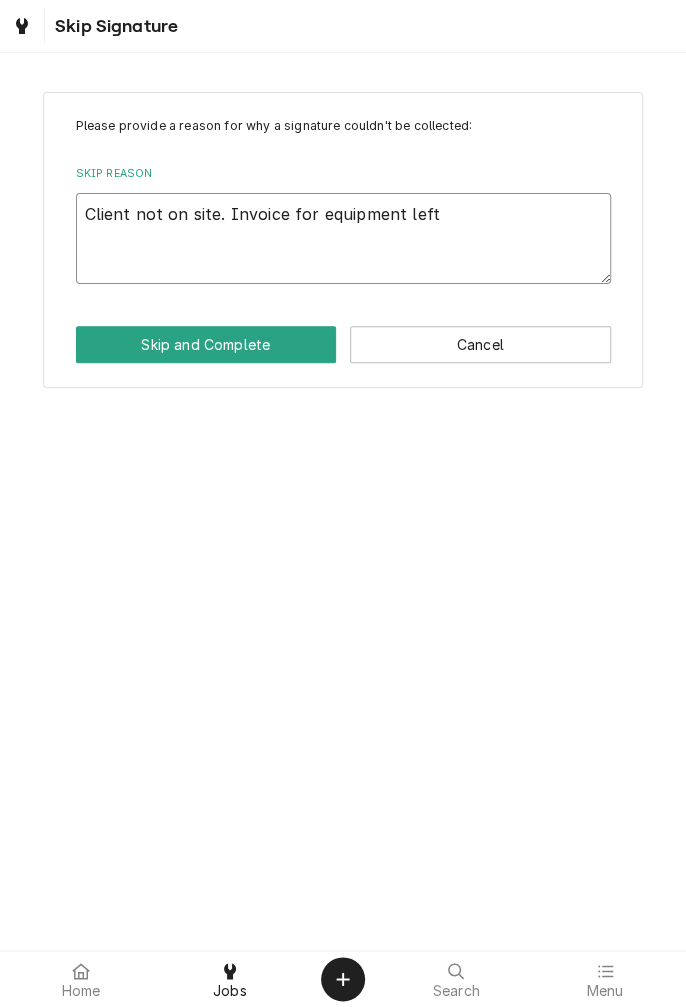 type on "x" 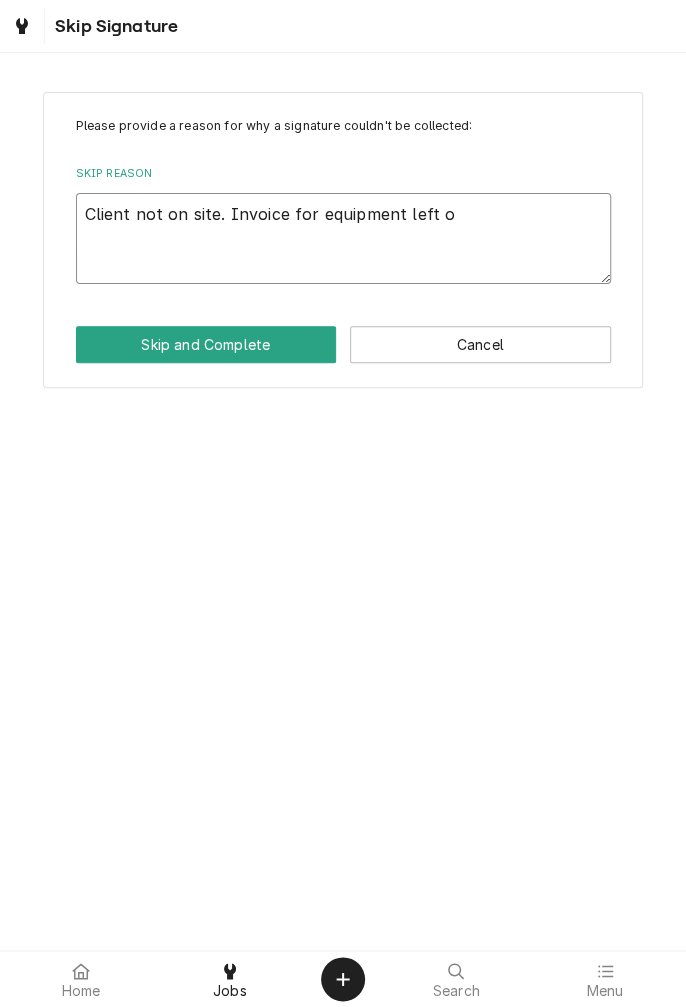 type on "x" 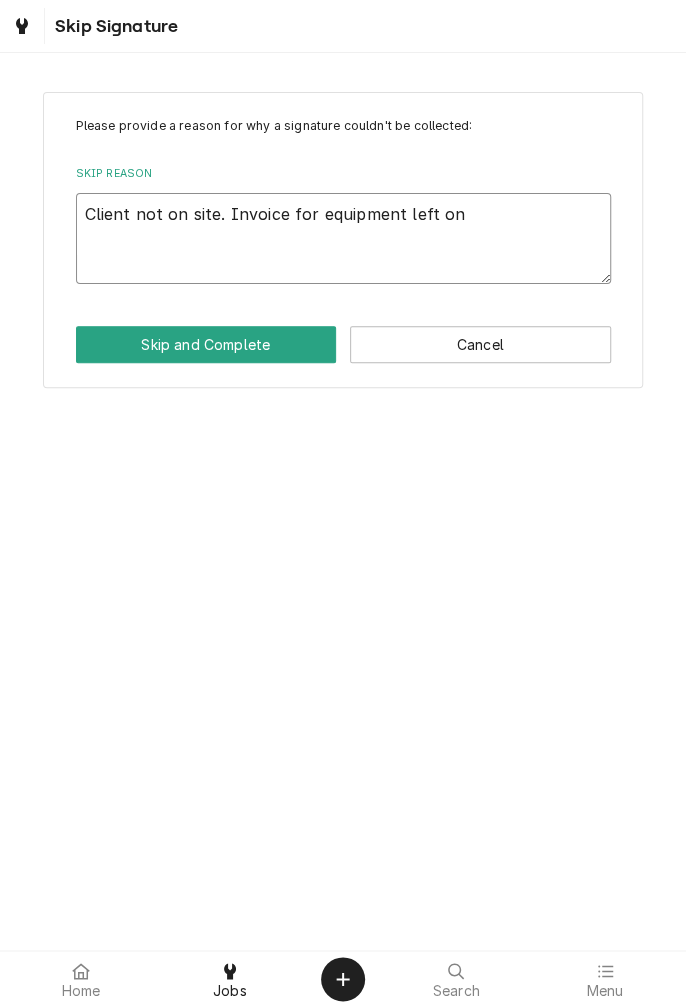 type on "x" 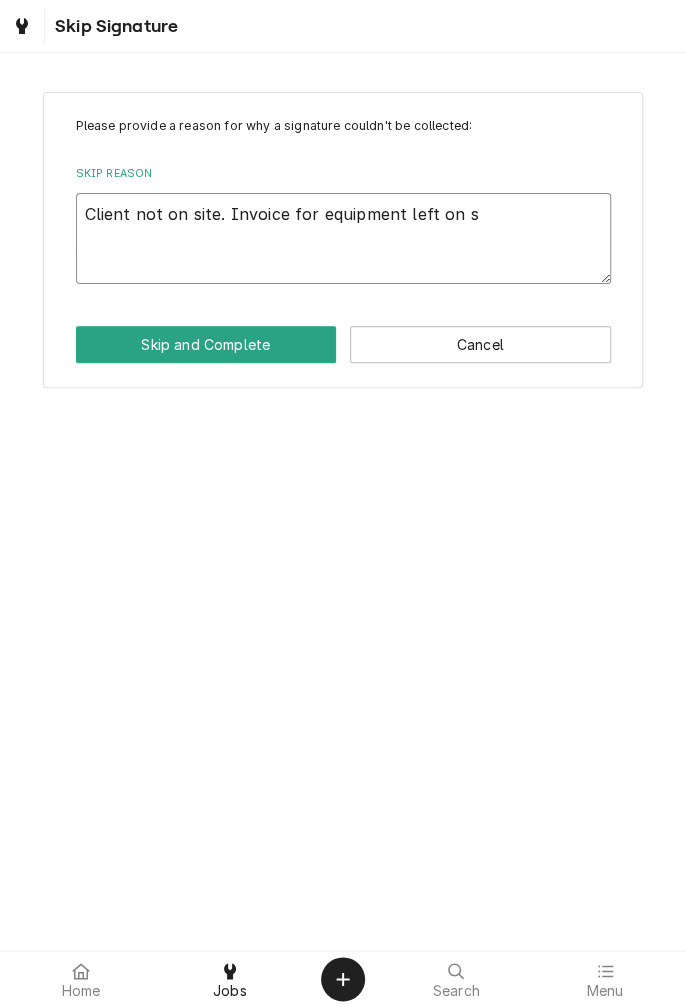 type on "x" 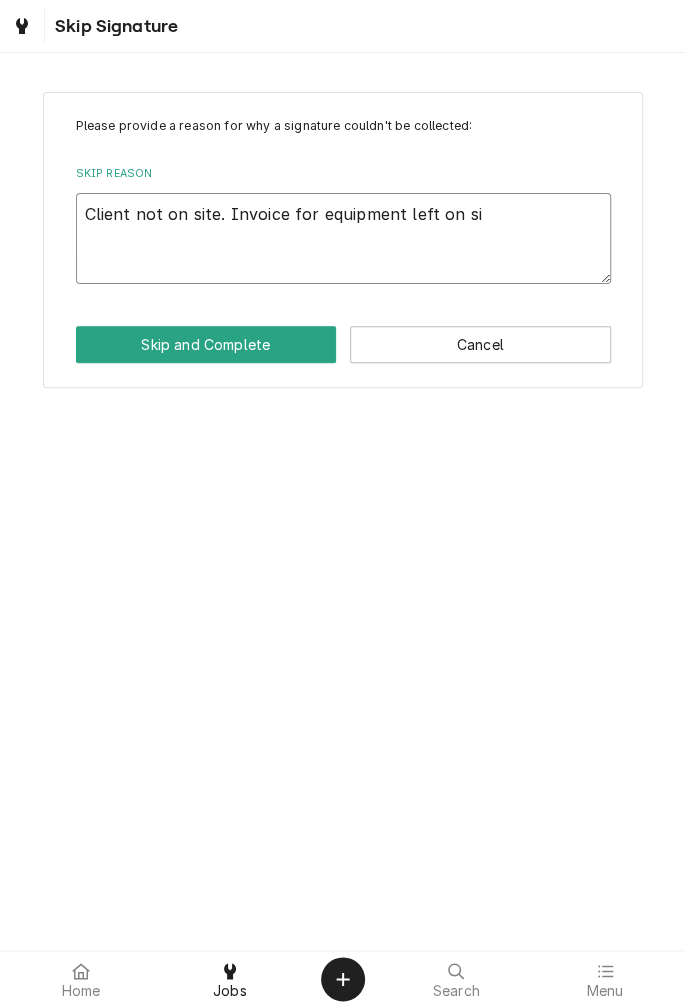 type on "x" 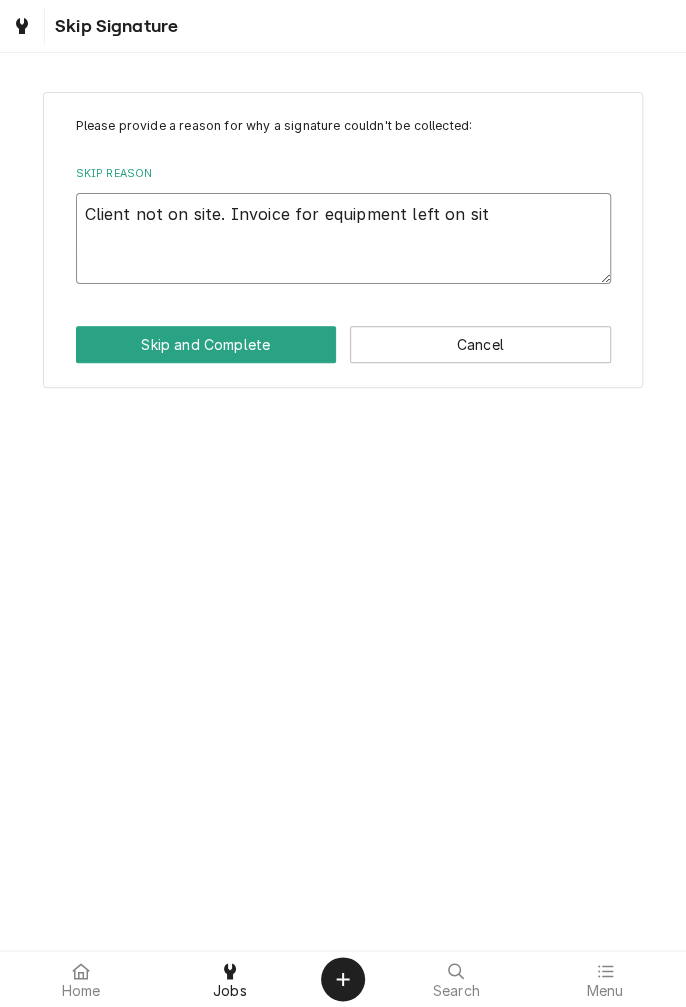 type on "x" 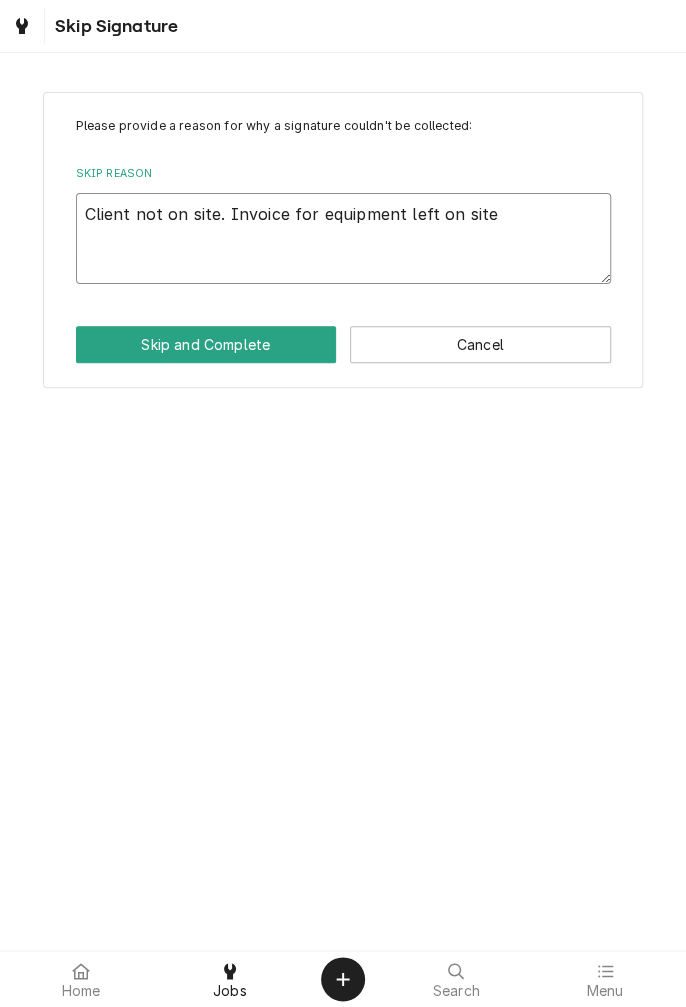 type on "x" 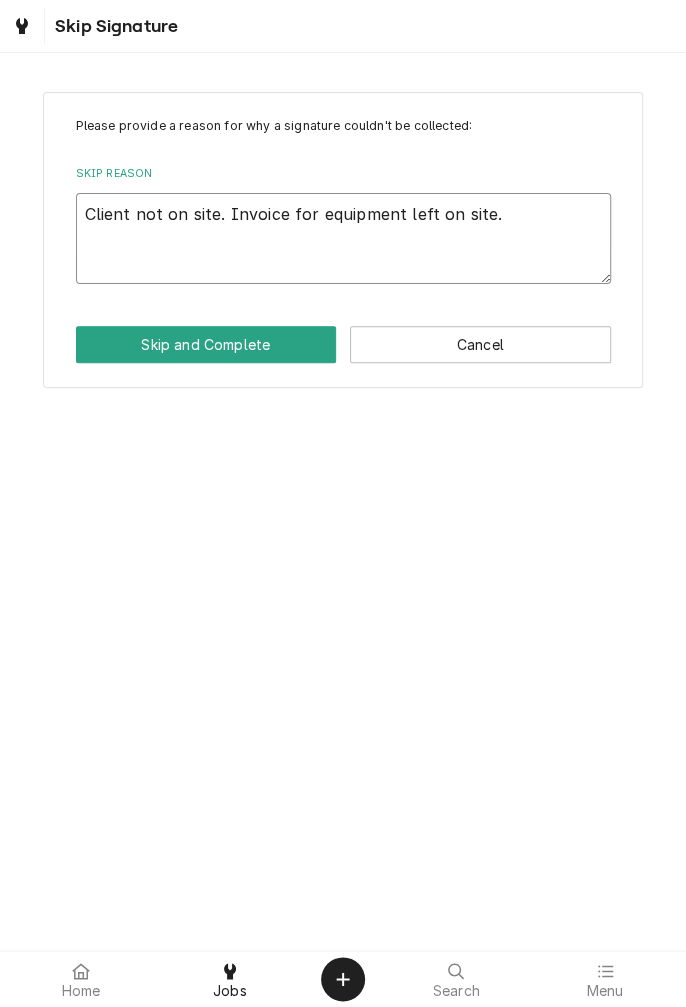 type on "x" 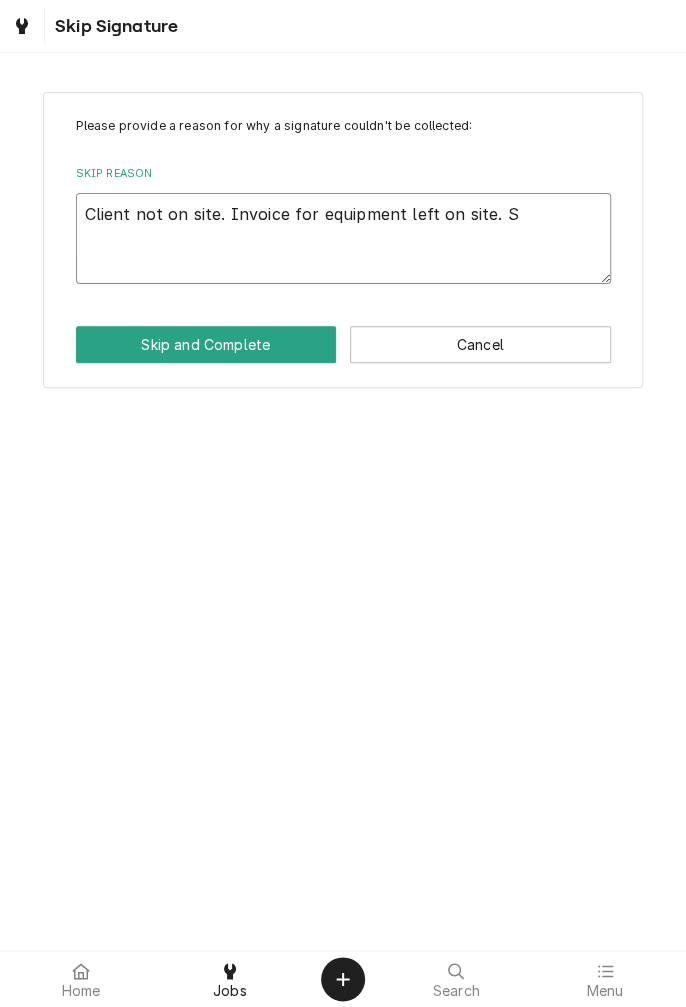 type on "x" 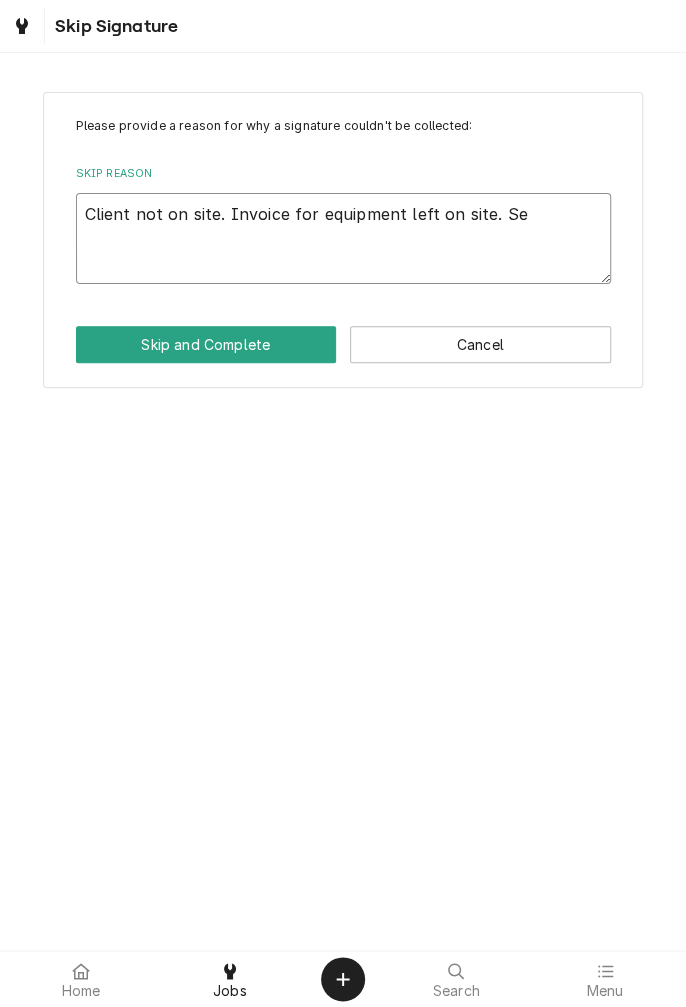 type on "x" 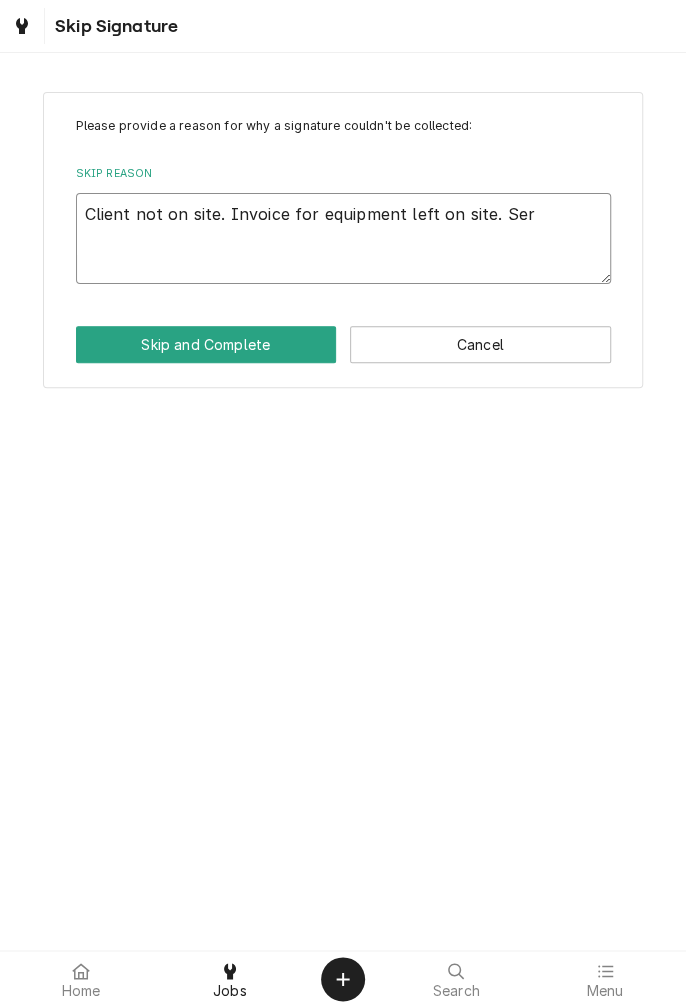 type on "x" 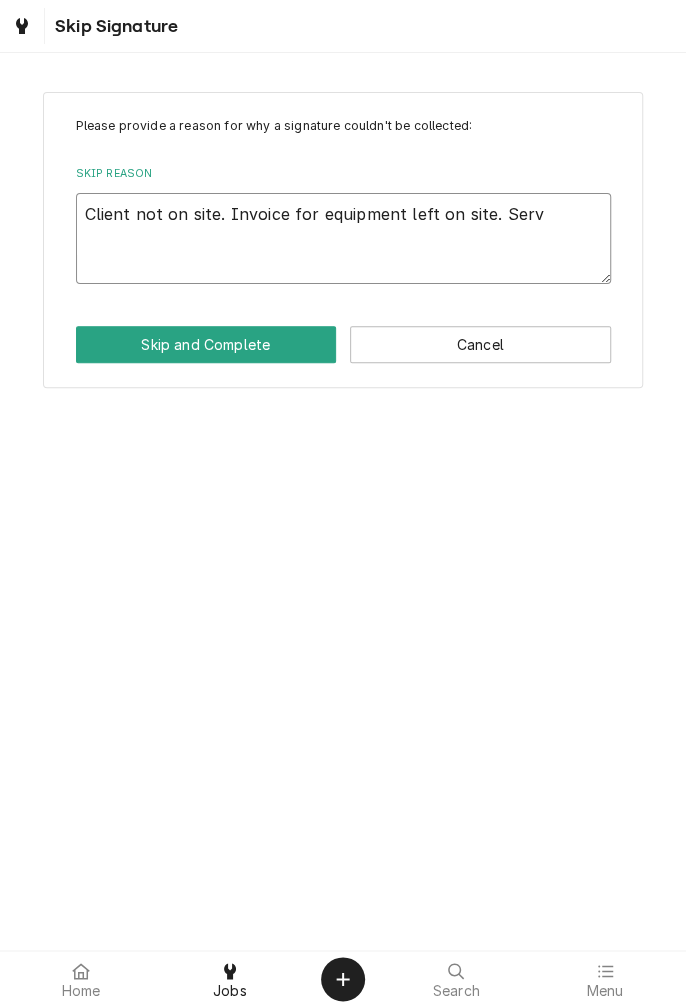 type on "x" 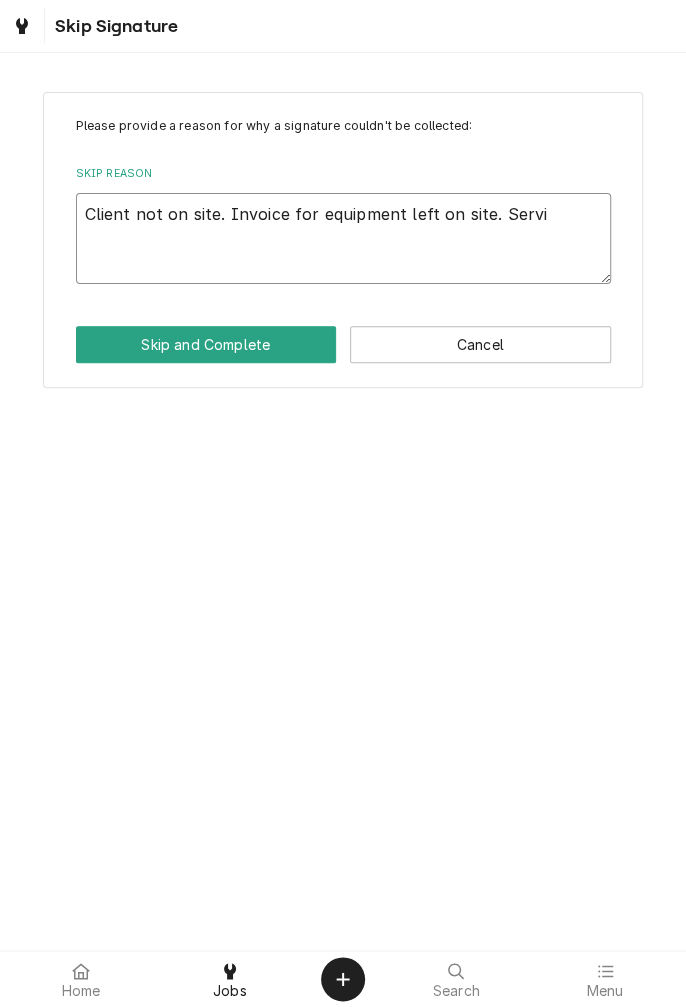 type on "x" 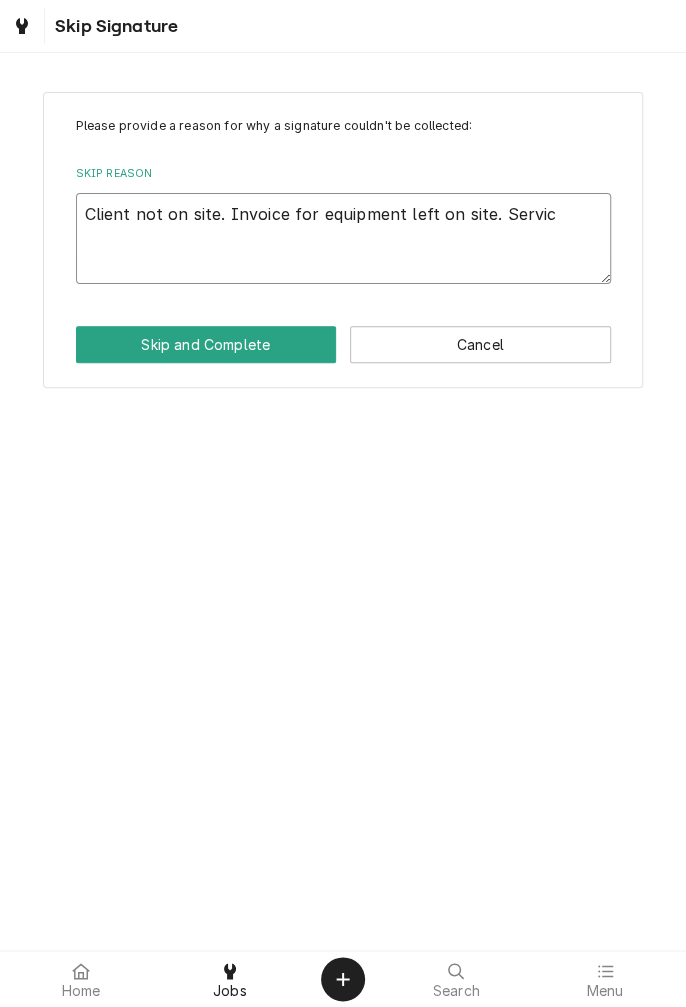 type on "x" 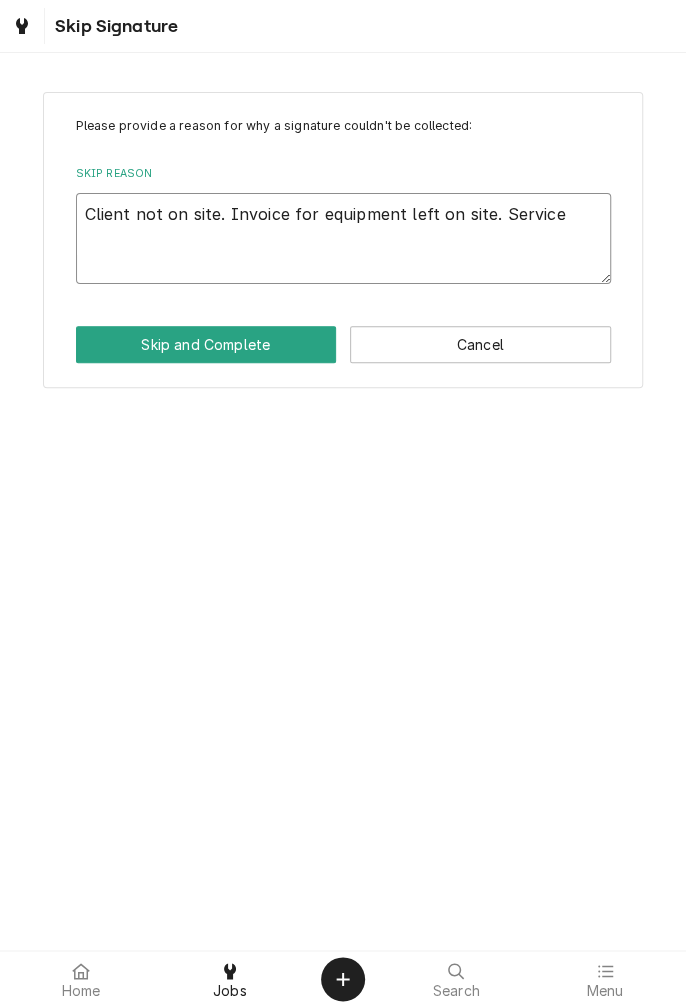 type on "x" 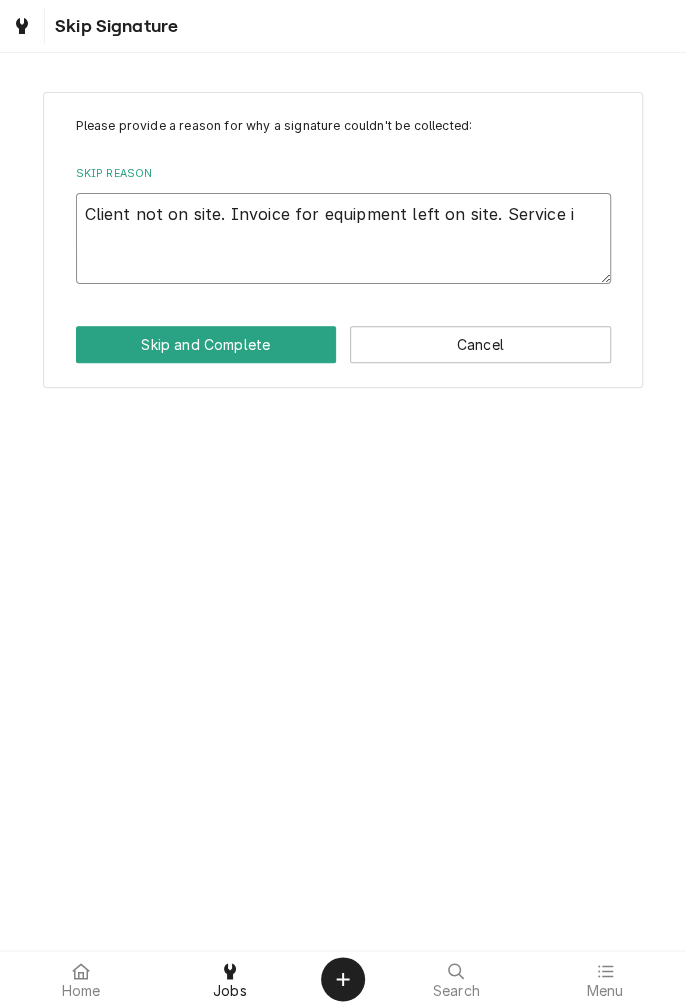 type on "x" 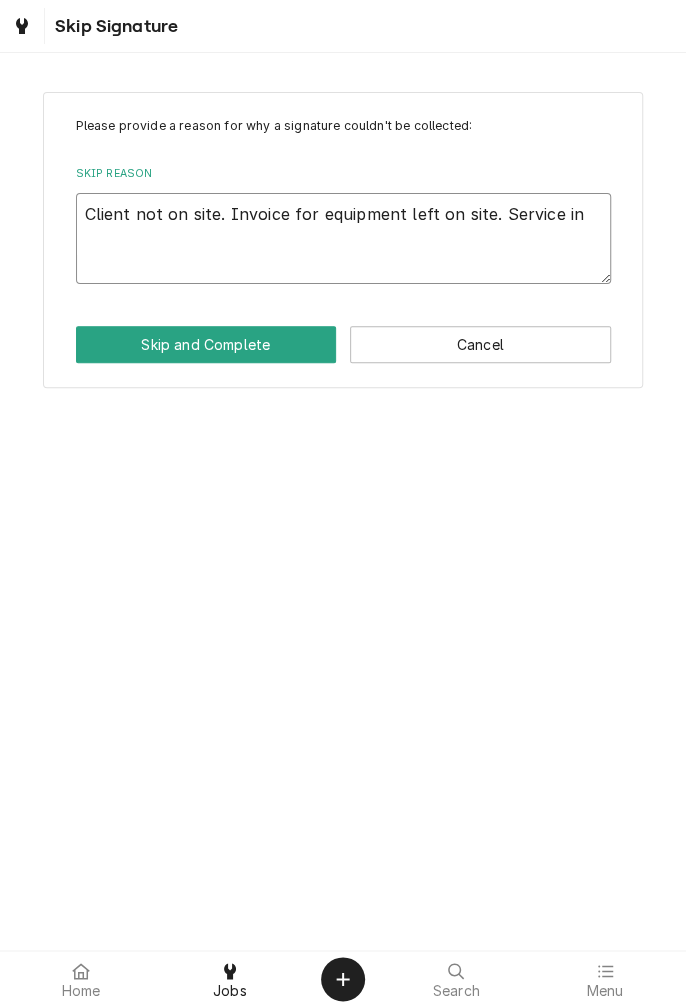type on "x" 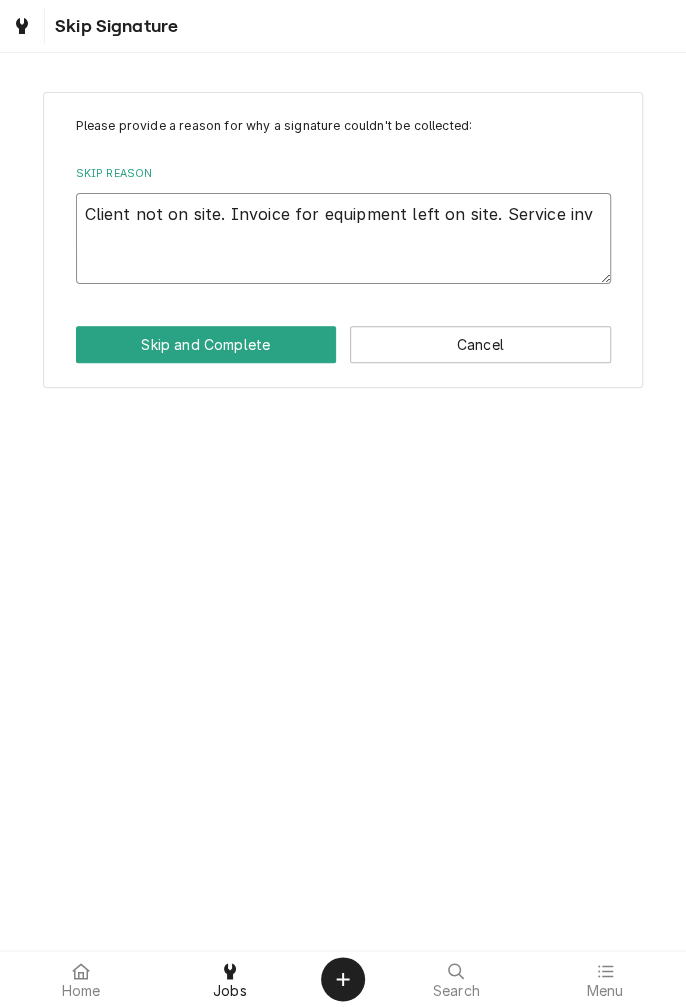 type on "x" 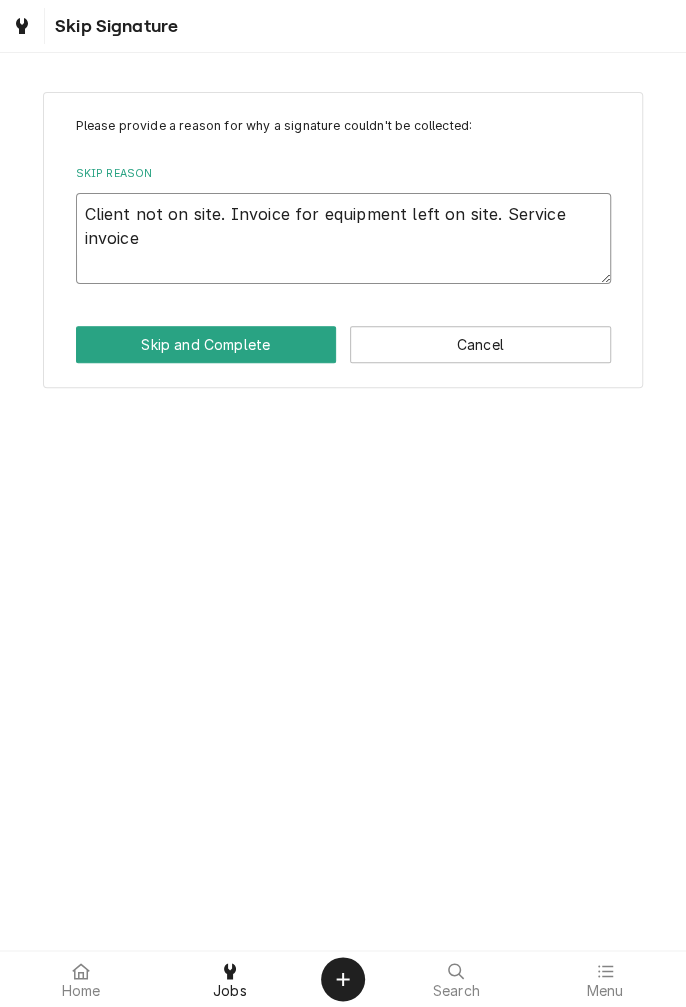 type on "x" 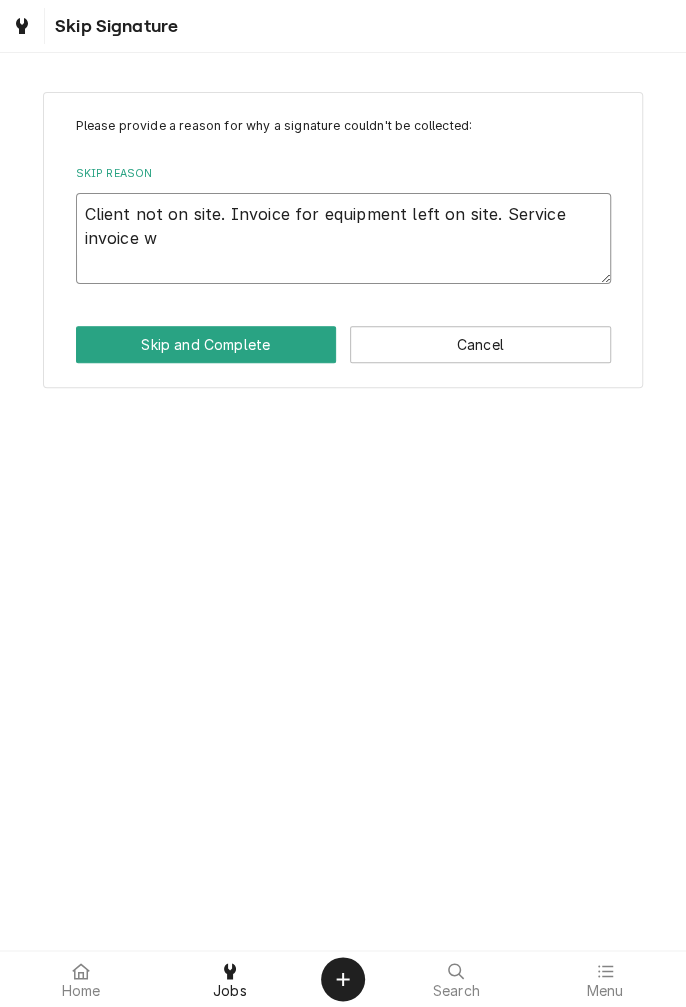type on "x" 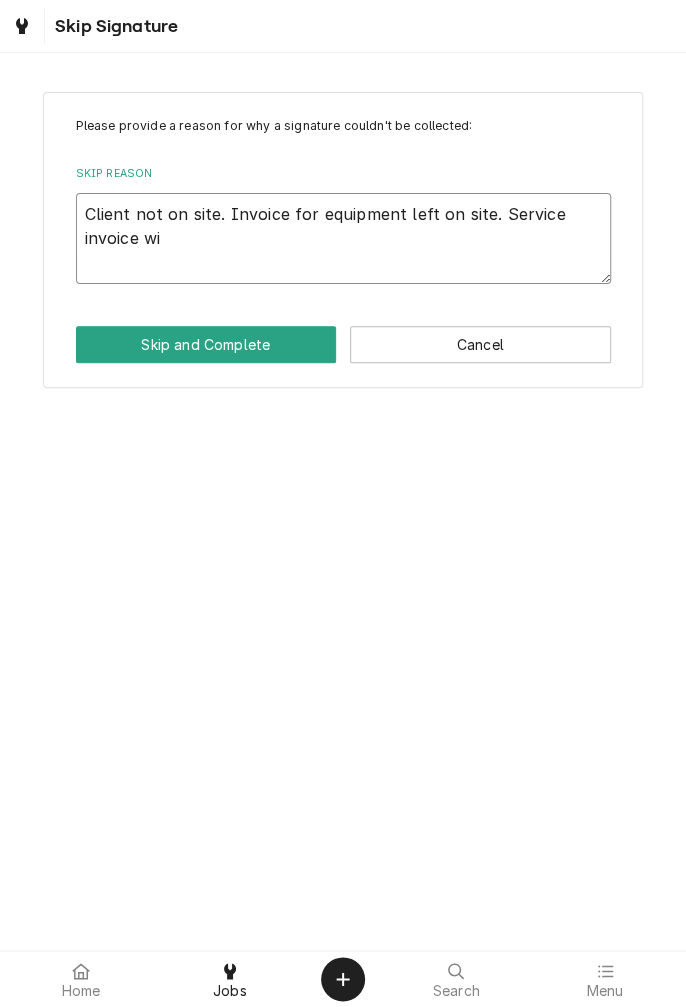 type on "x" 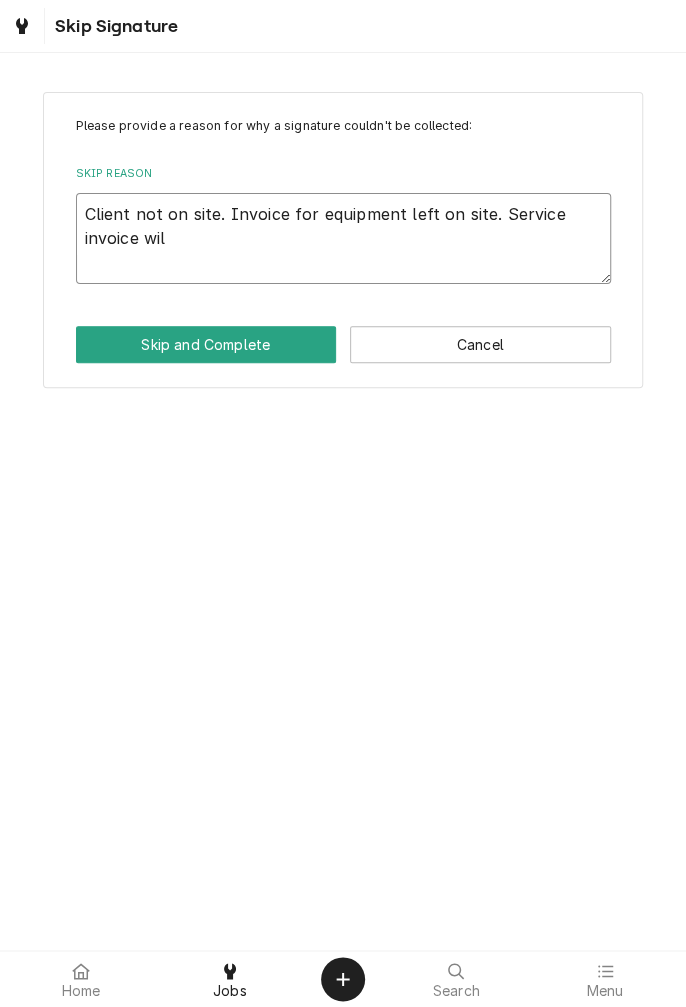 type on "x" 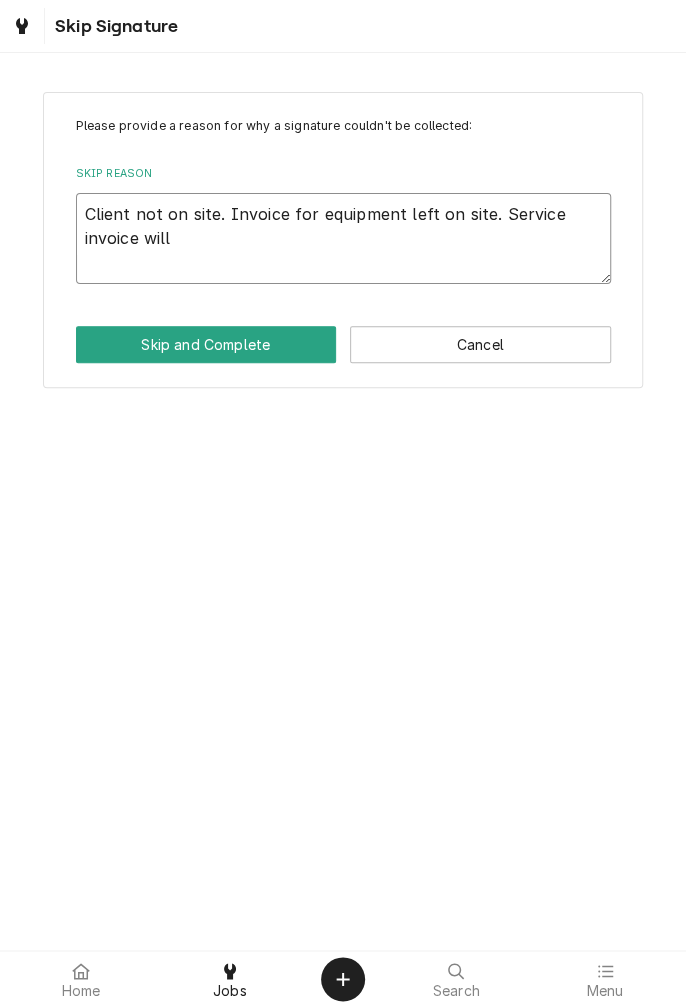 type on "x" 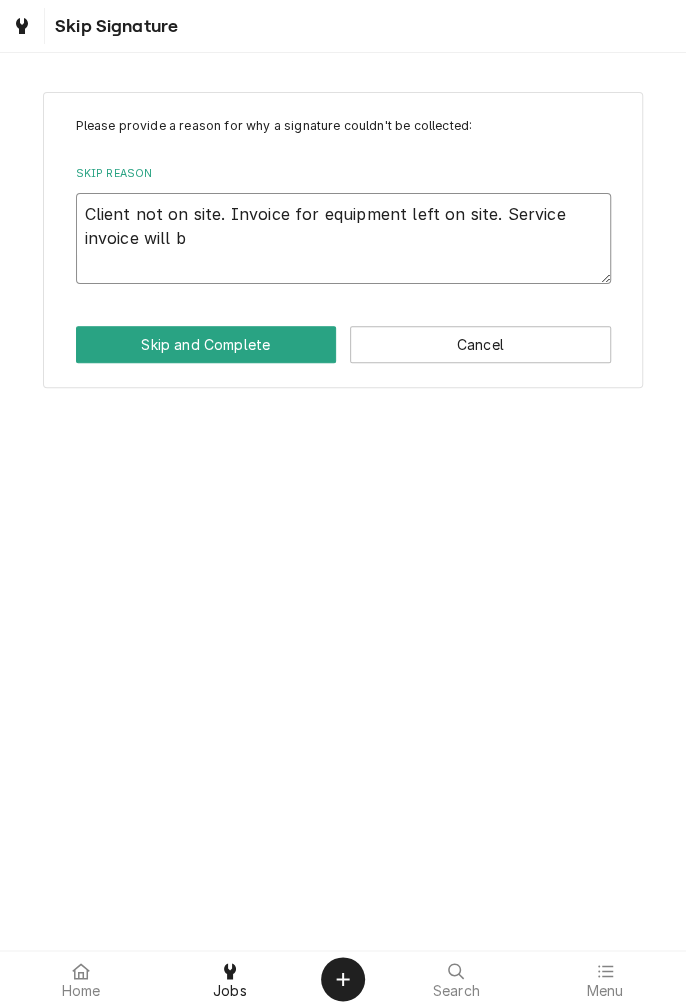 type on "x" 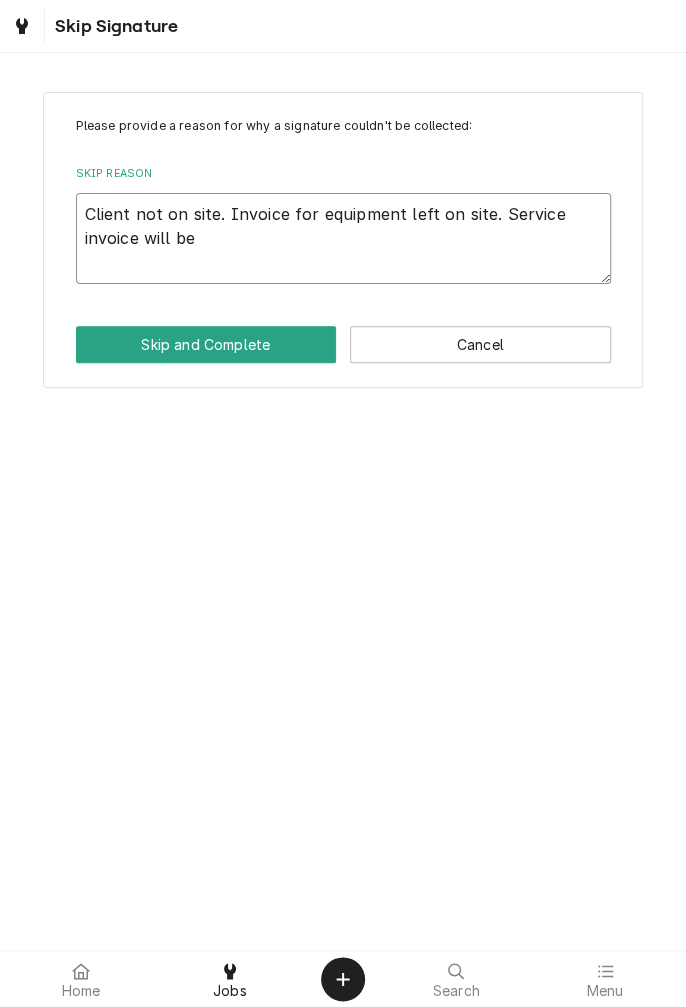 type on "x" 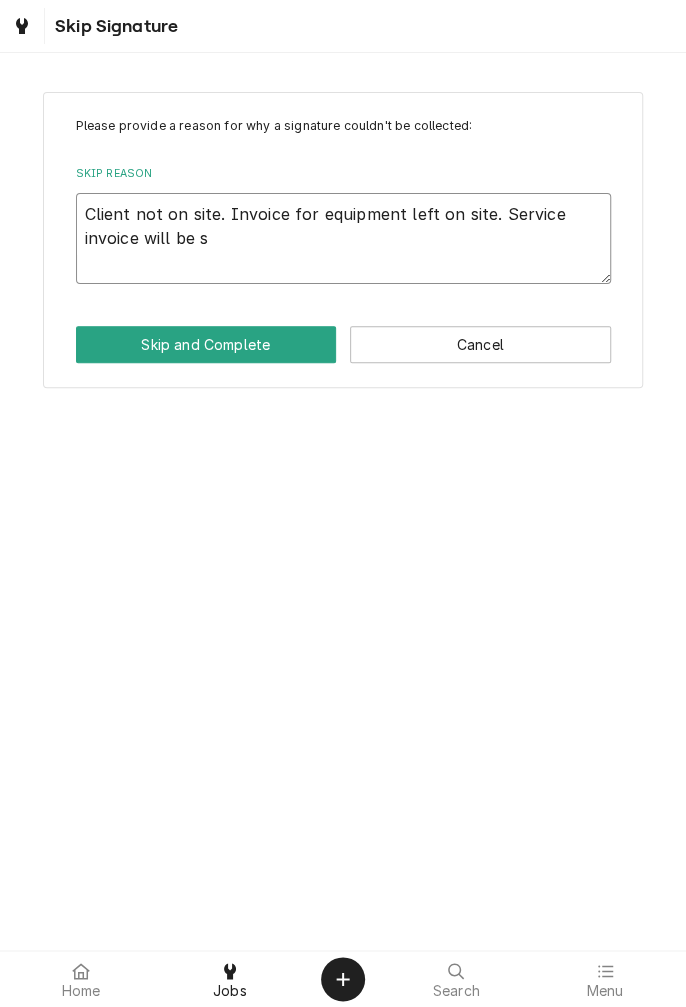 type on "x" 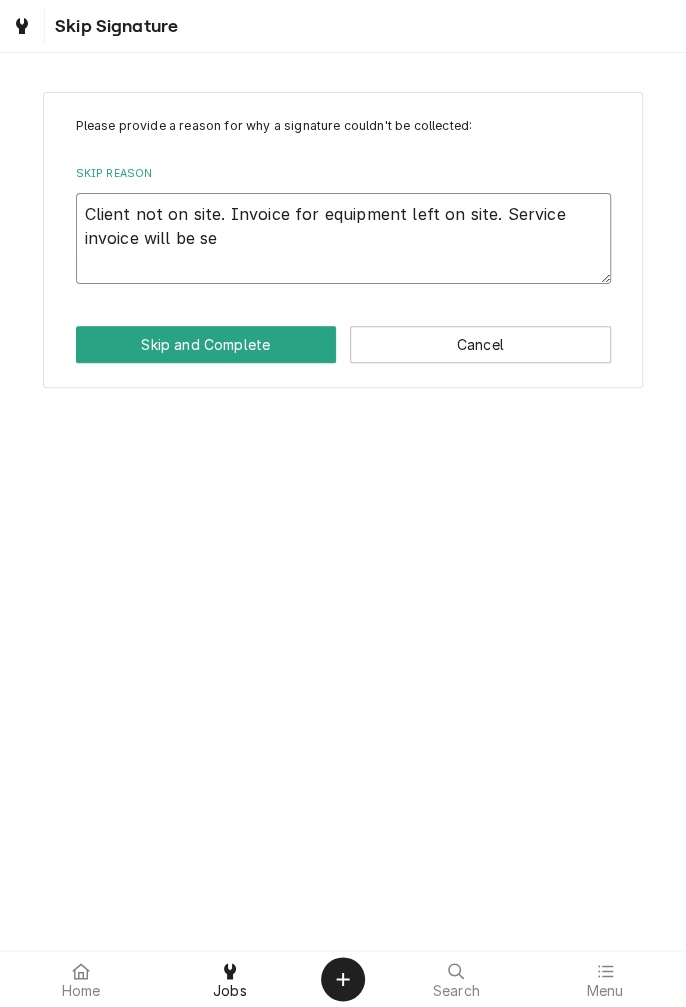 type on "x" 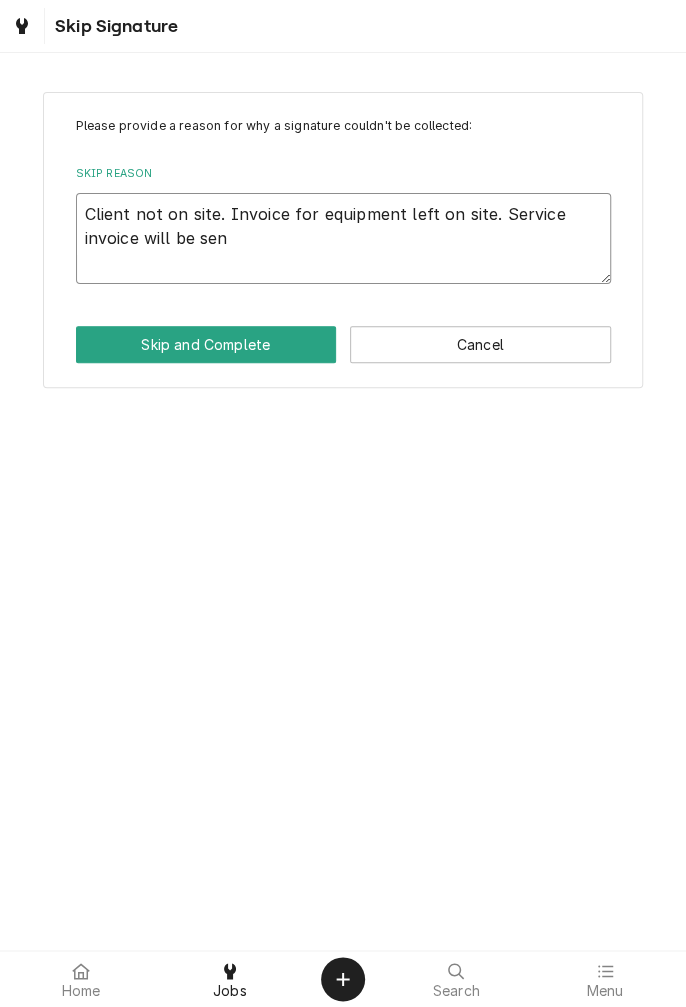 type on "x" 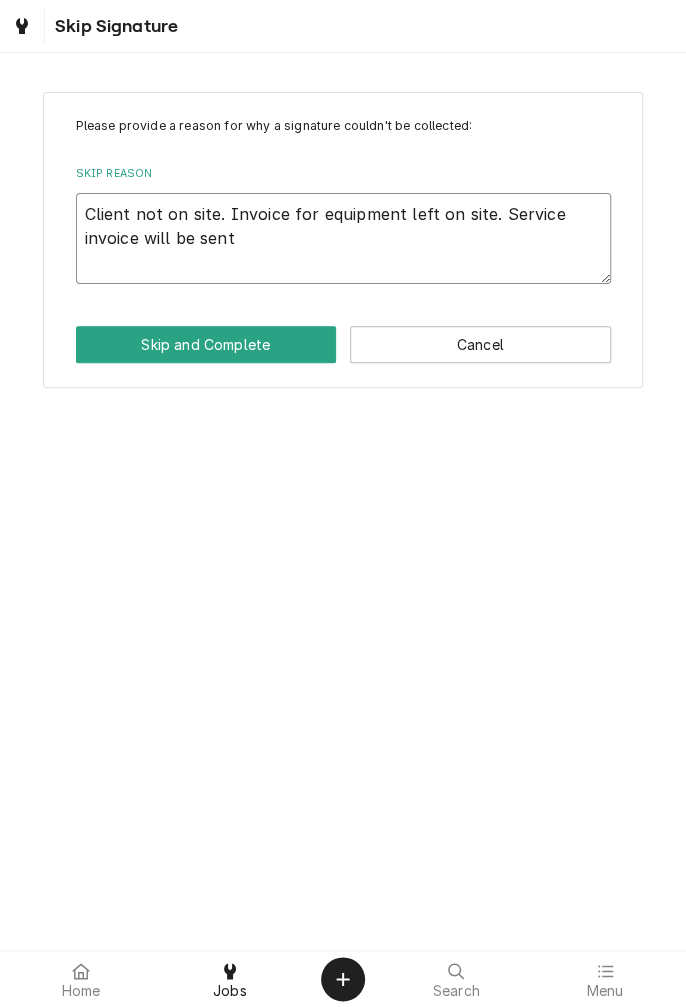 type on "x" 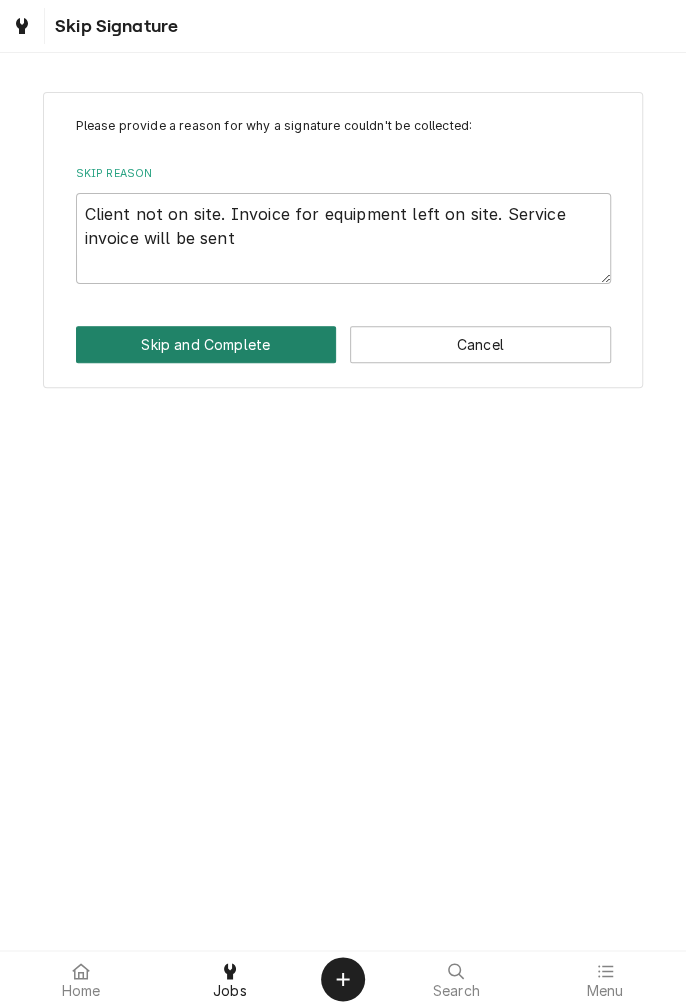 click on "Skip and Complete" at bounding box center (206, 344) 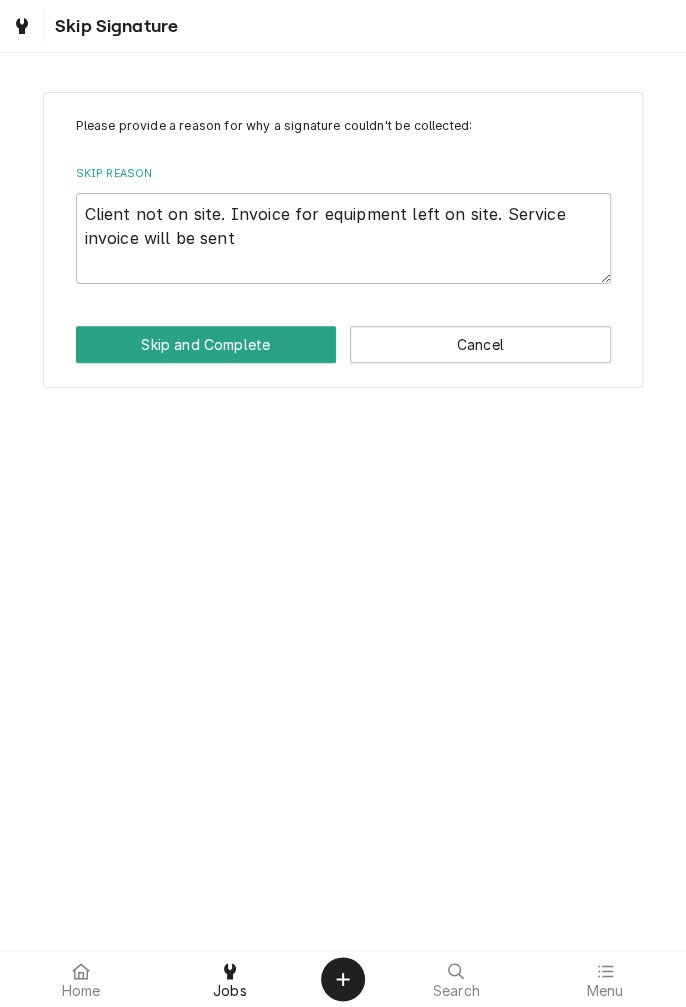 type on "x" 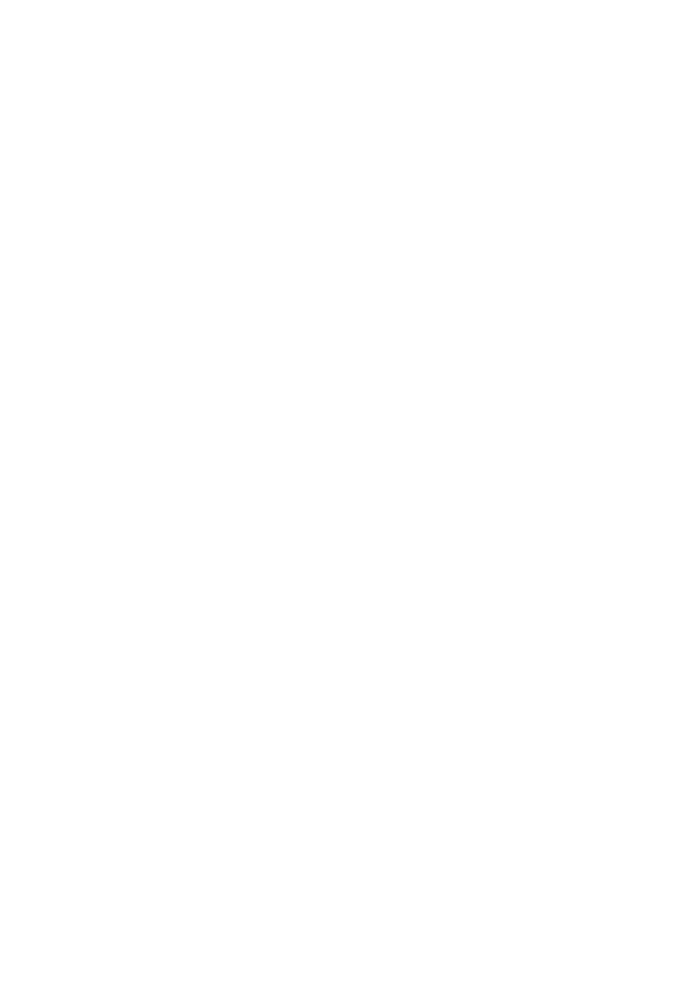 scroll, scrollTop: 0, scrollLeft: 0, axis: both 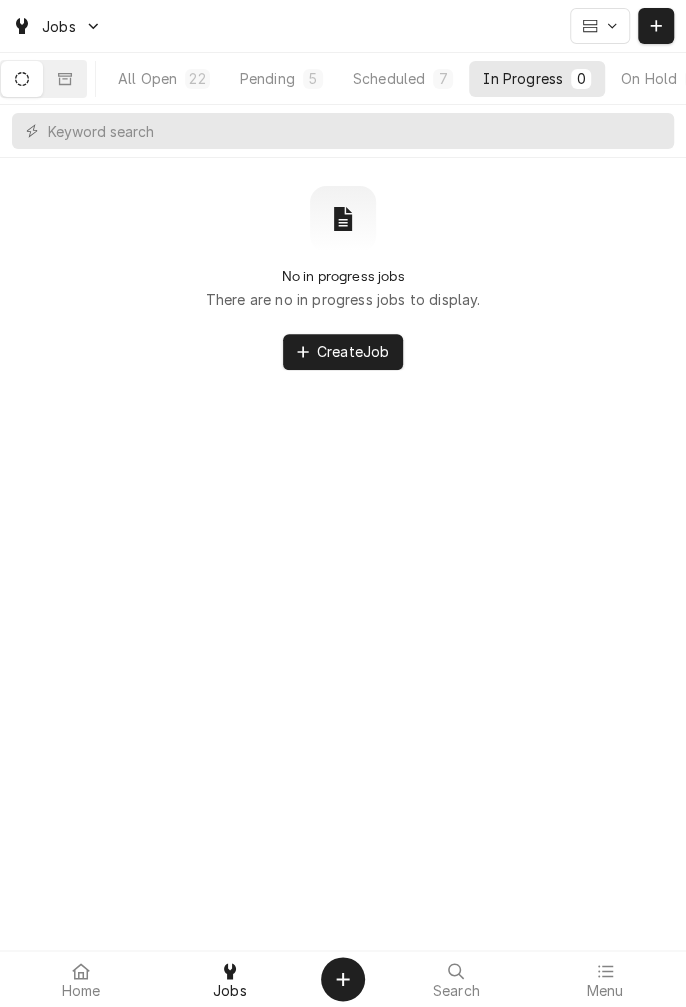 click on "Jobs" at bounding box center (59, 26) 